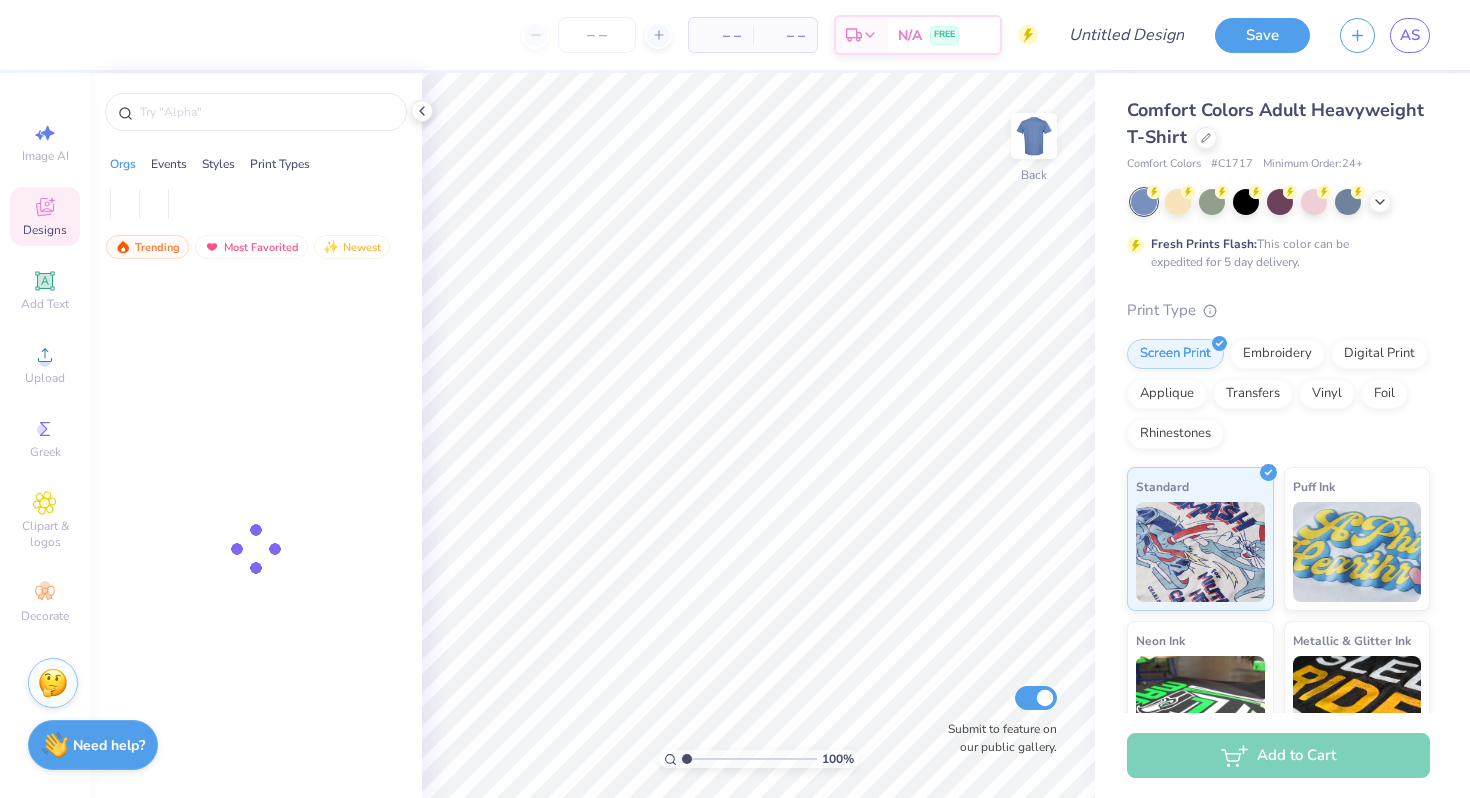 scroll, scrollTop: 0, scrollLeft: 0, axis: both 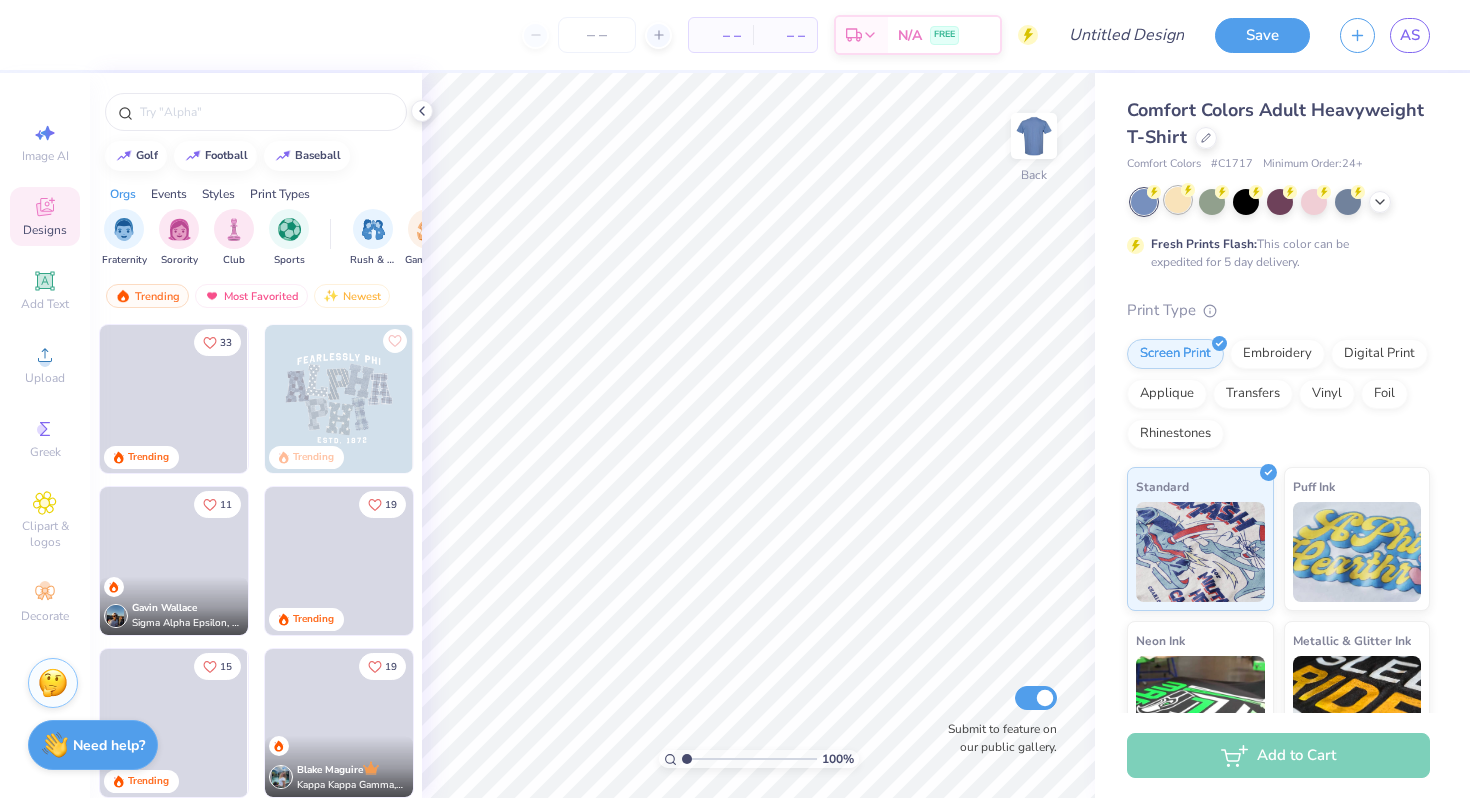 click at bounding box center (1178, 200) 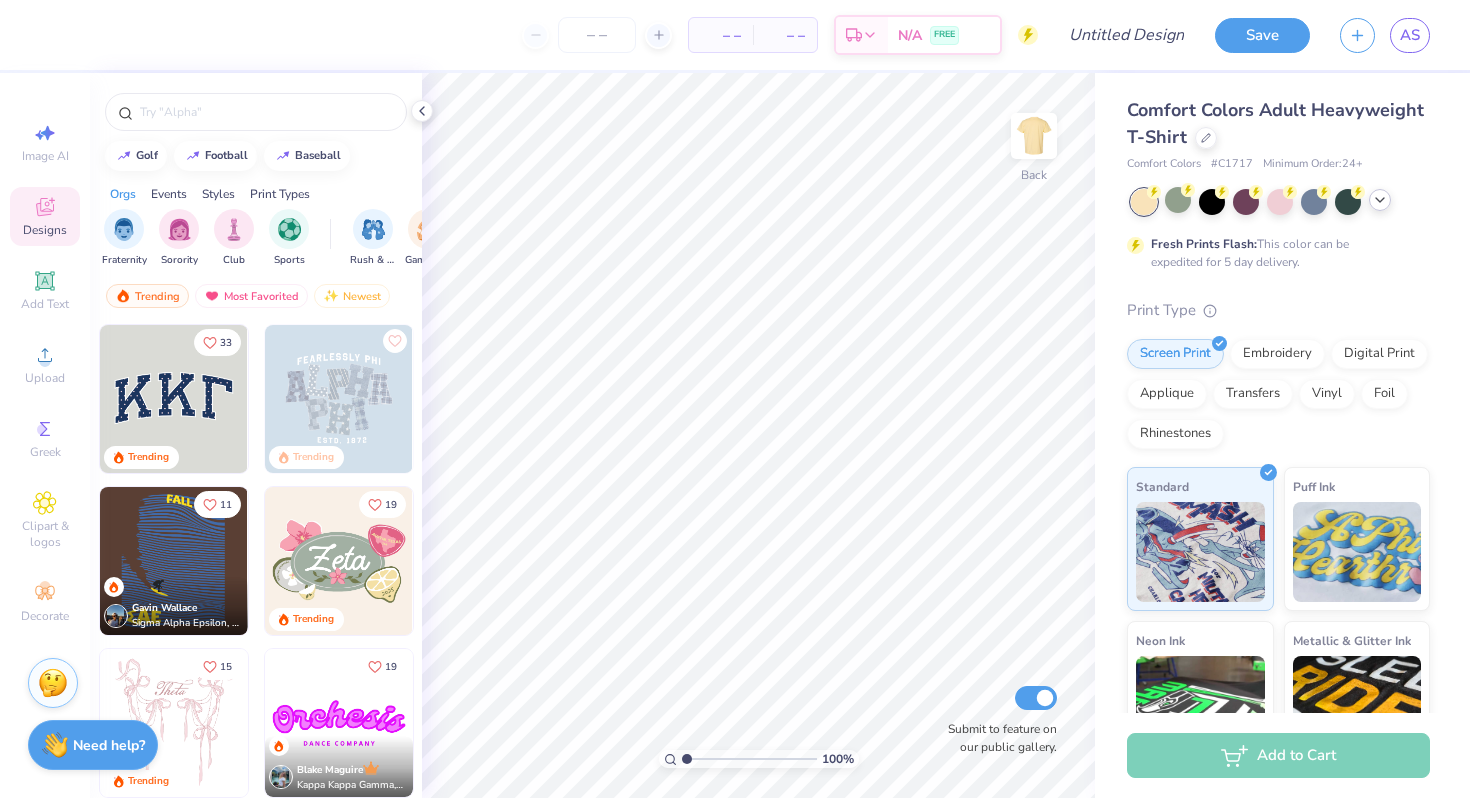click 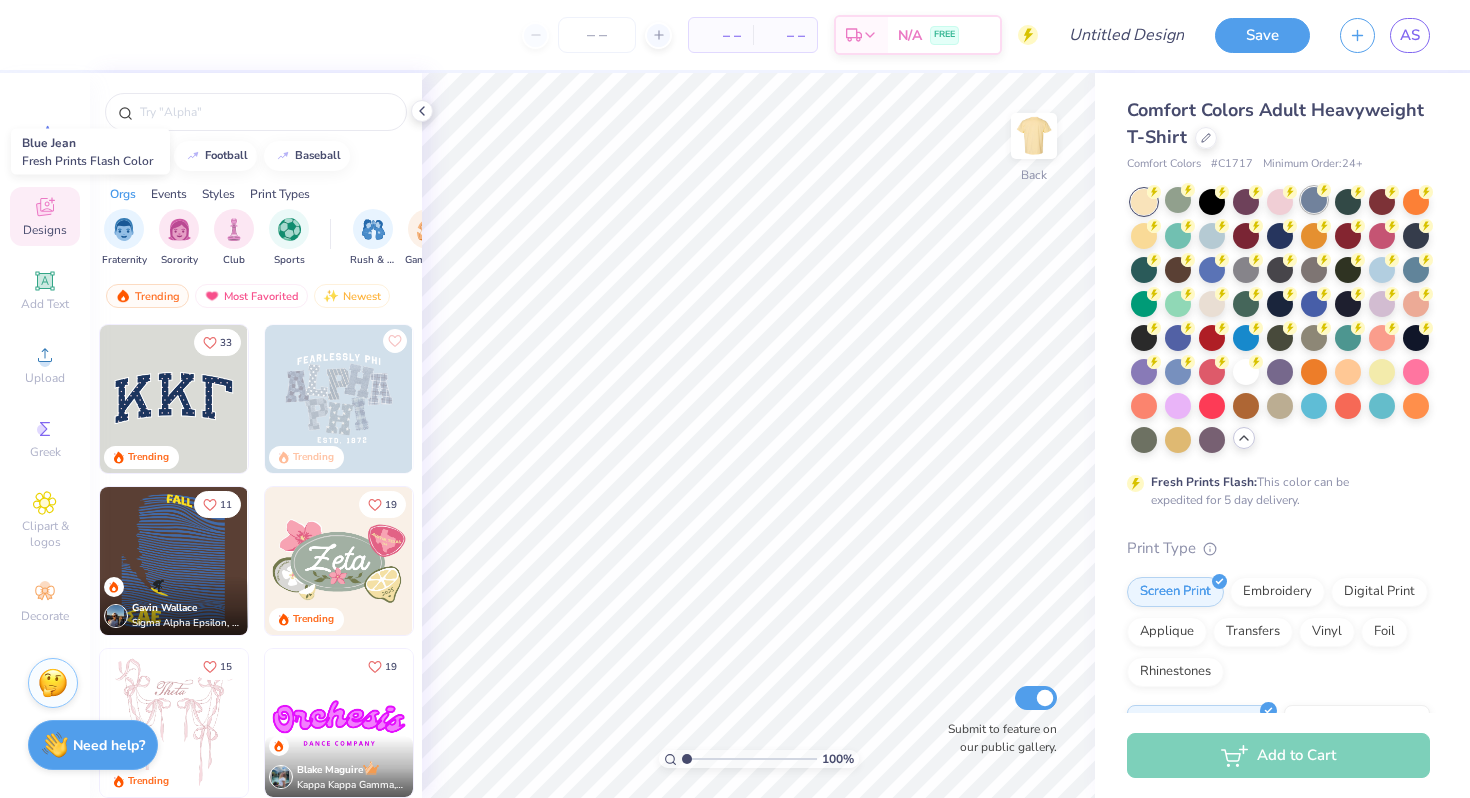 click at bounding box center (1314, 200) 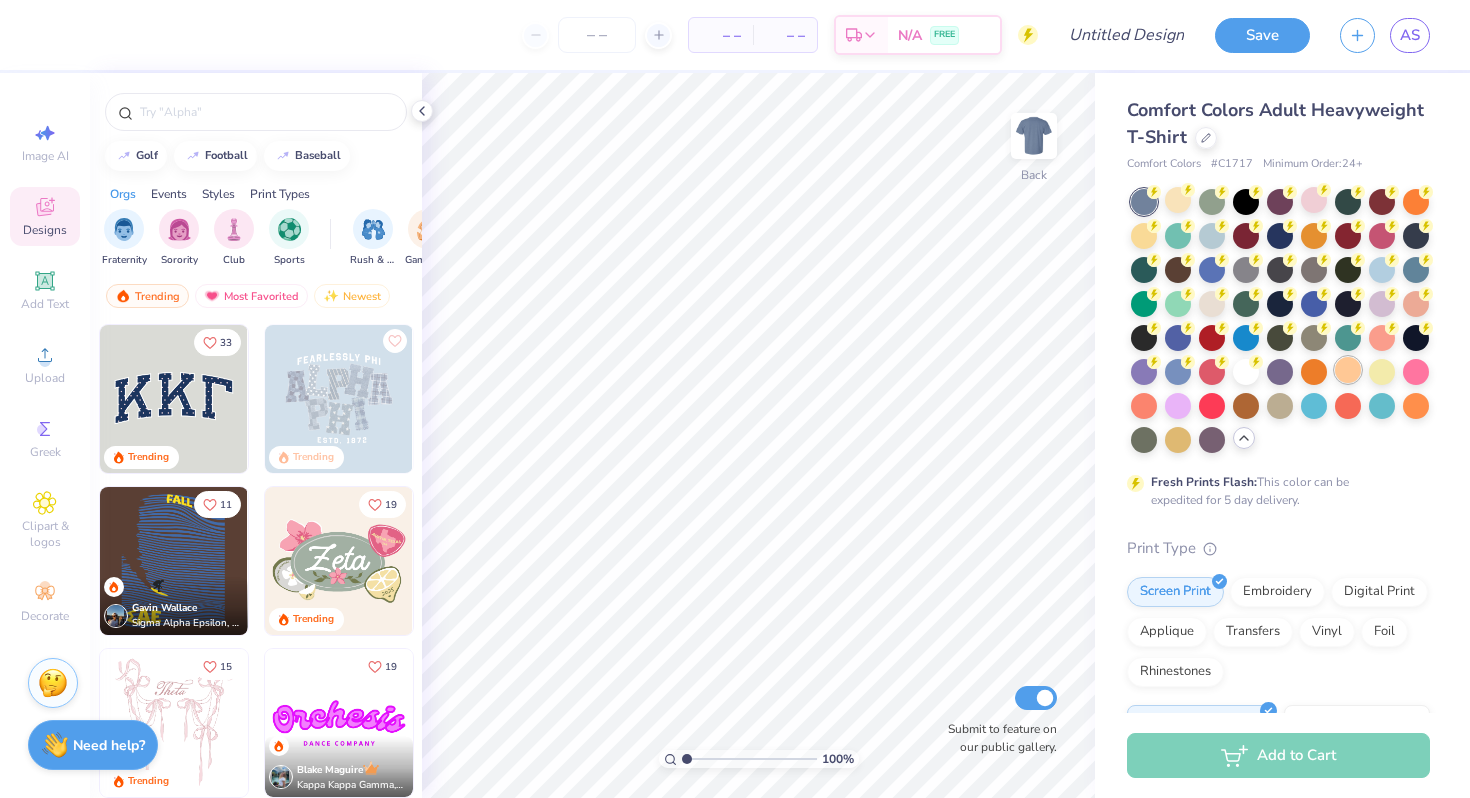 click at bounding box center [1348, 370] 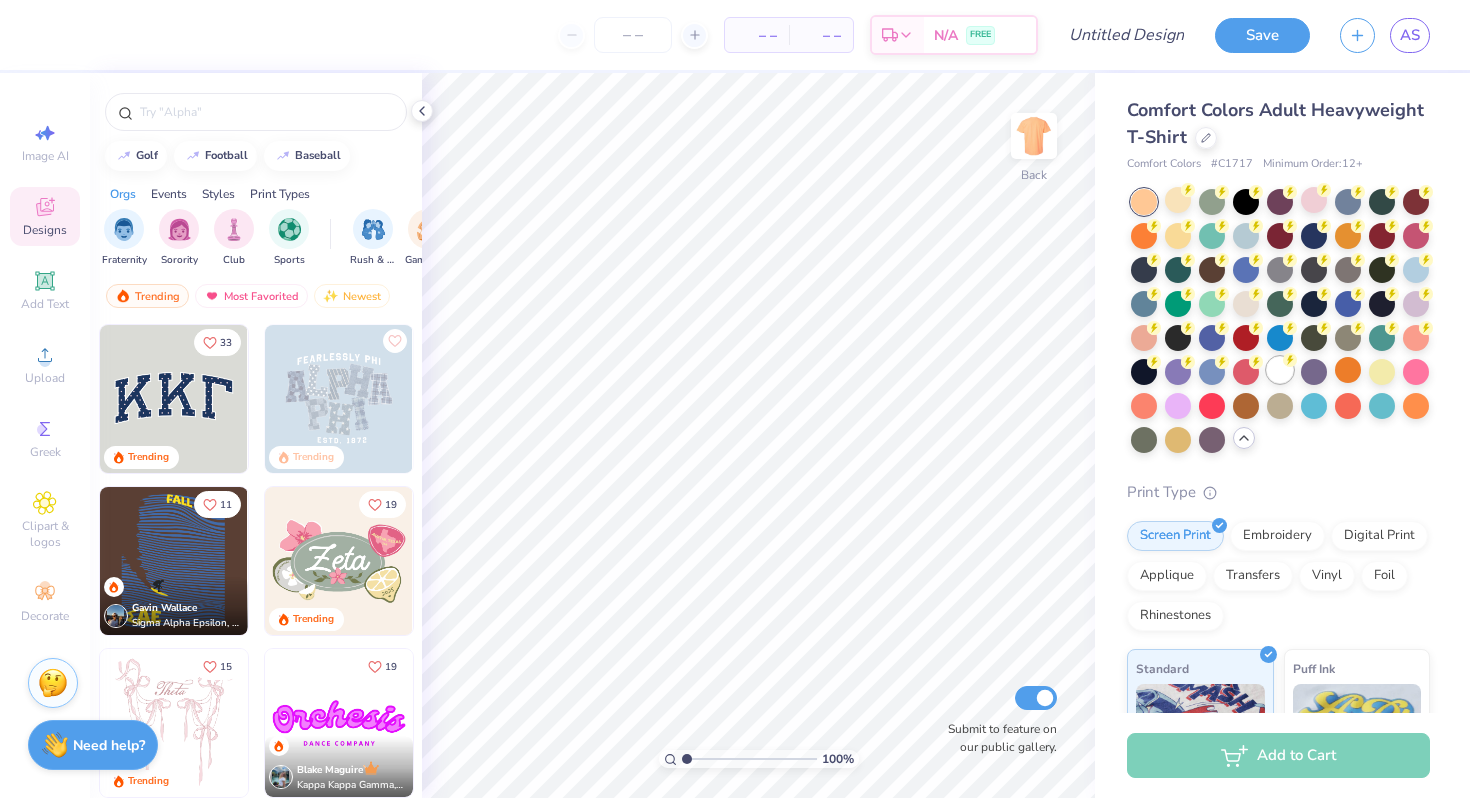 click 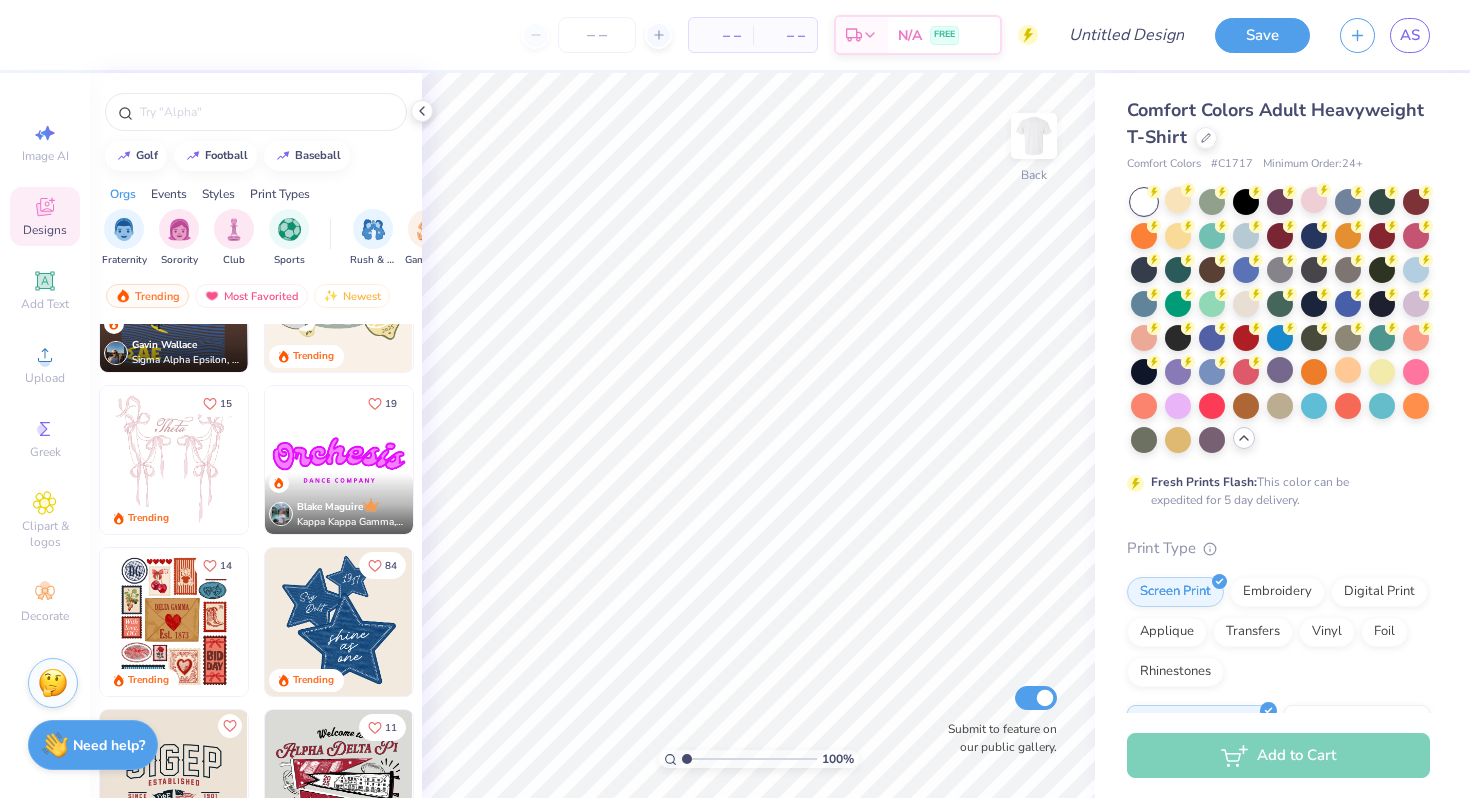 scroll, scrollTop: 0, scrollLeft: 0, axis: both 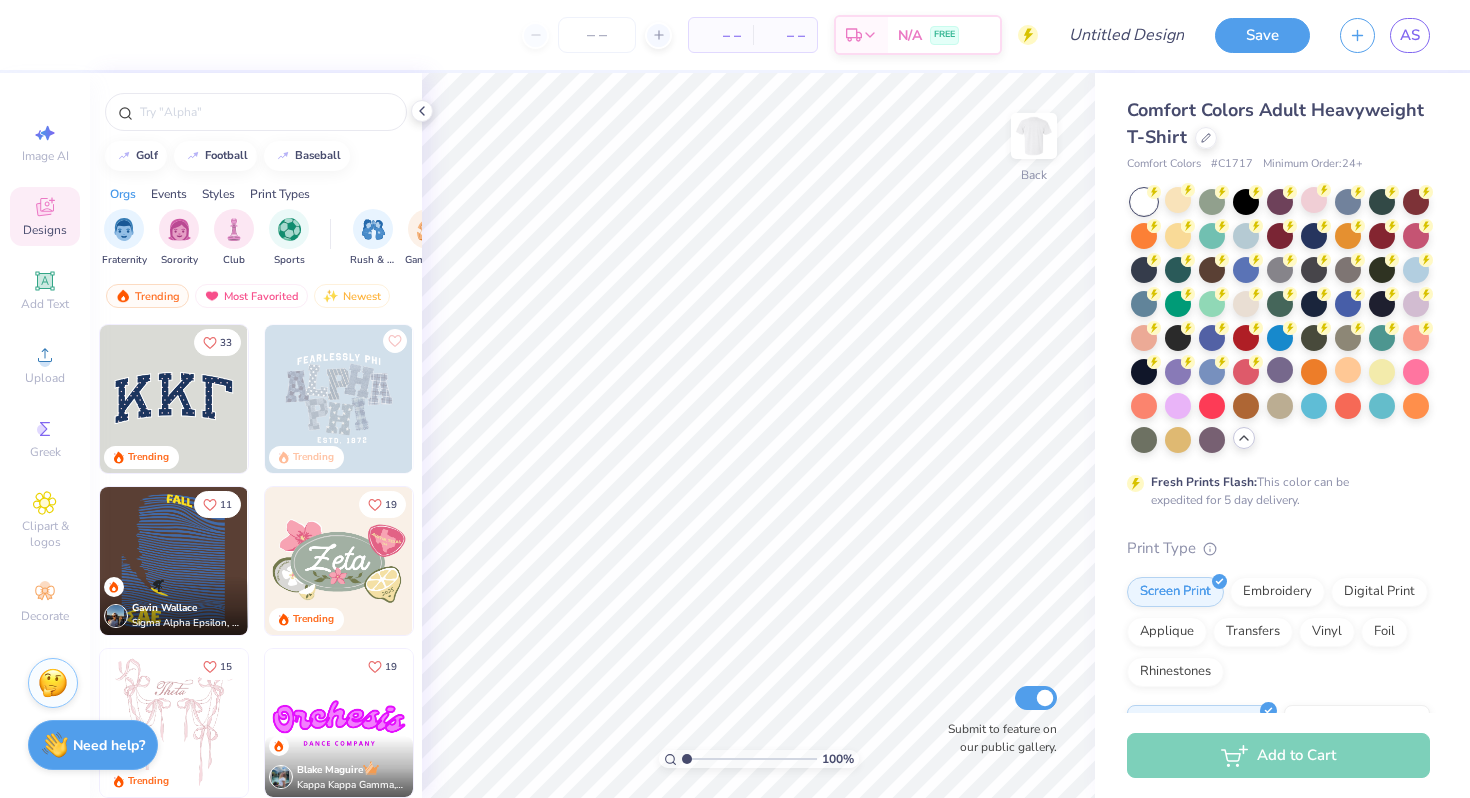 click on "– –" at bounding box center [785, 35] 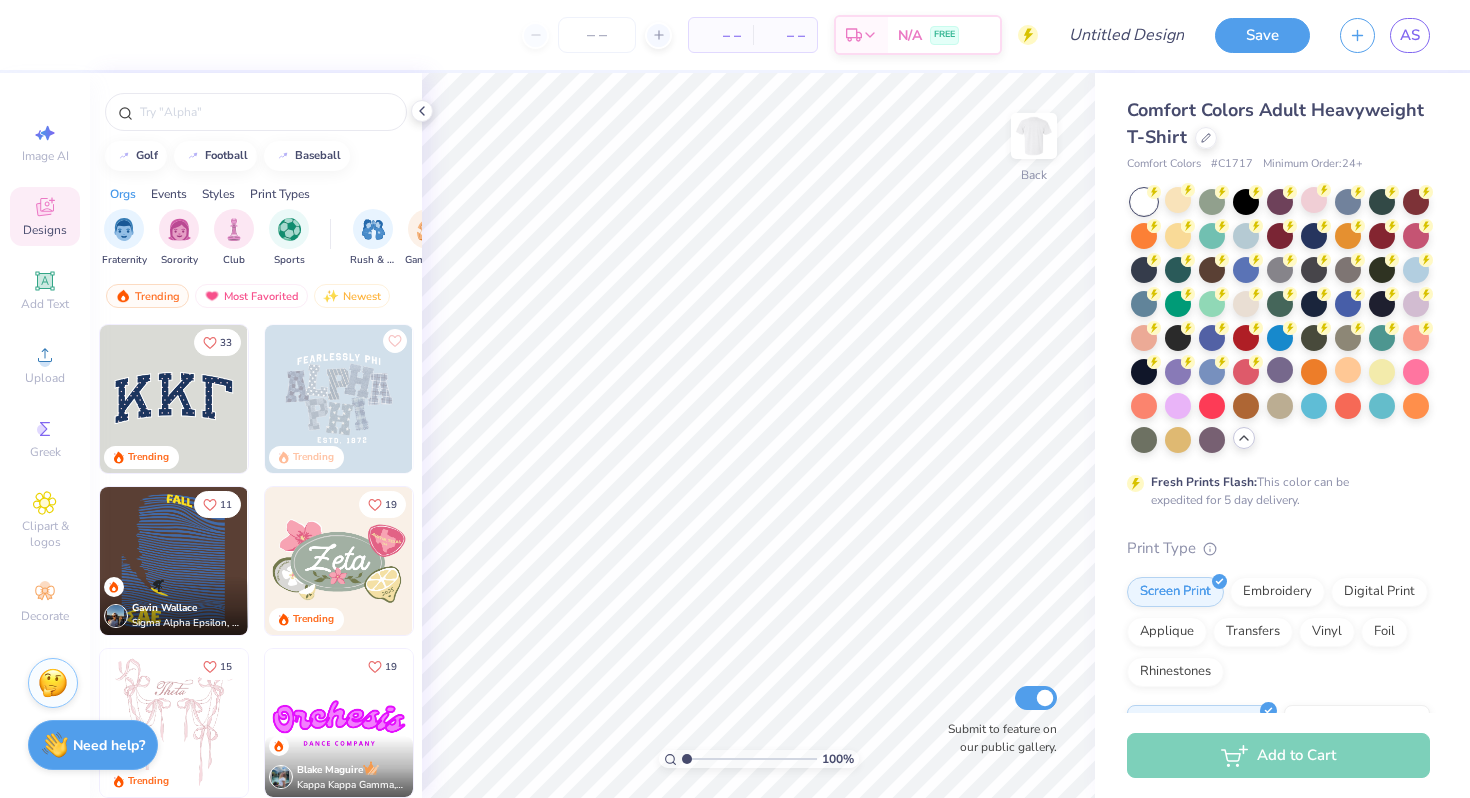 click on "– – Per Item" at bounding box center (721, 35) 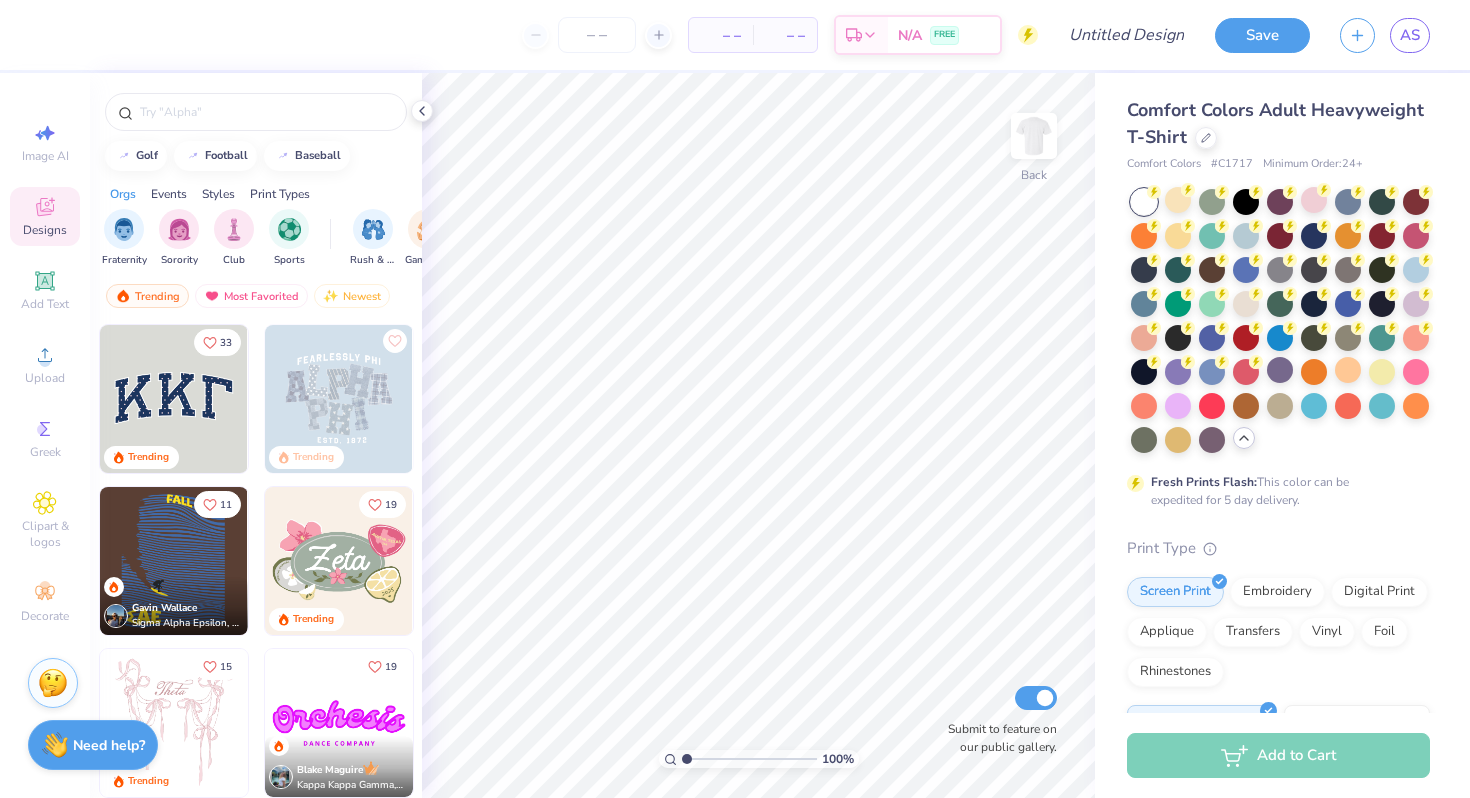click on "– – Per Item" at bounding box center (721, 35) 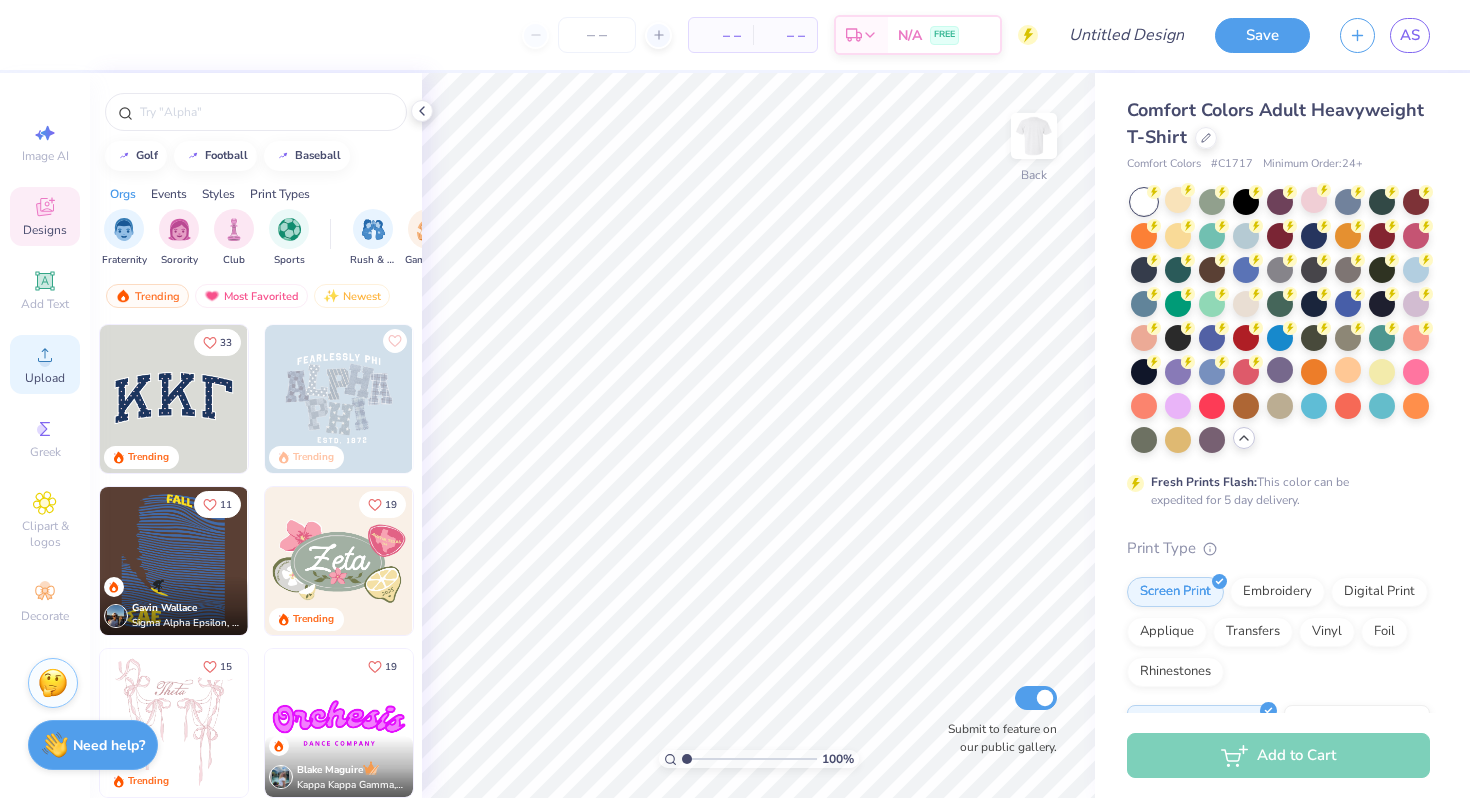 click on "Upload" at bounding box center [45, 378] 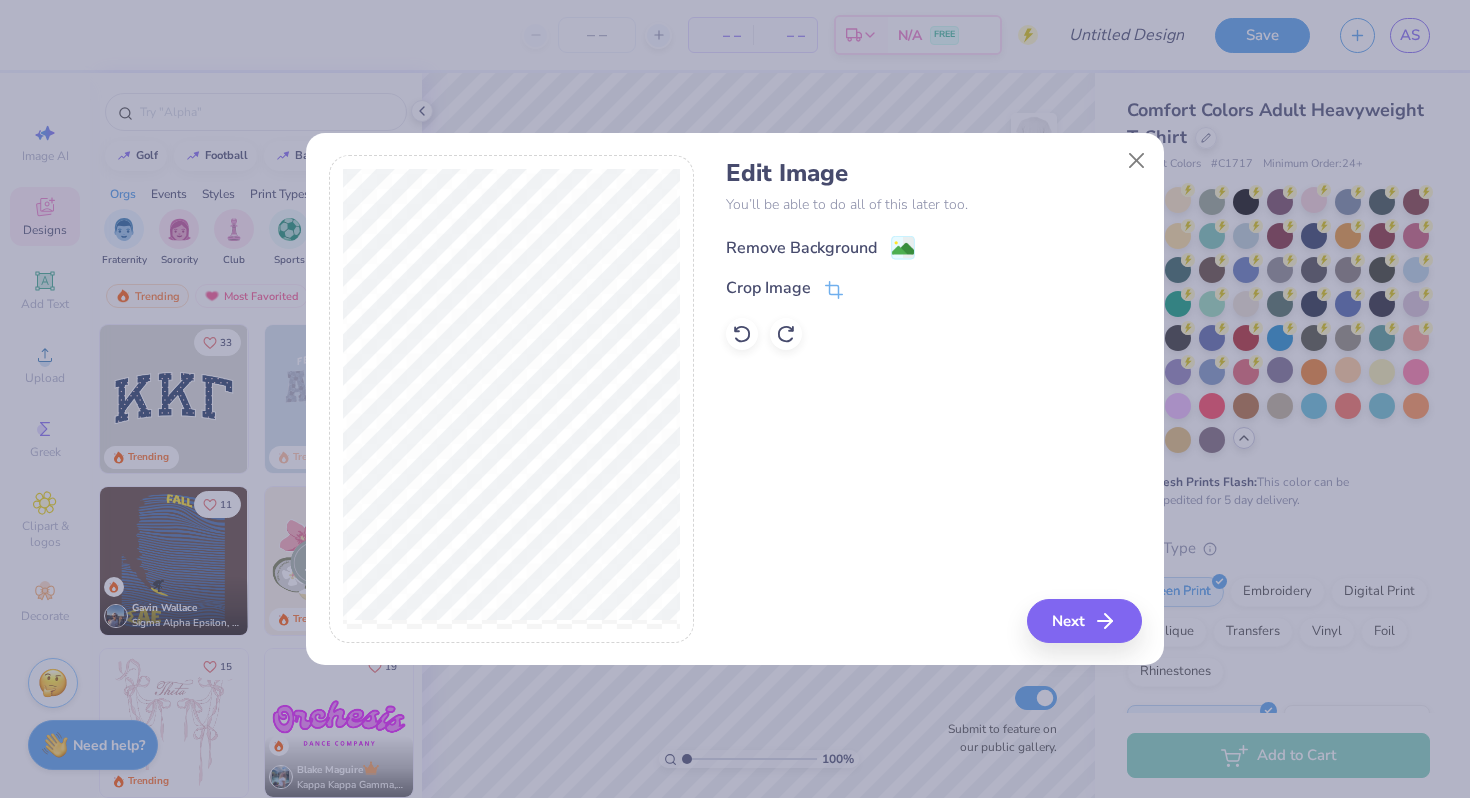 click on "Remove Background" at bounding box center [801, 248] 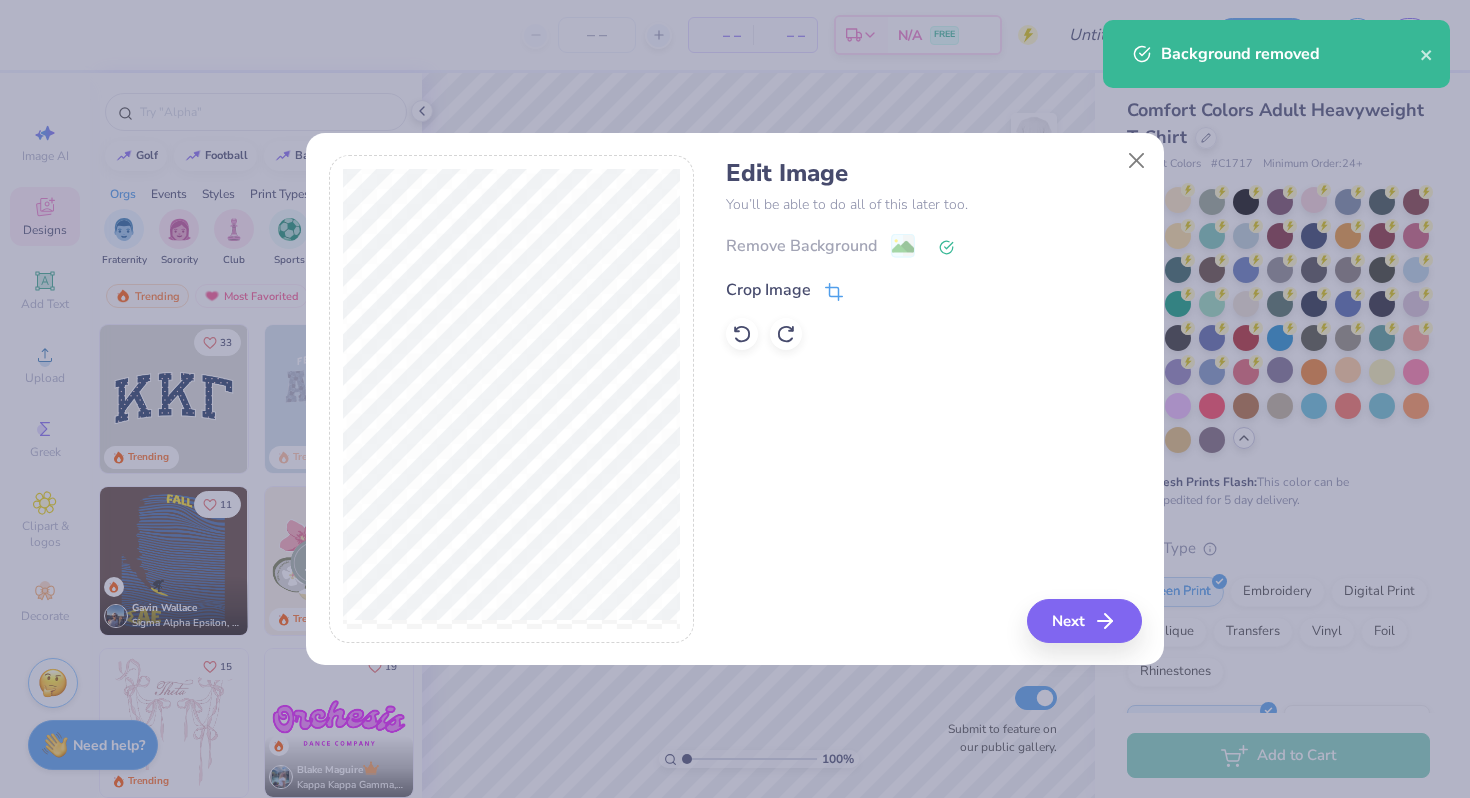 click 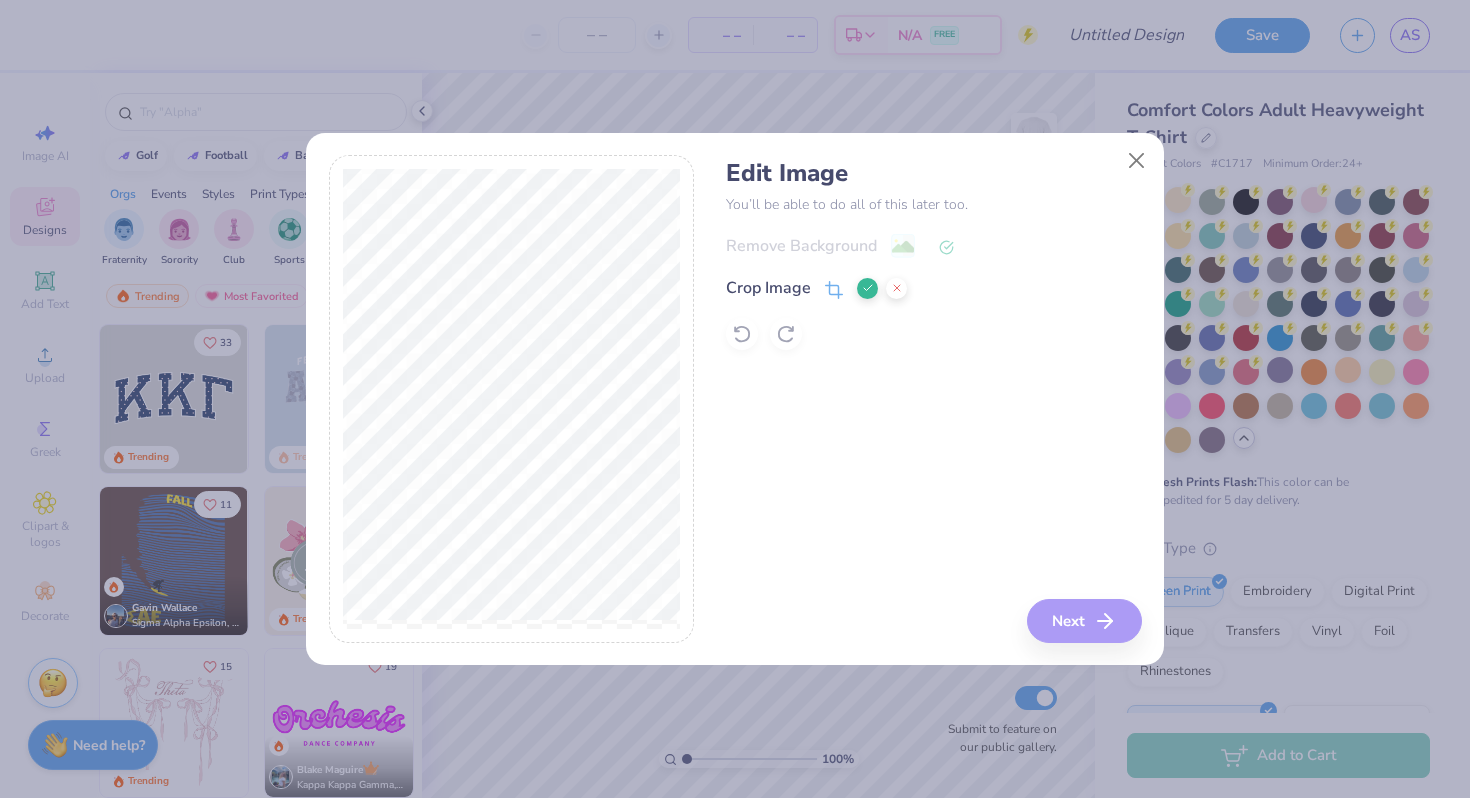 click on "Edit Image You’ll be able to do all of this later too. Remove Background Crop Image Next" at bounding box center (933, 399) 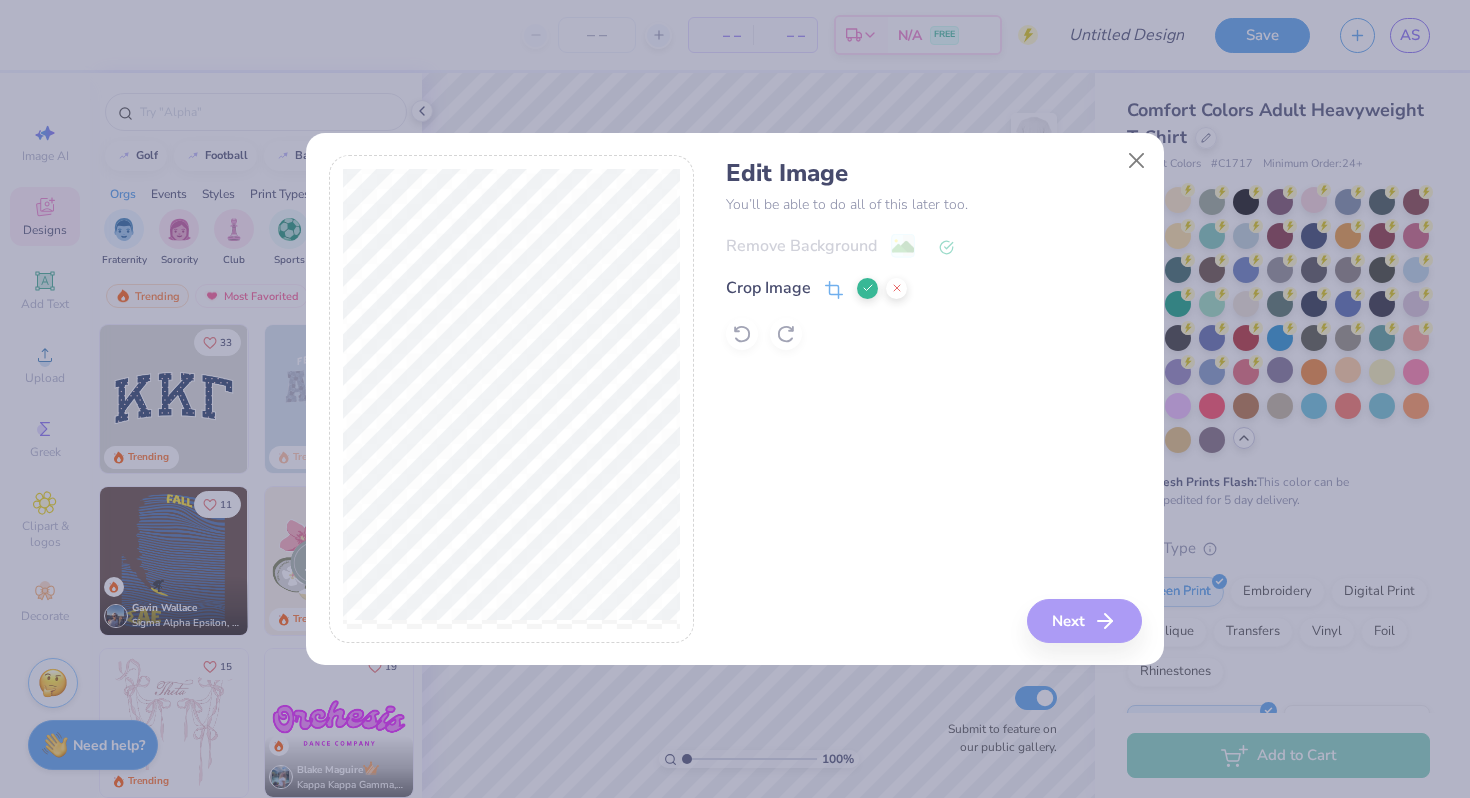 click 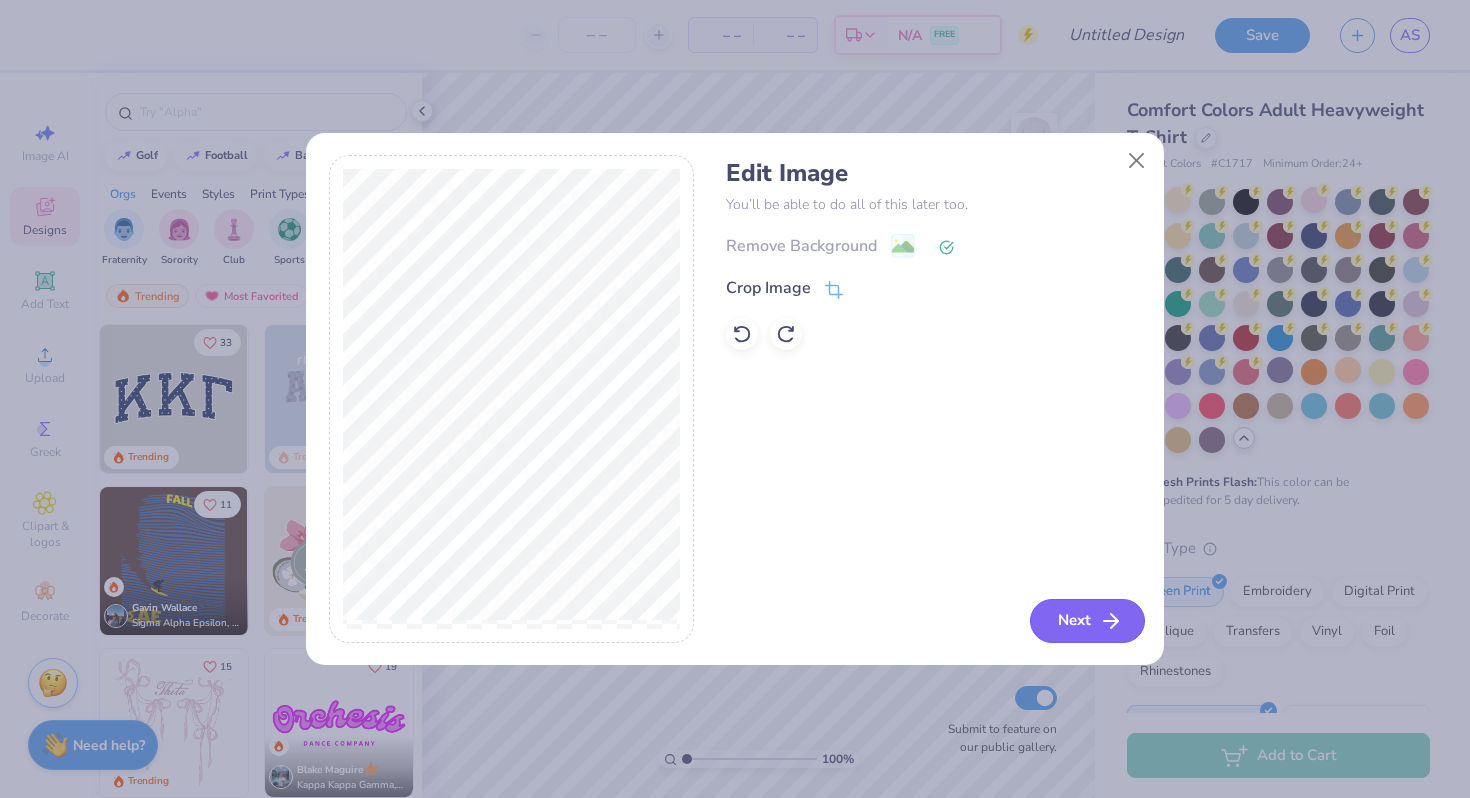 click on "Next" at bounding box center (1087, 621) 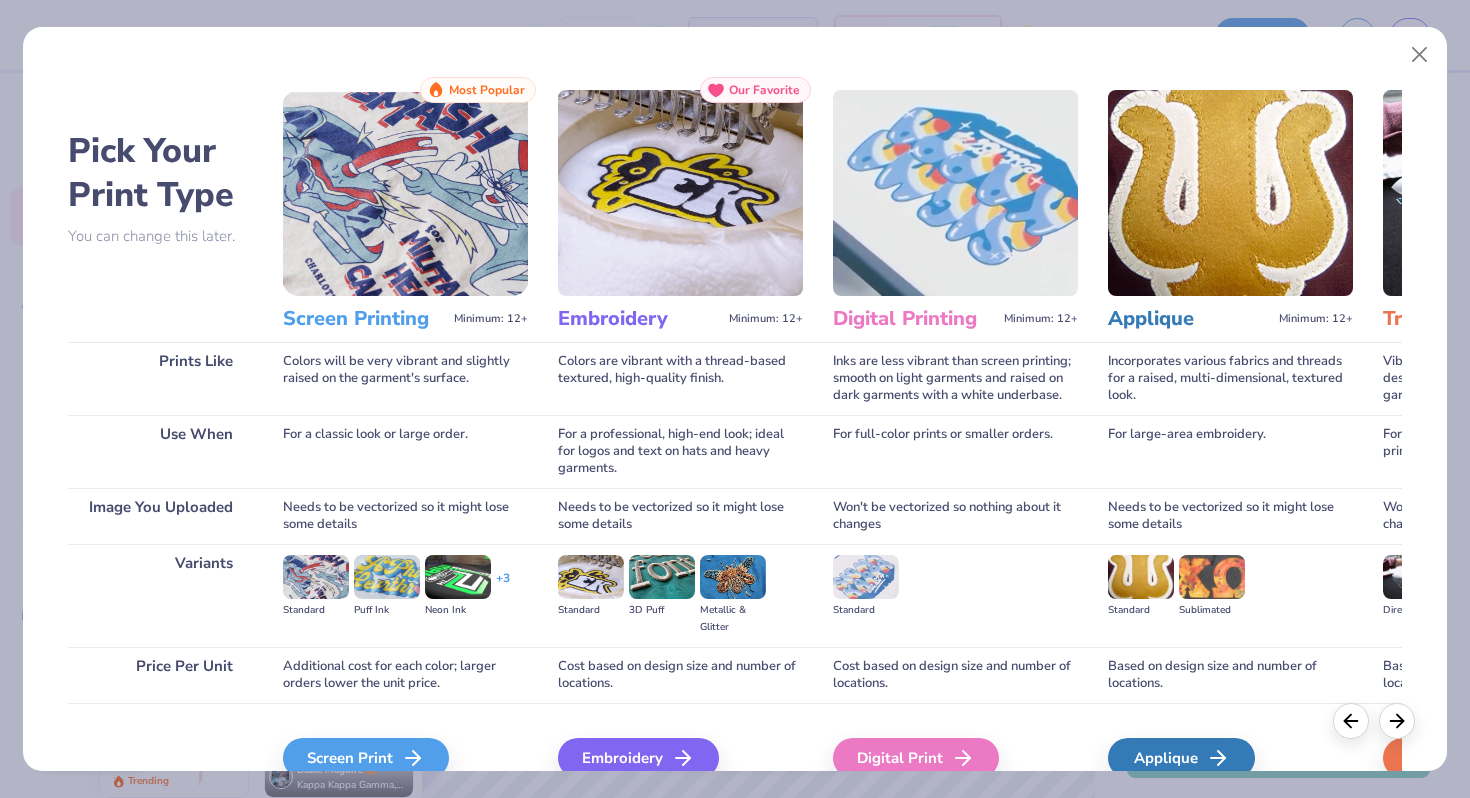 scroll, scrollTop: 99, scrollLeft: 0, axis: vertical 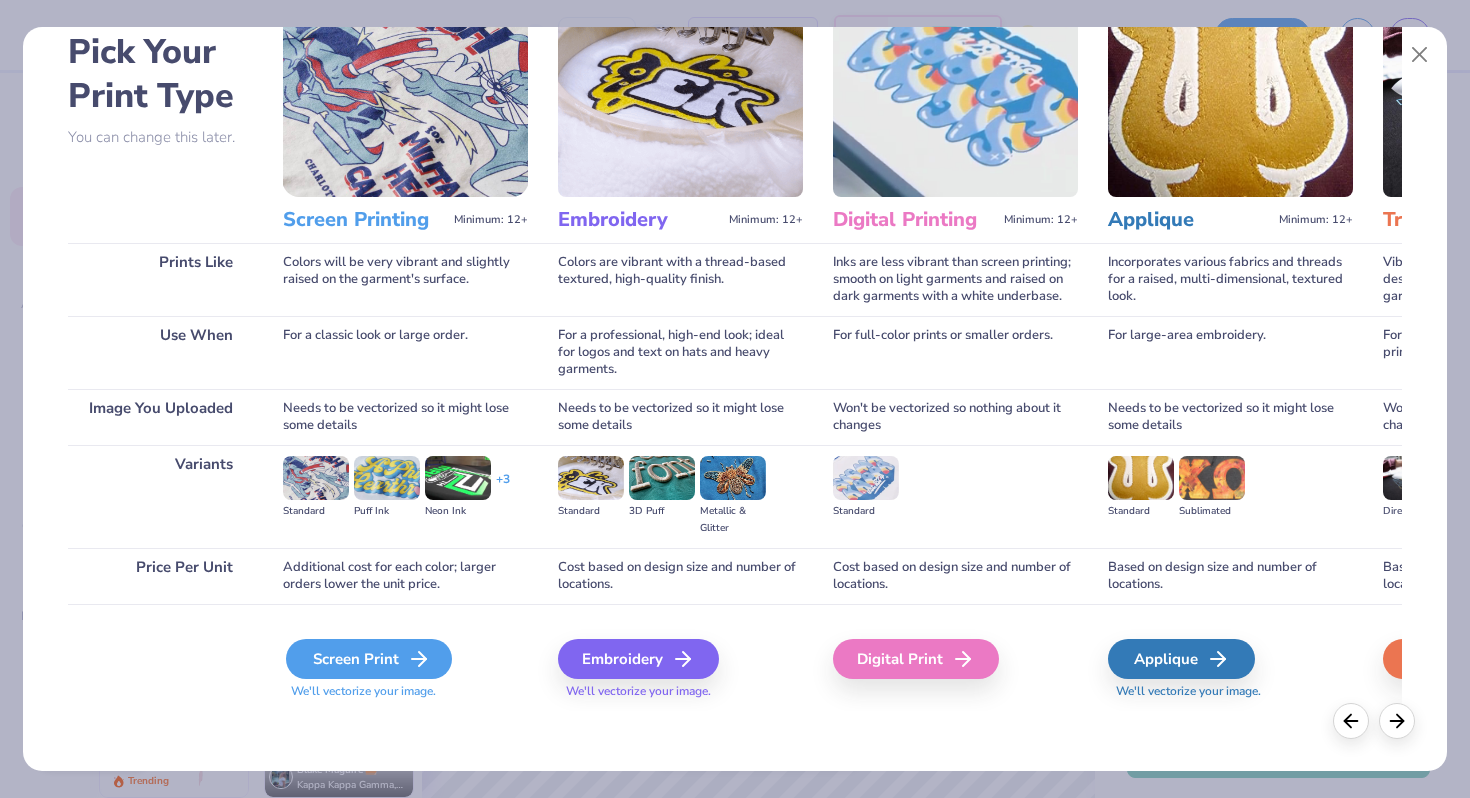 click on "Screen Print" at bounding box center (369, 659) 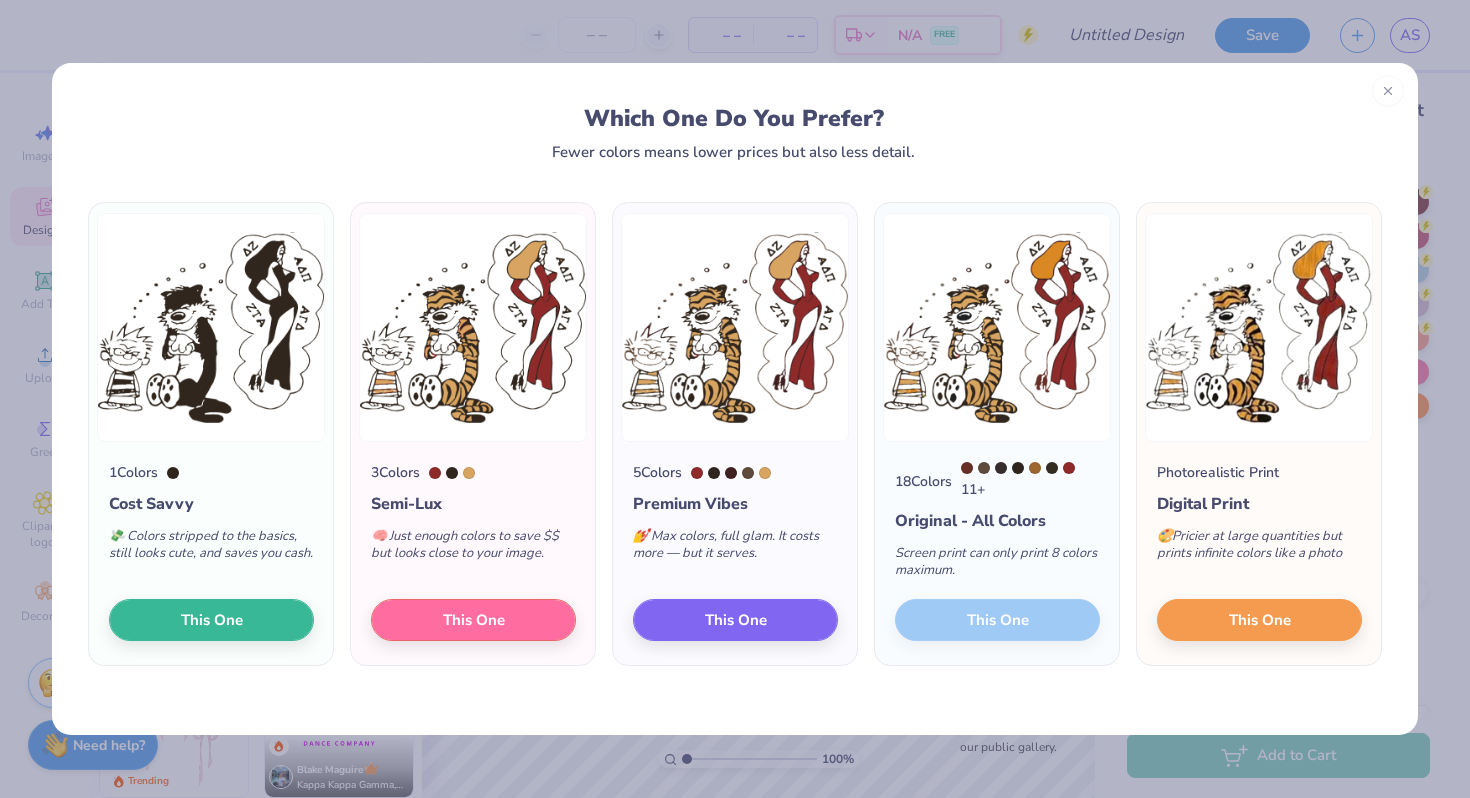 click on "[NUMBER]  Colors Cost Savvy 💸   Colors stripped to the basics, still looks cute, and saves you cash. This One [NUMBER]  Colors Semi-Lux 🧠   Just enough colors to save $$ but looks close to your image. This One [NUMBER]  Colors Premium Vibes 💅   Max colors, full glam. It costs more — but it serves. This One [NUMBER]  Colors [NUMBER] + Original - All Colors Screen print can only print [NUMBER] colors maximum. This One Photorealistic Print Digital Print 🎨  Pricier at large quantities but prints infinite colors like a photo This One" at bounding box center [735, 447] 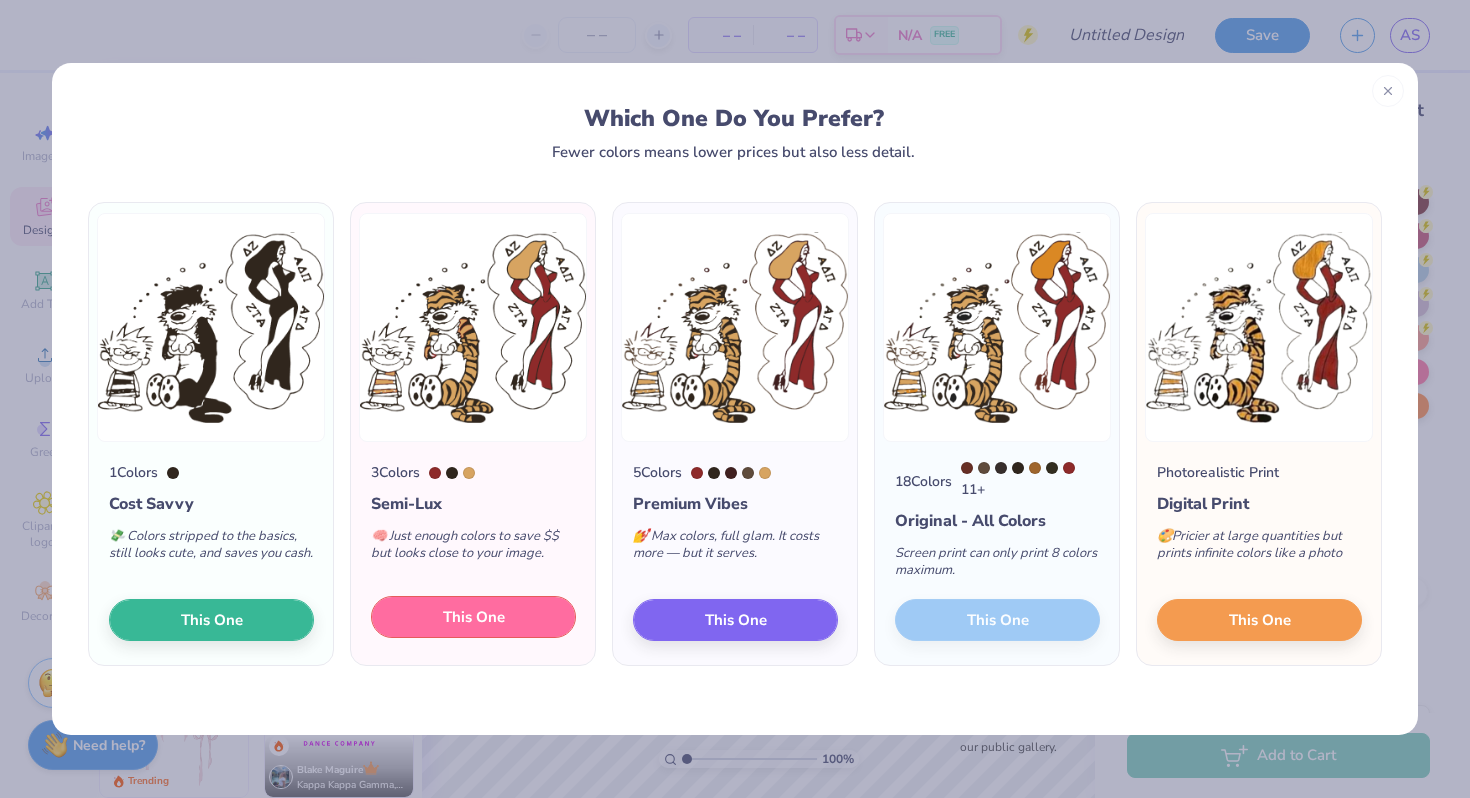 click on "This One" at bounding box center (473, 617) 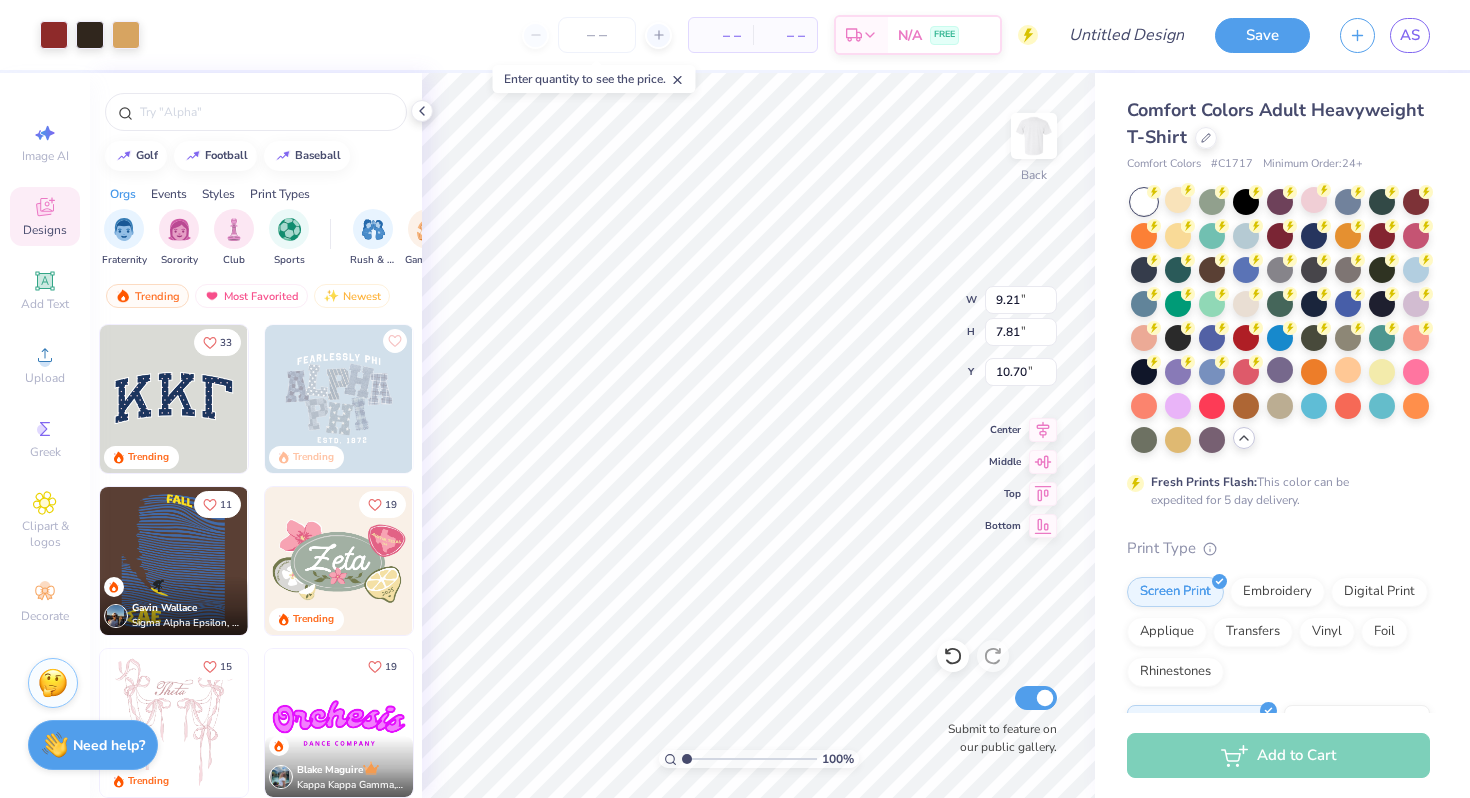 type on "9.21" 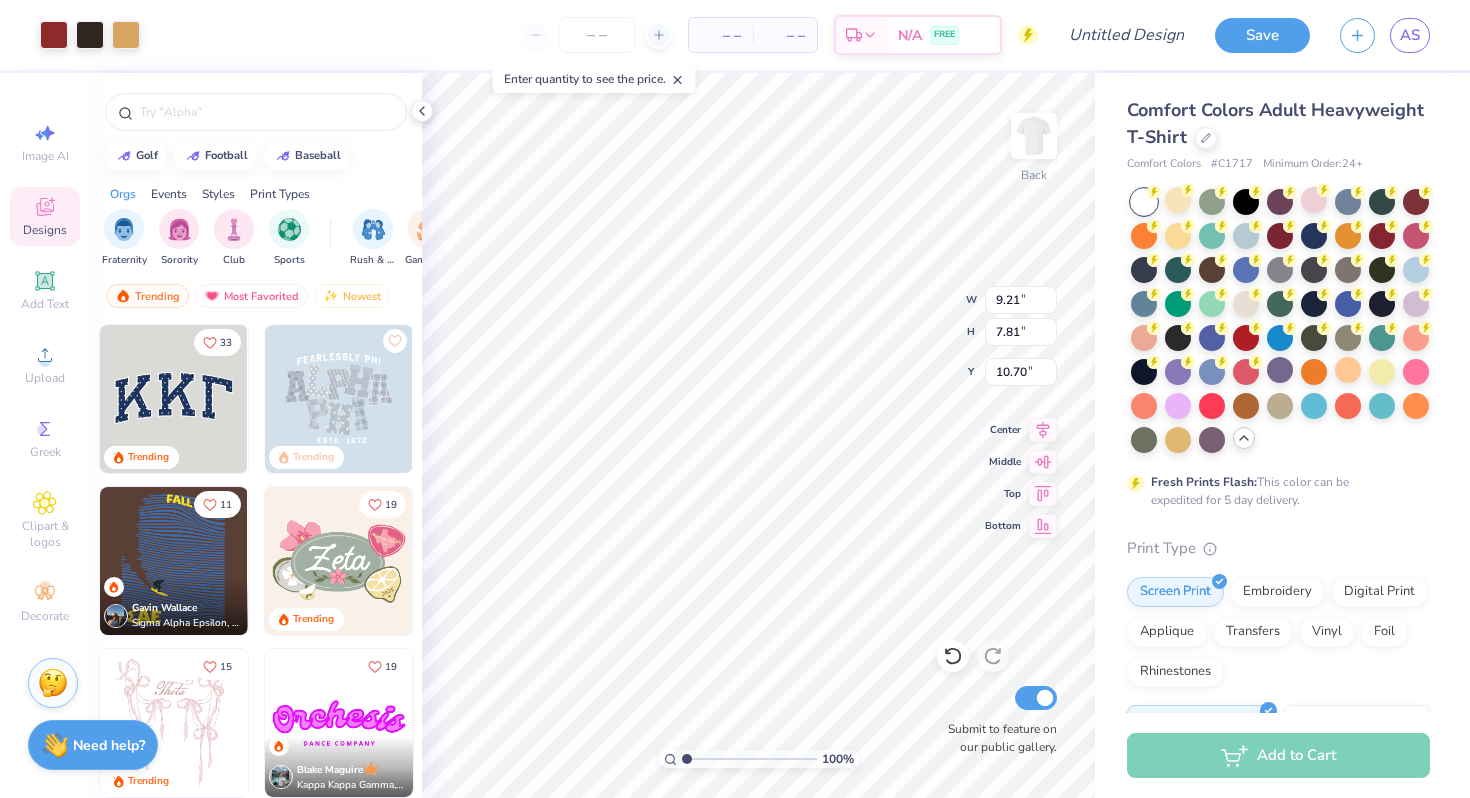 type on "7.81" 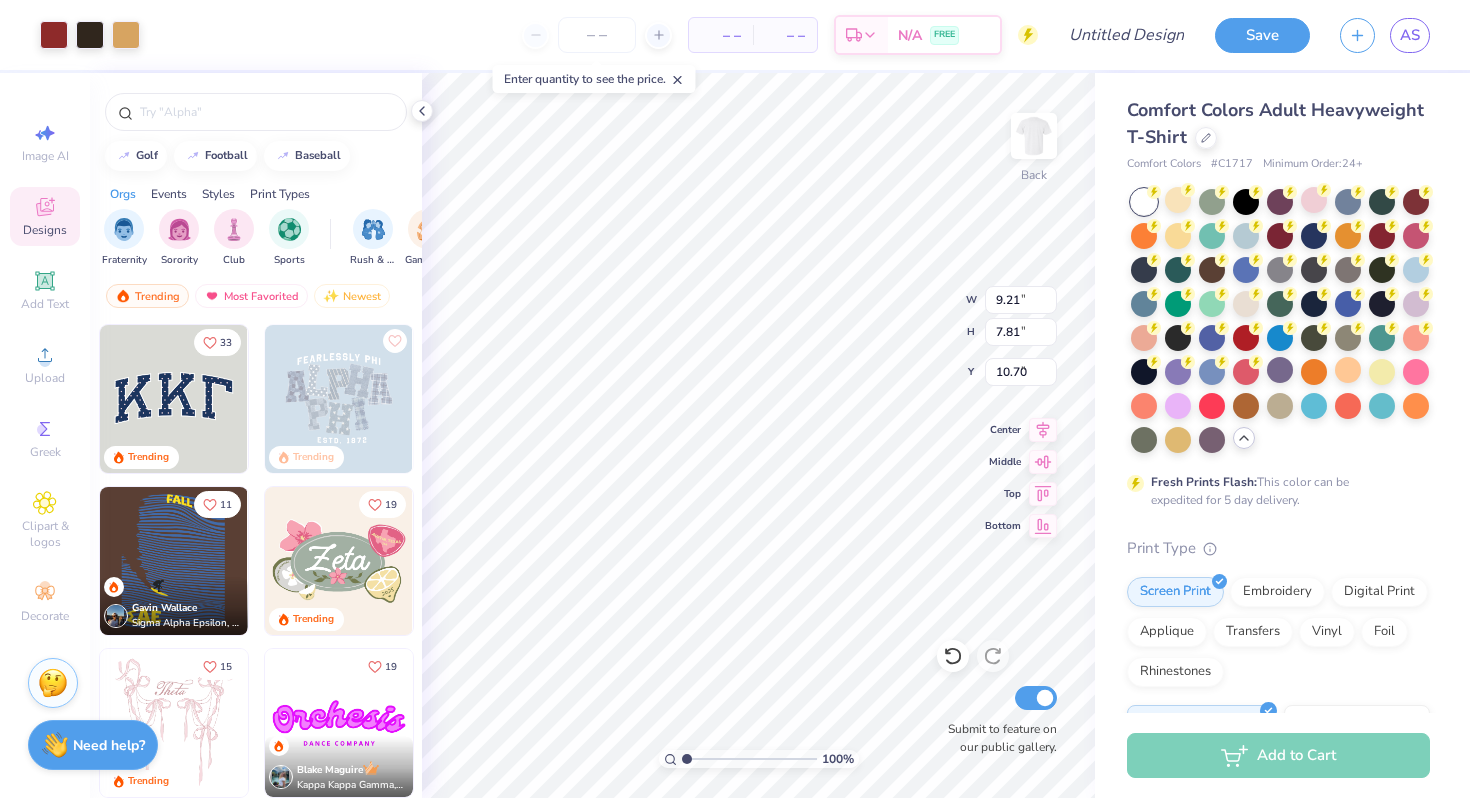 type on "2.32" 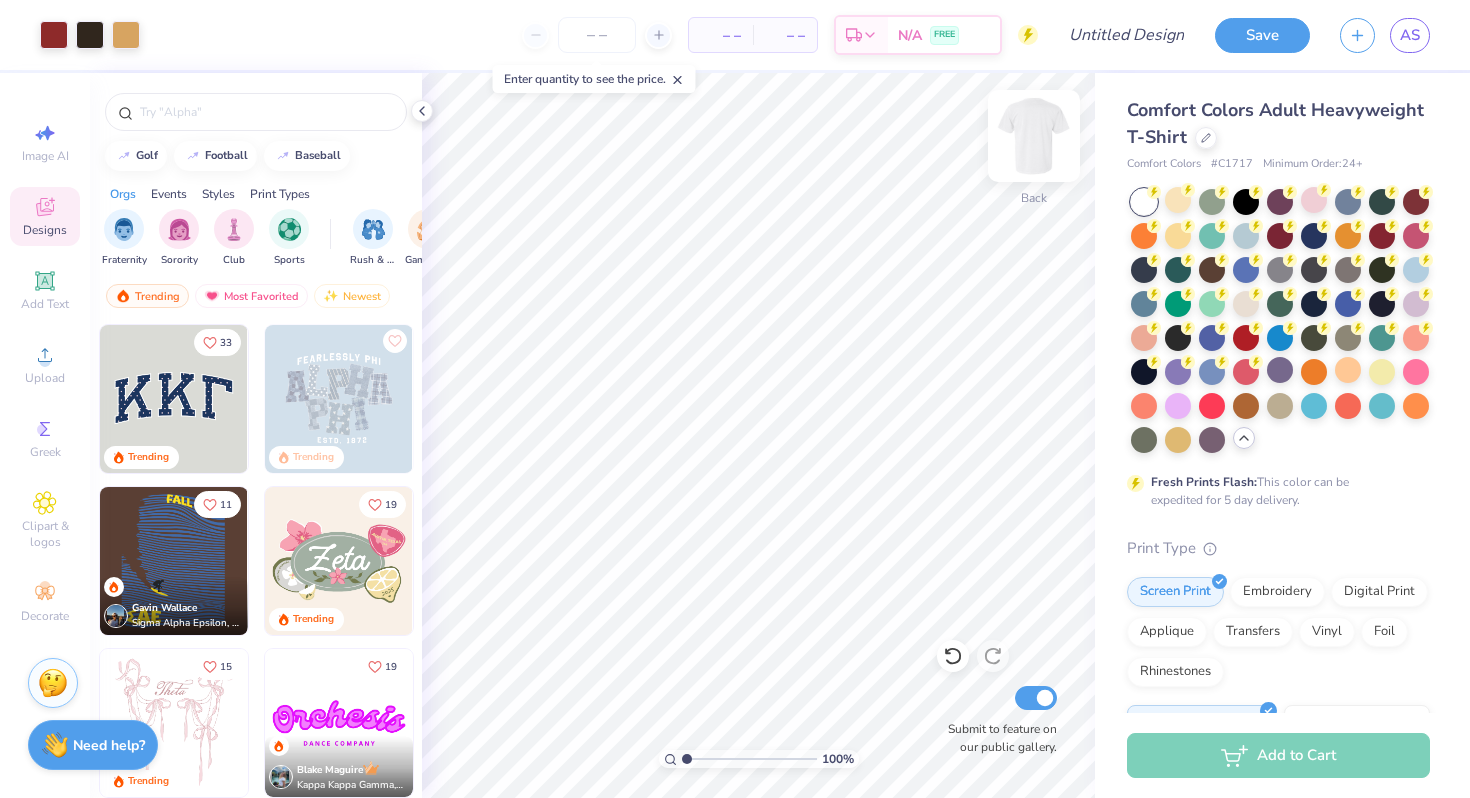 click at bounding box center [1034, 136] 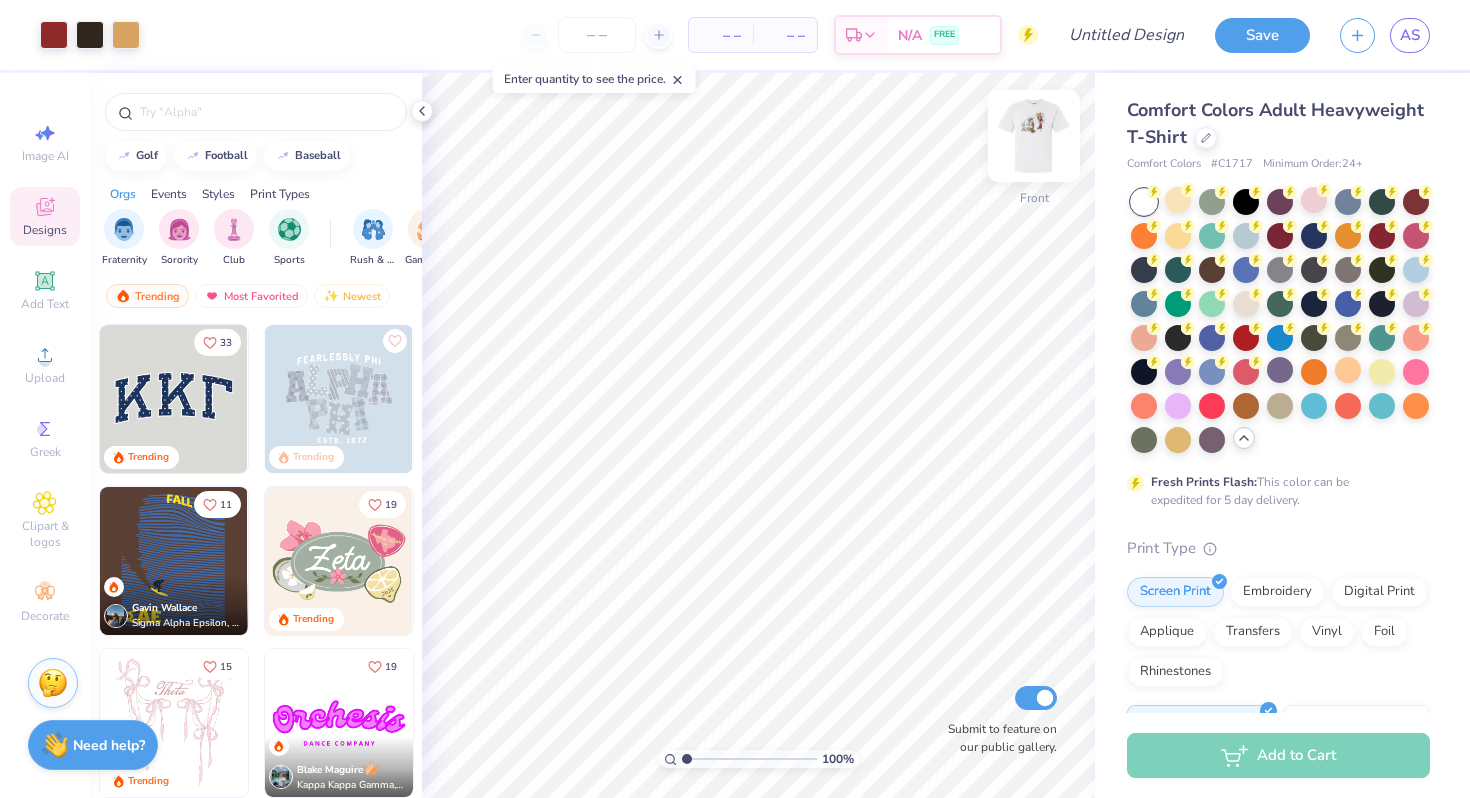 click at bounding box center [1034, 136] 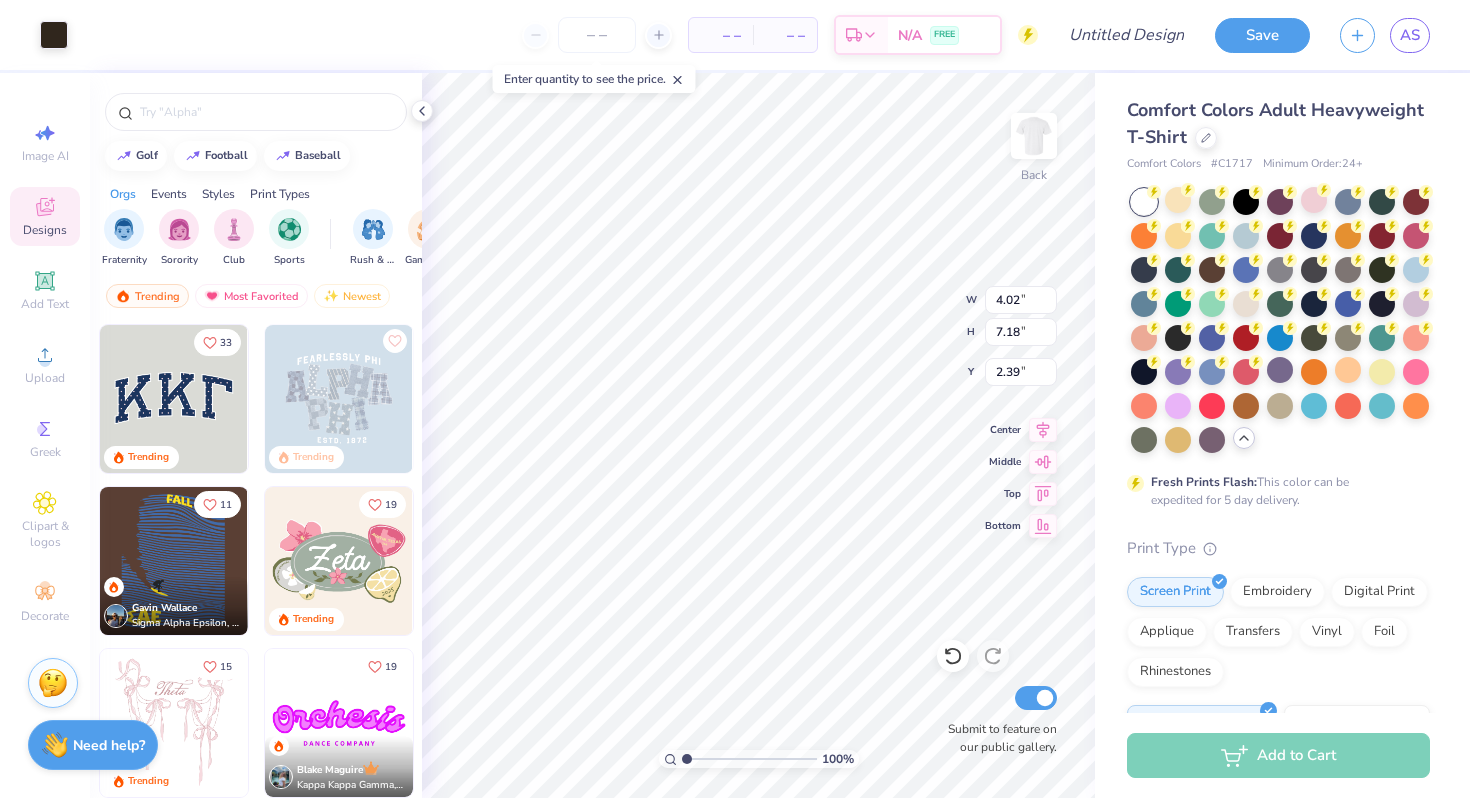 type on "0.23" 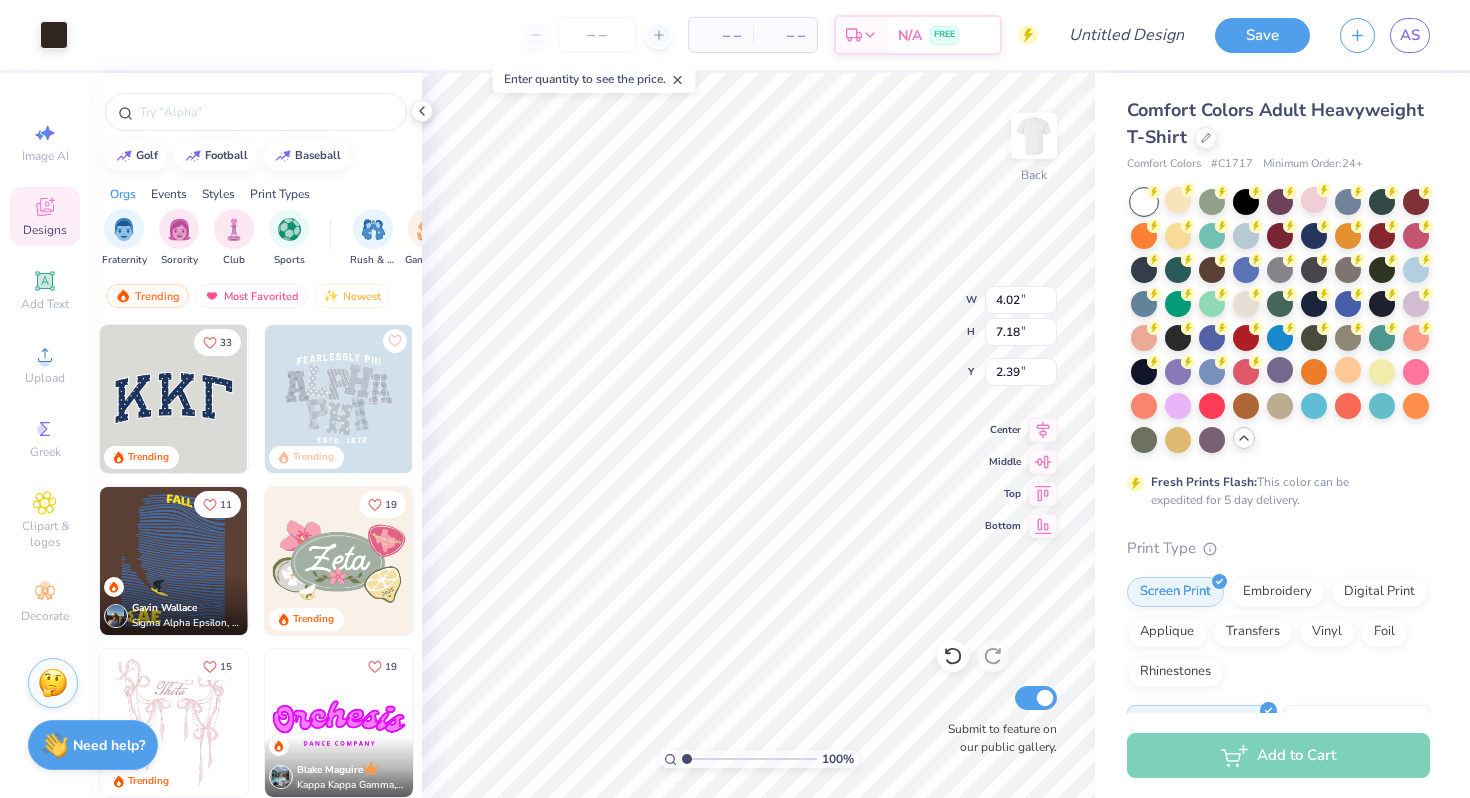 type on "0.31" 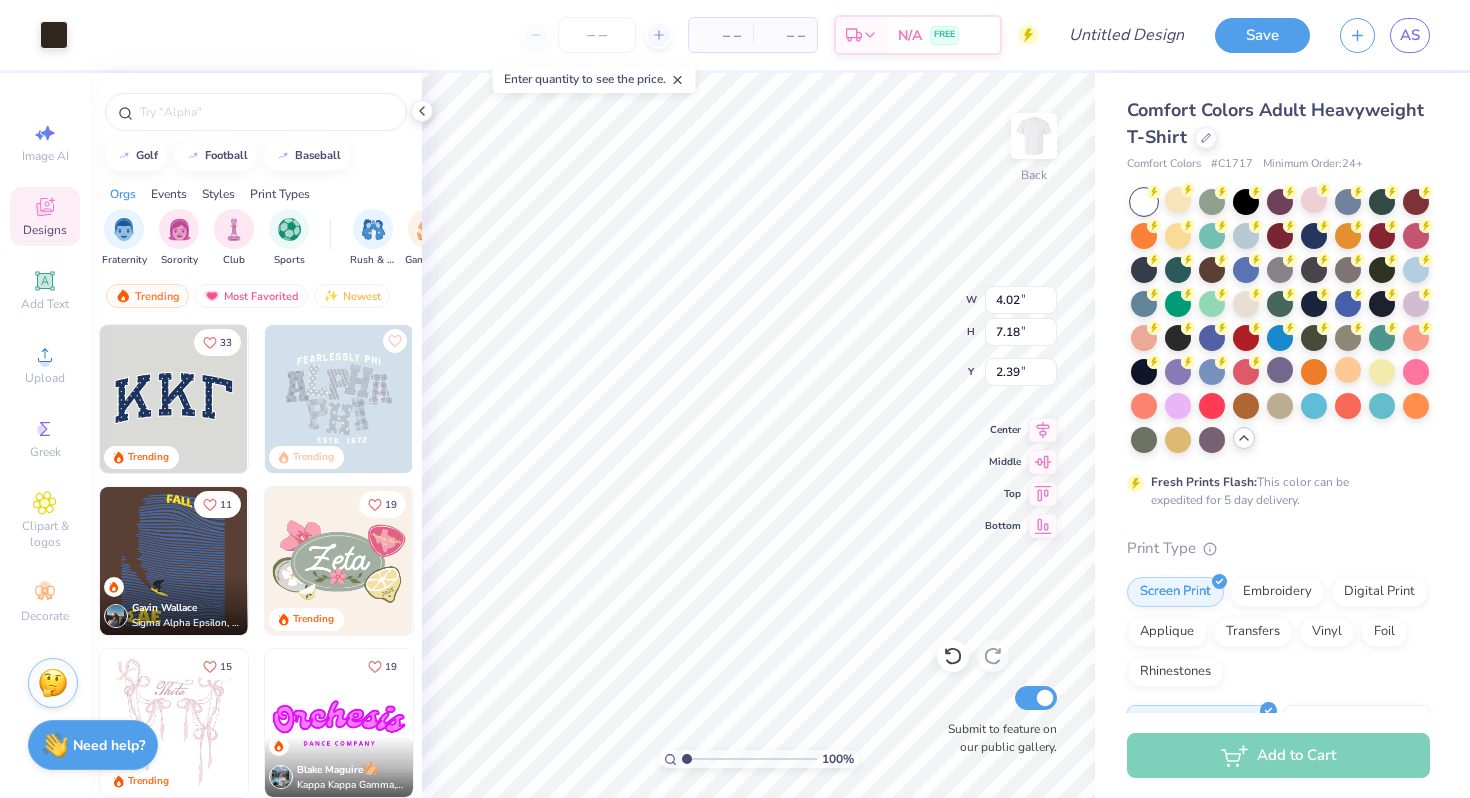 type on "6.91" 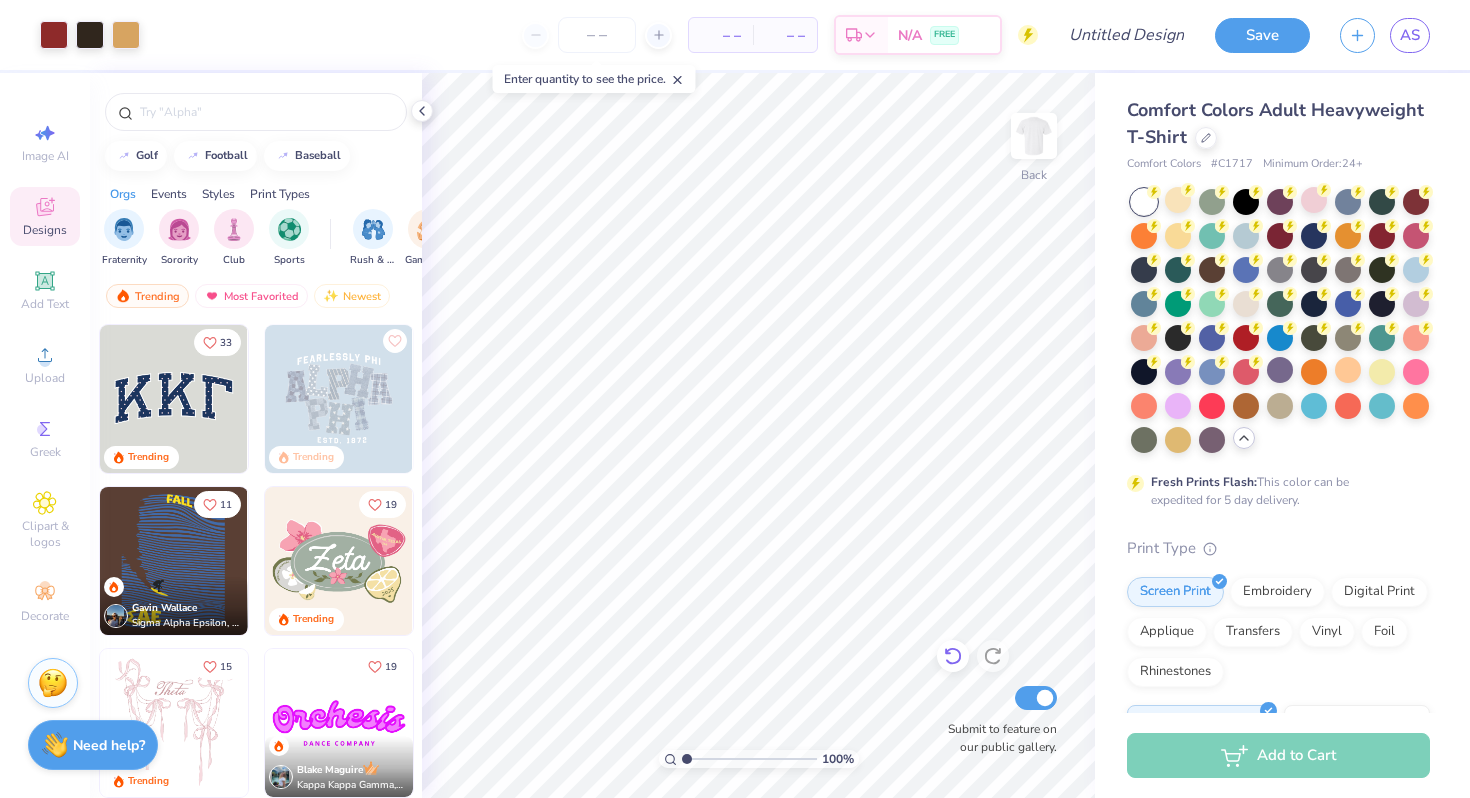 click 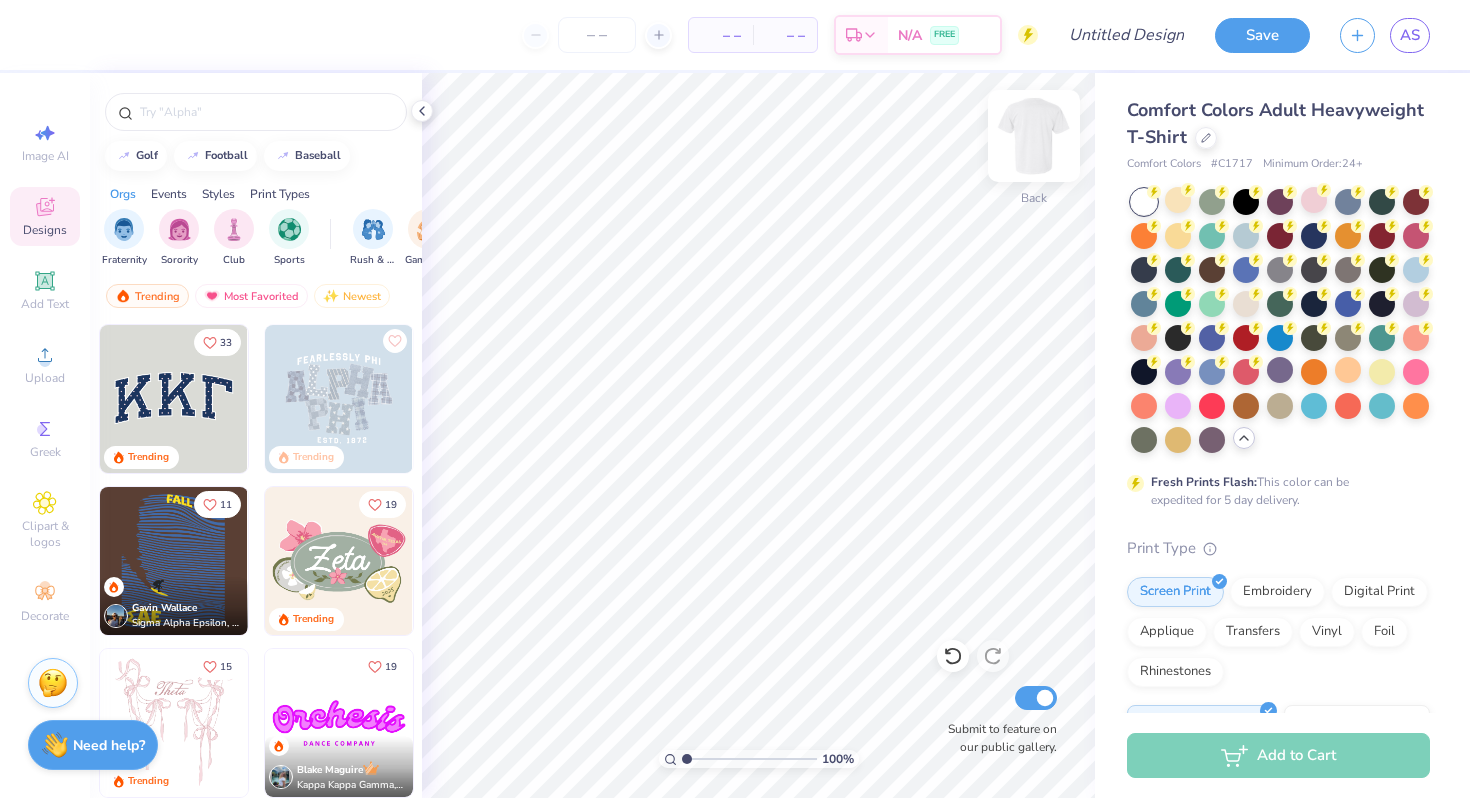 click at bounding box center (1034, 136) 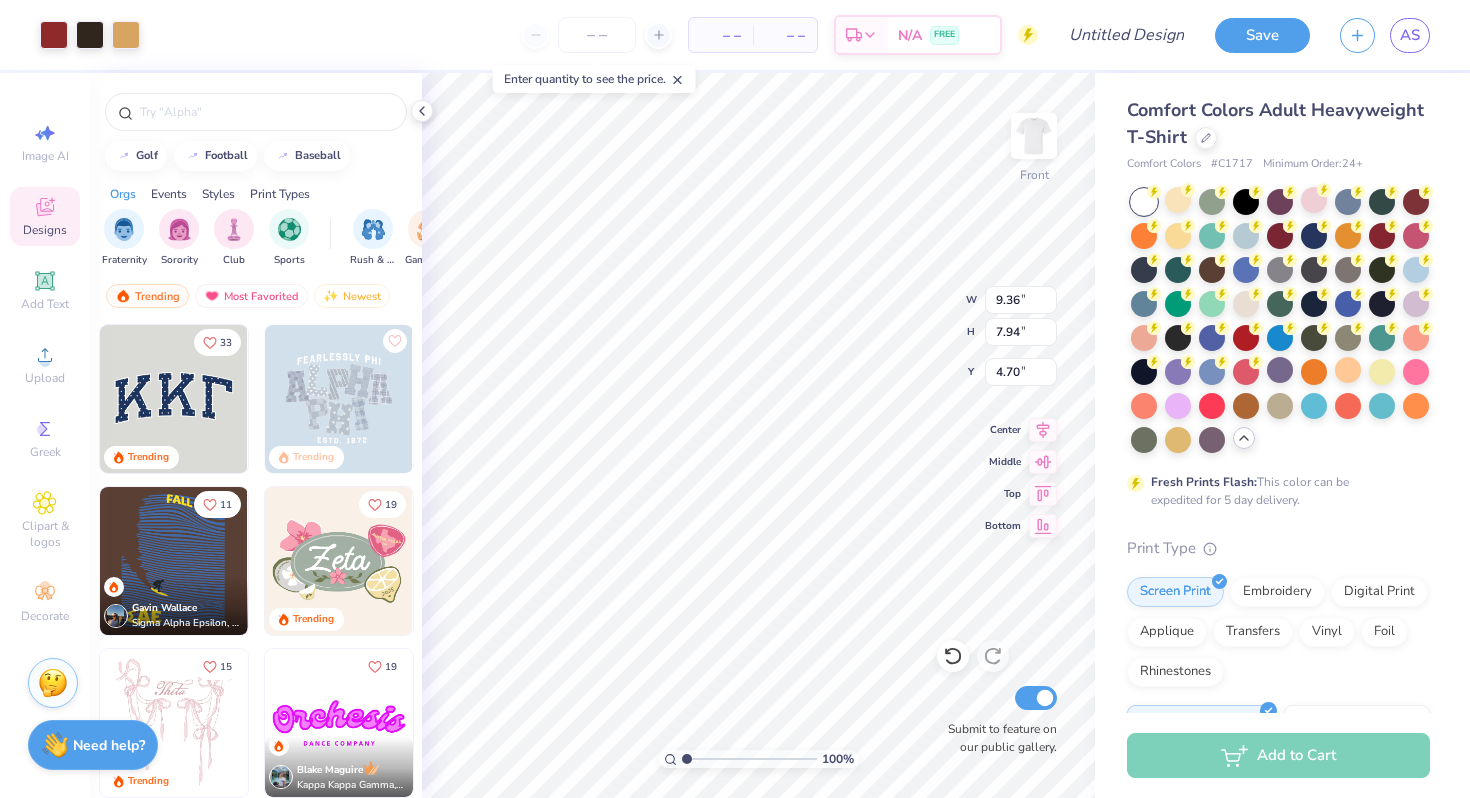 type on "5.04" 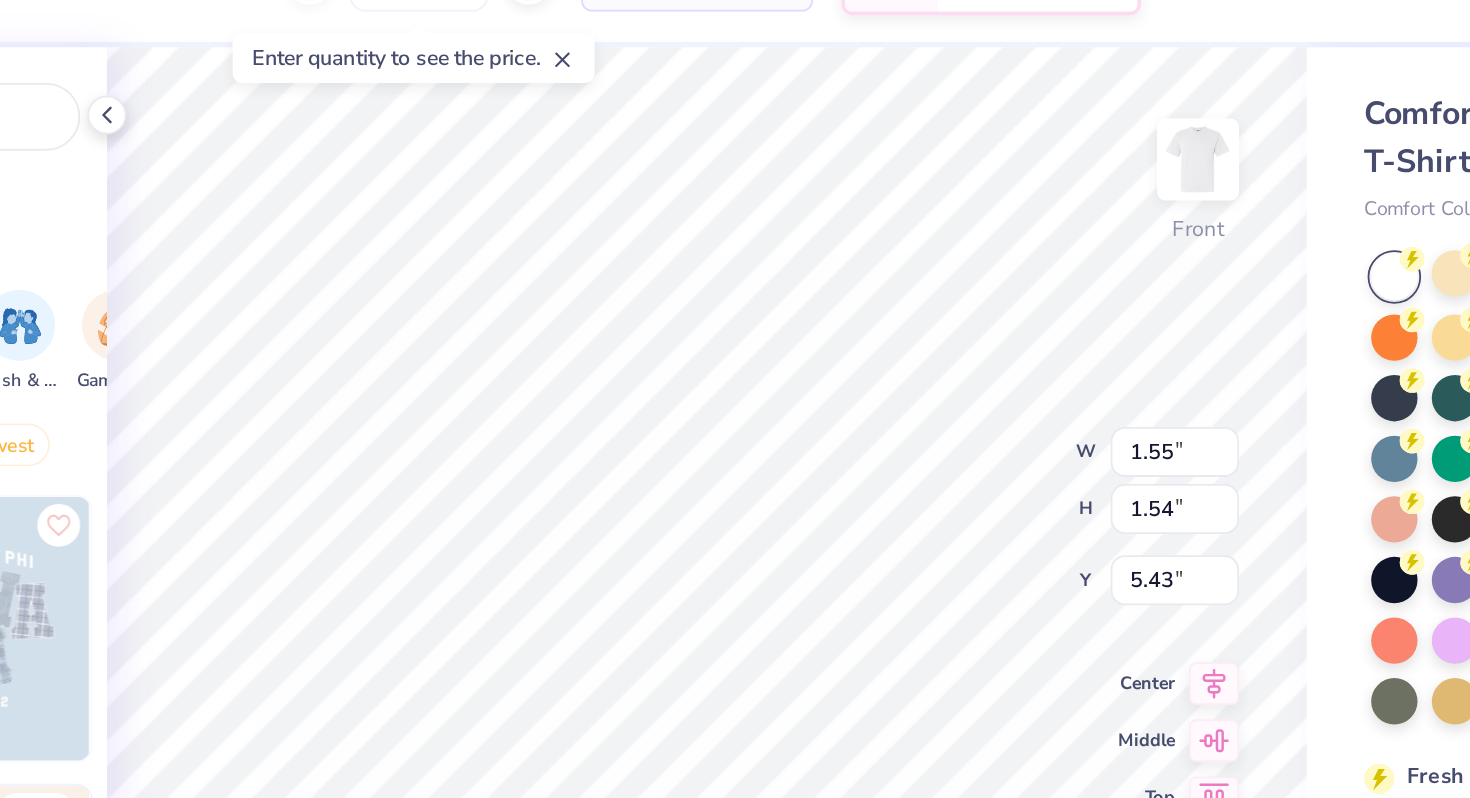 type on "5.47" 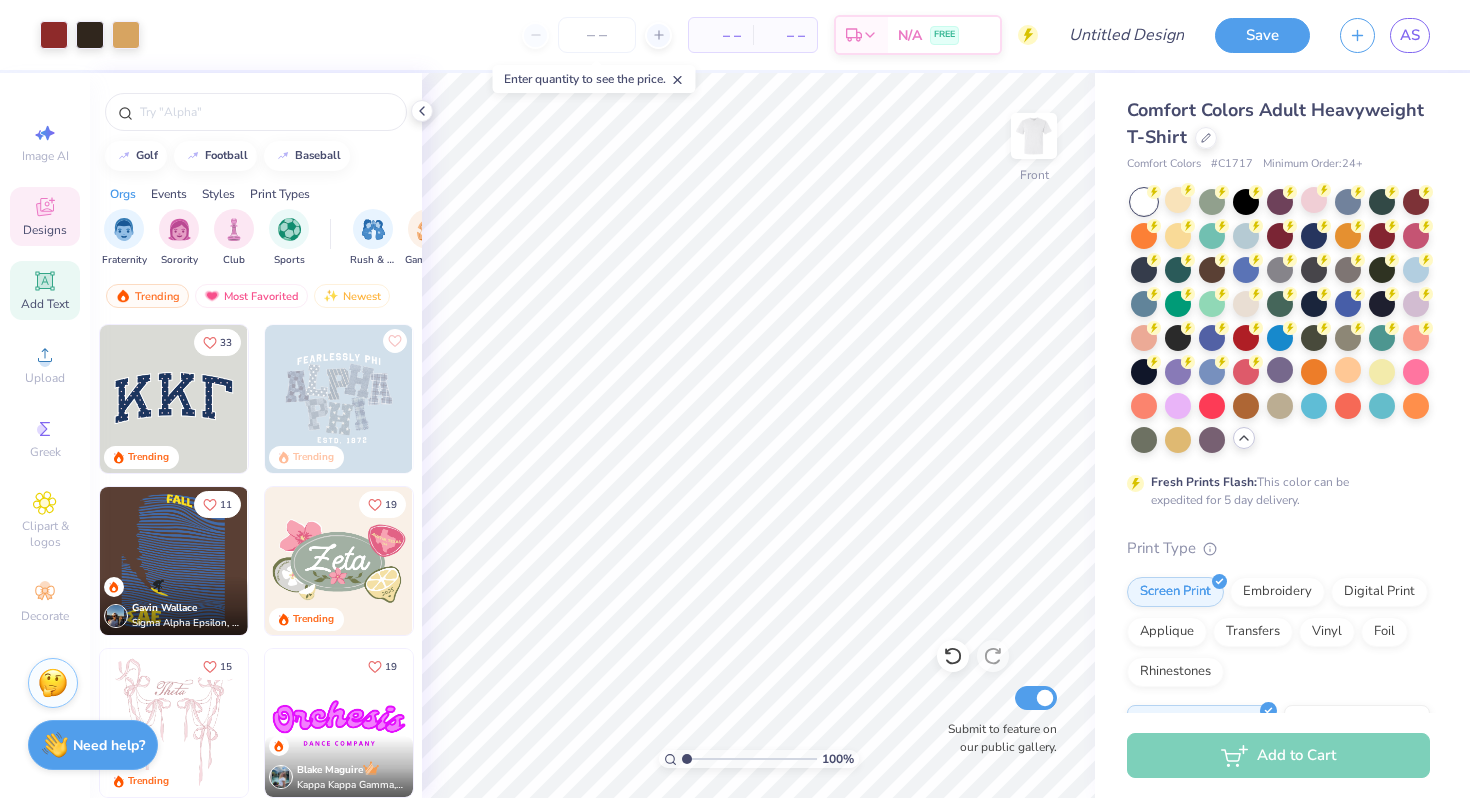 click on "Add Text" at bounding box center (45, 290) 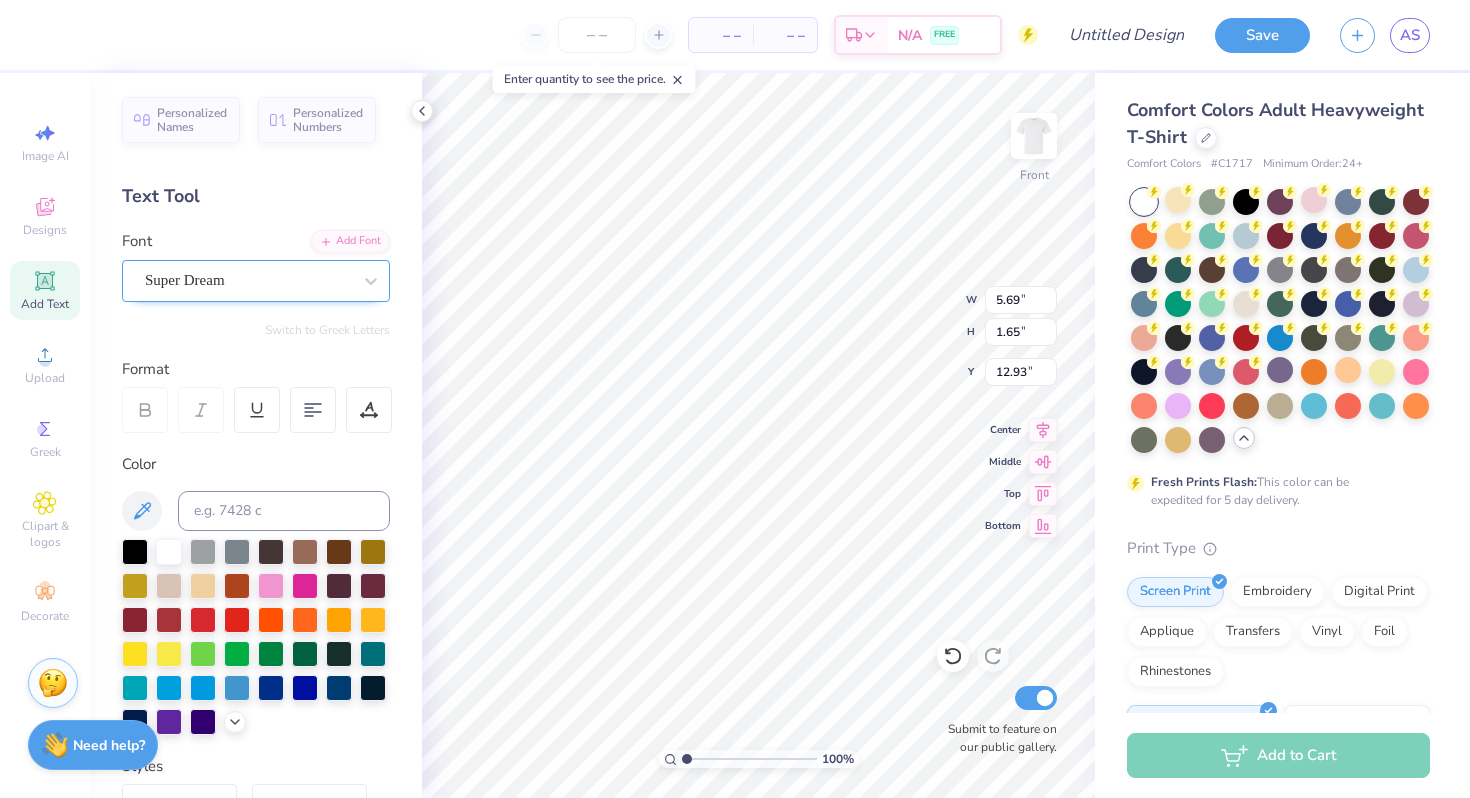 click on "Super Dream" at bounding box center (248, 280) 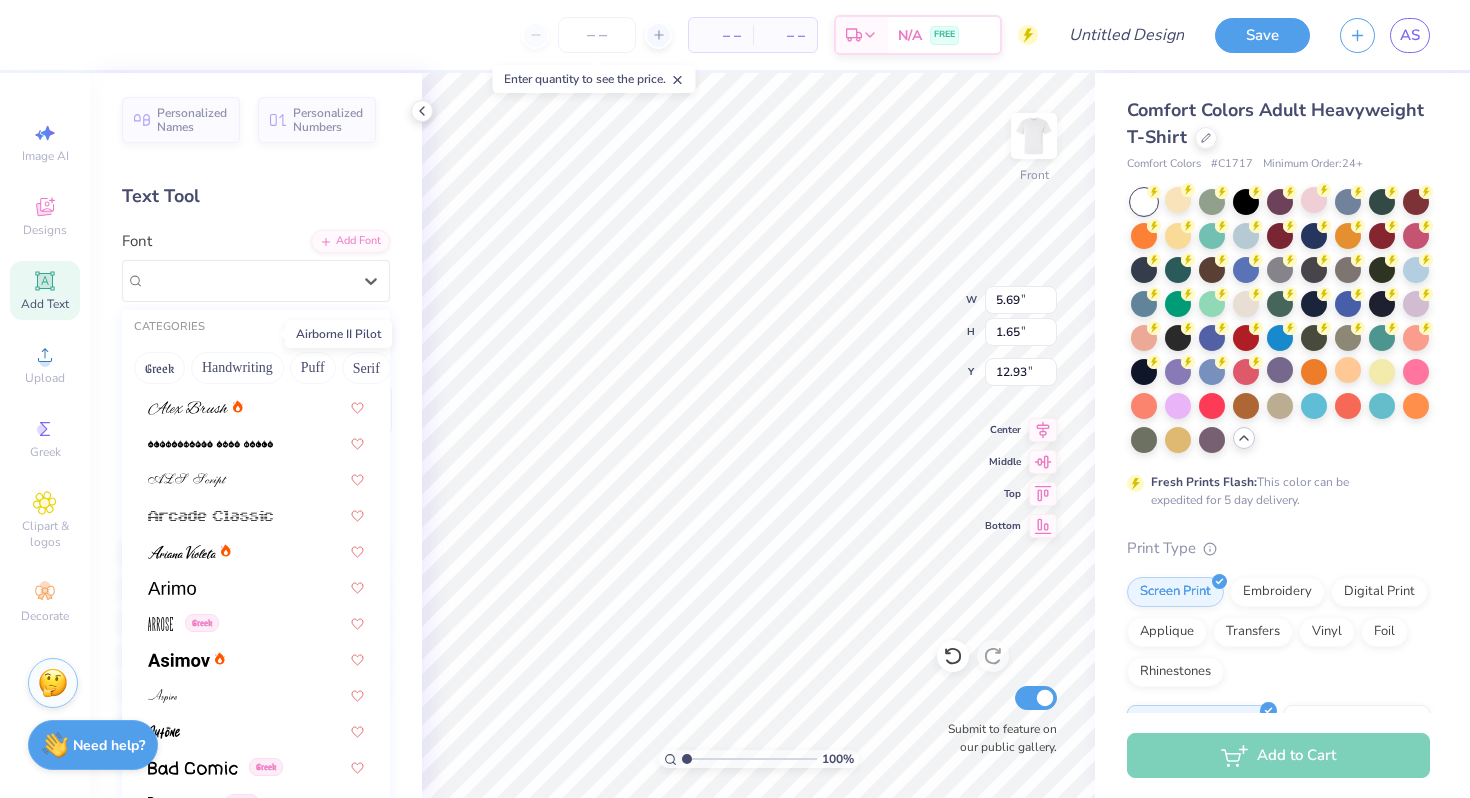 scroll, scrollTop: 502, scrollLeft: 0, axis: vertical 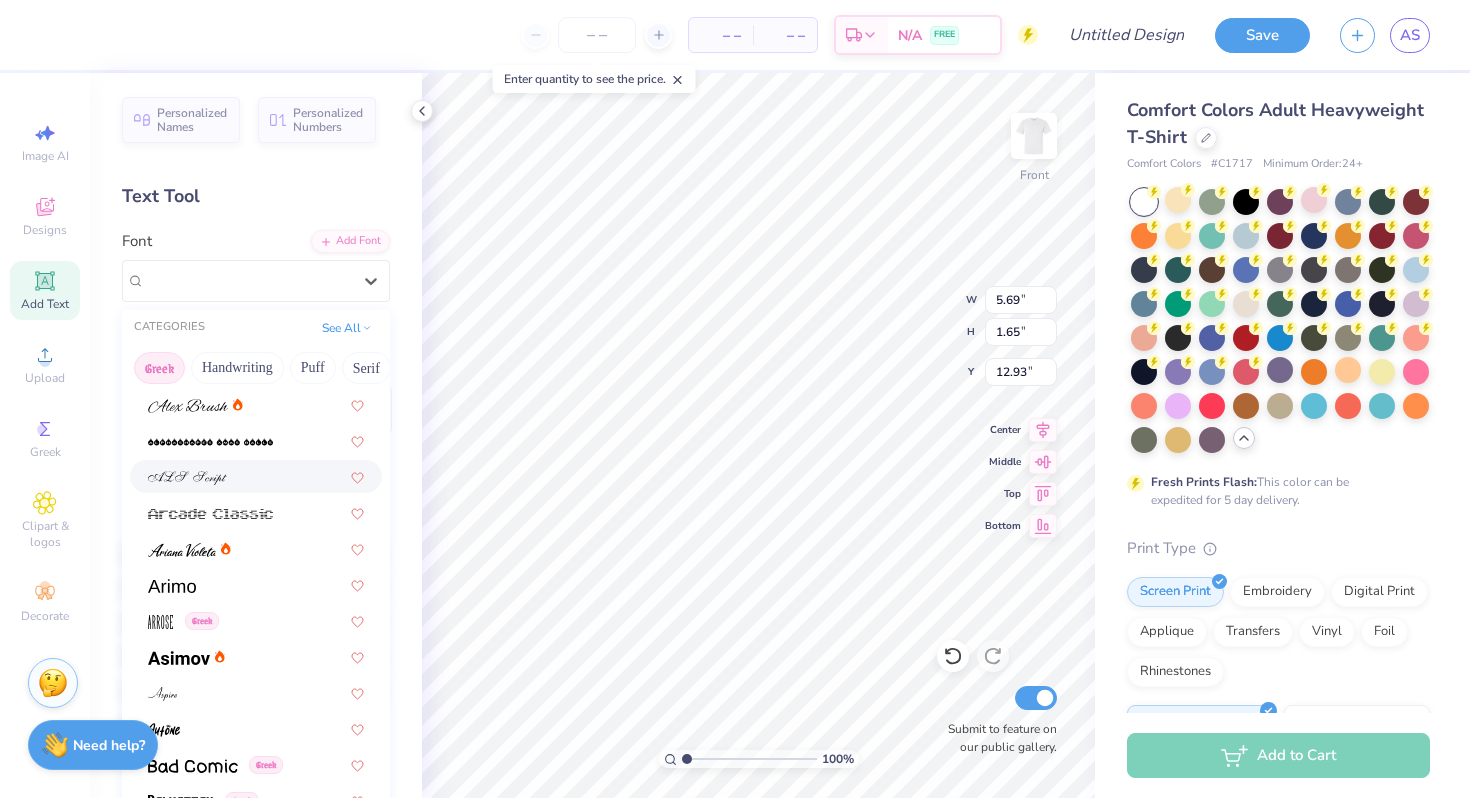 click on "Greek" at bounding box center (159, 368) 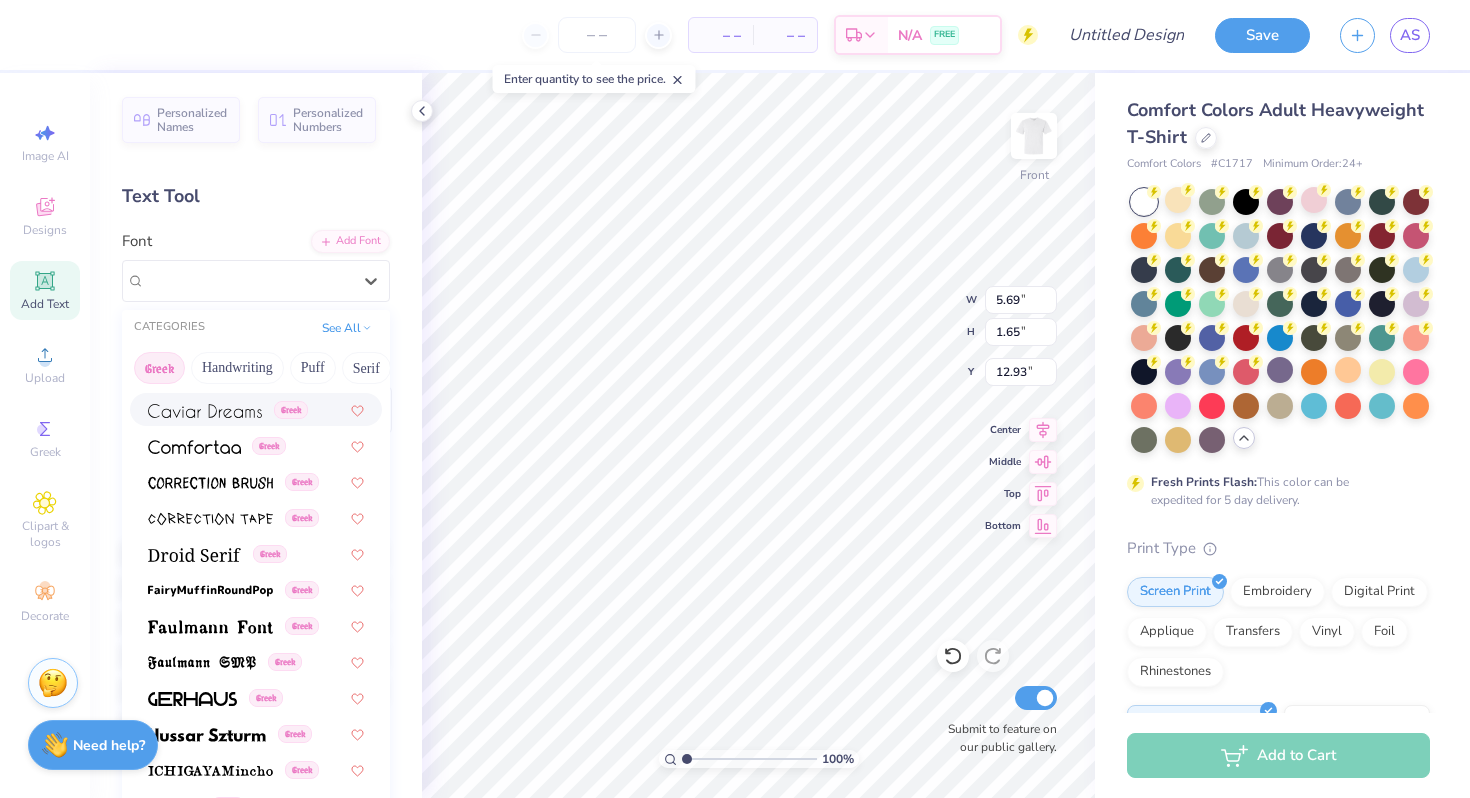 scroll, scrollTop: 463, scrollLeft: 0, axis: vertical 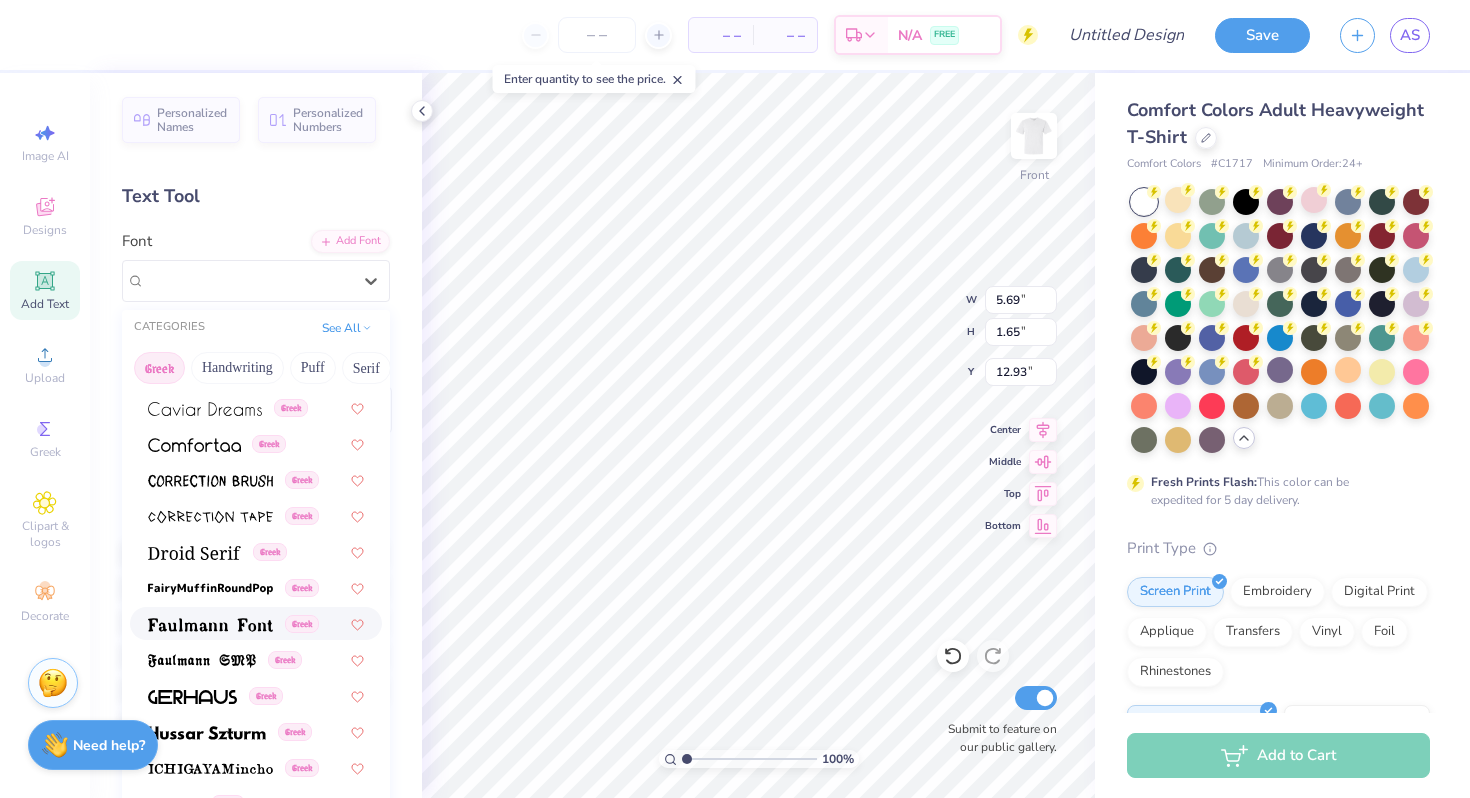 click at bounding box center [210, 625] 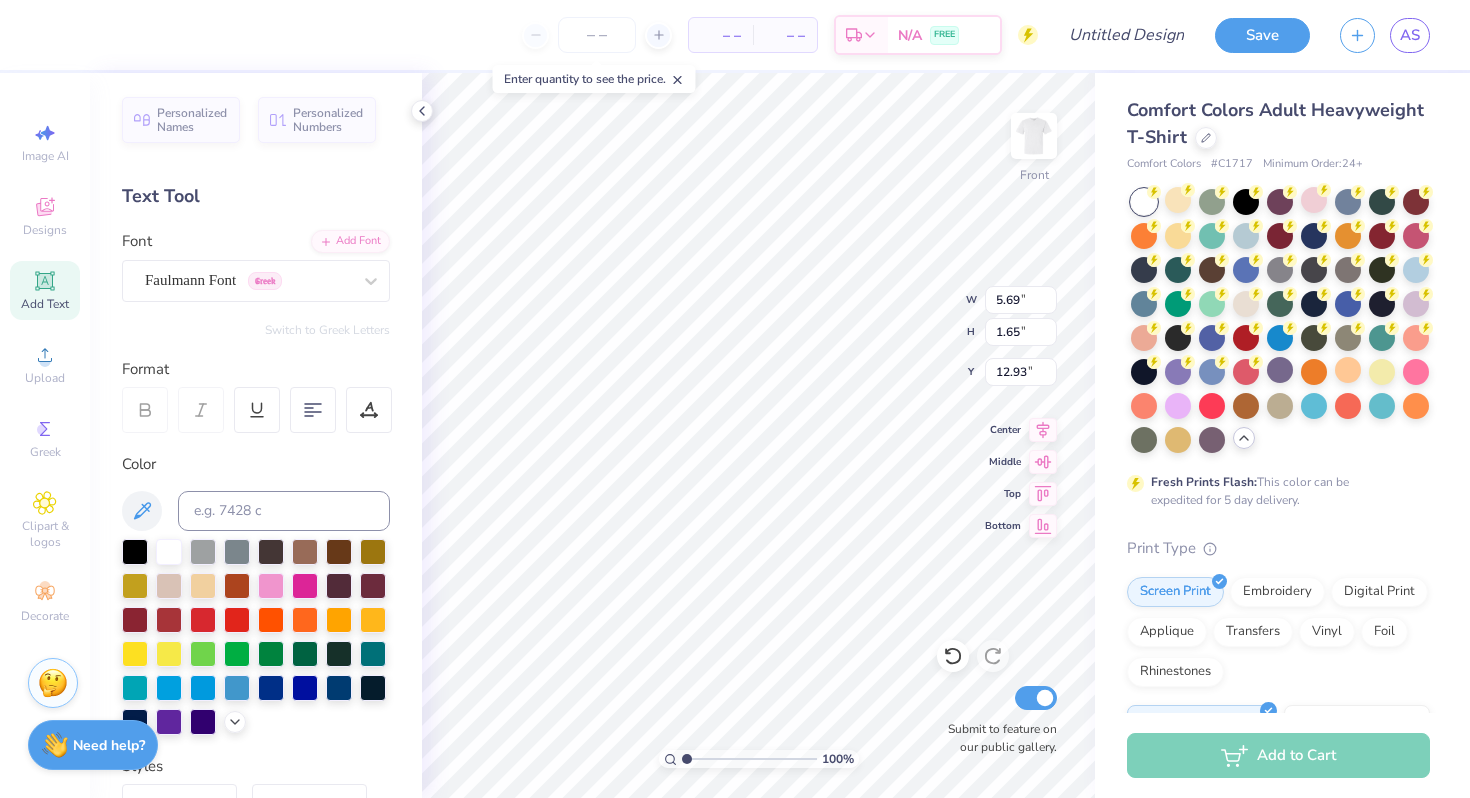 type on "6.03" 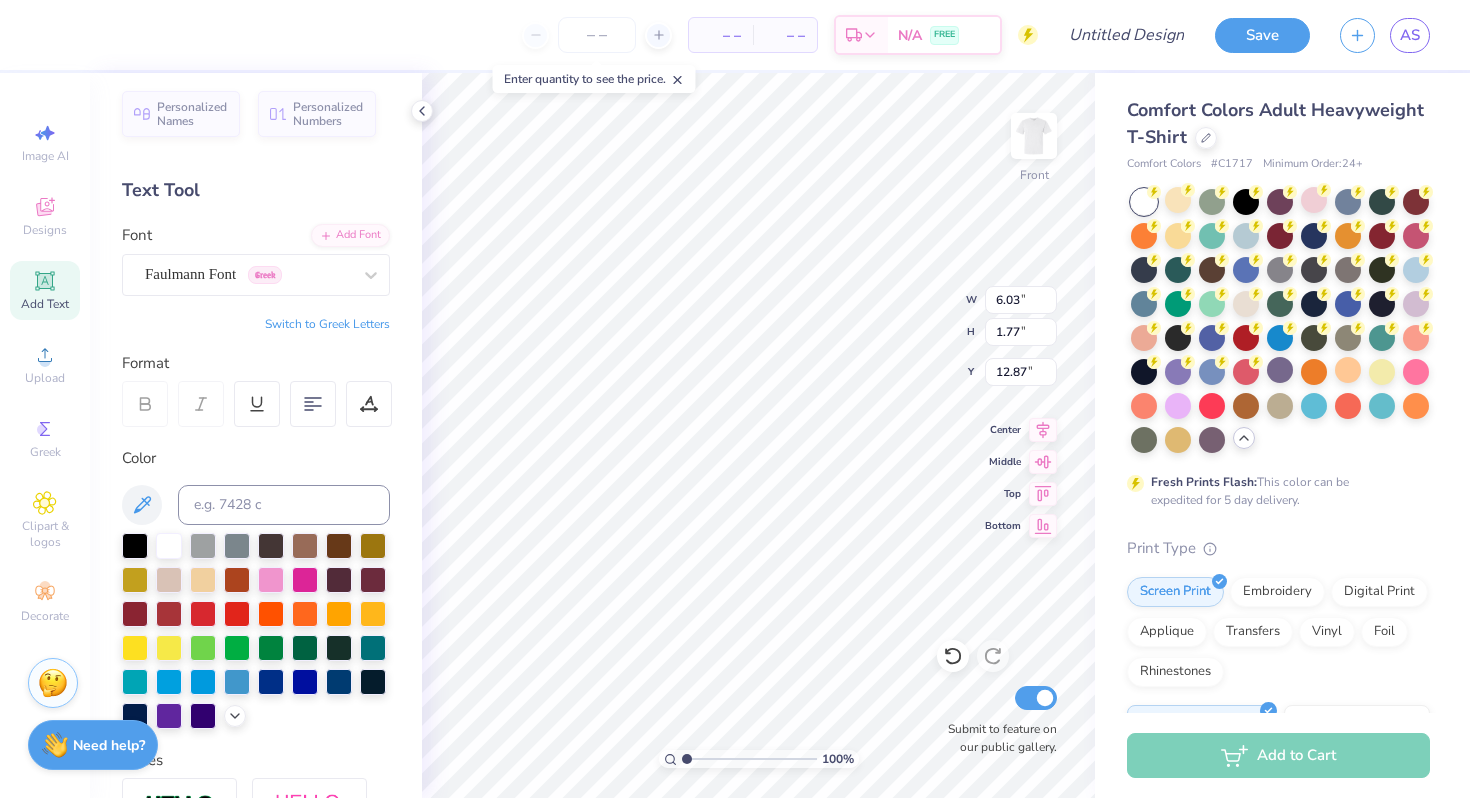 scroll, scrollTop: 0, scrollLeft: 0, axis: both 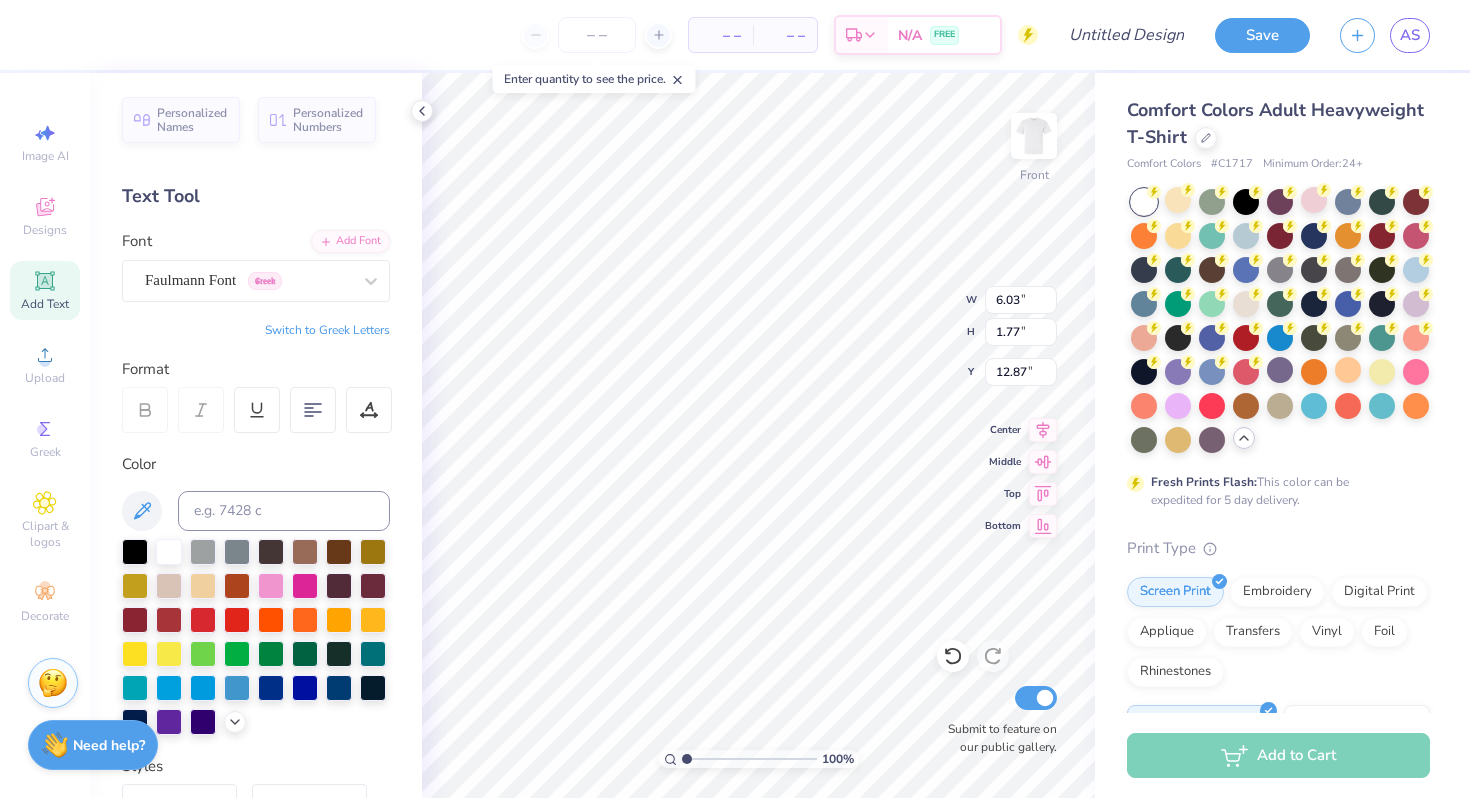 type on "B" 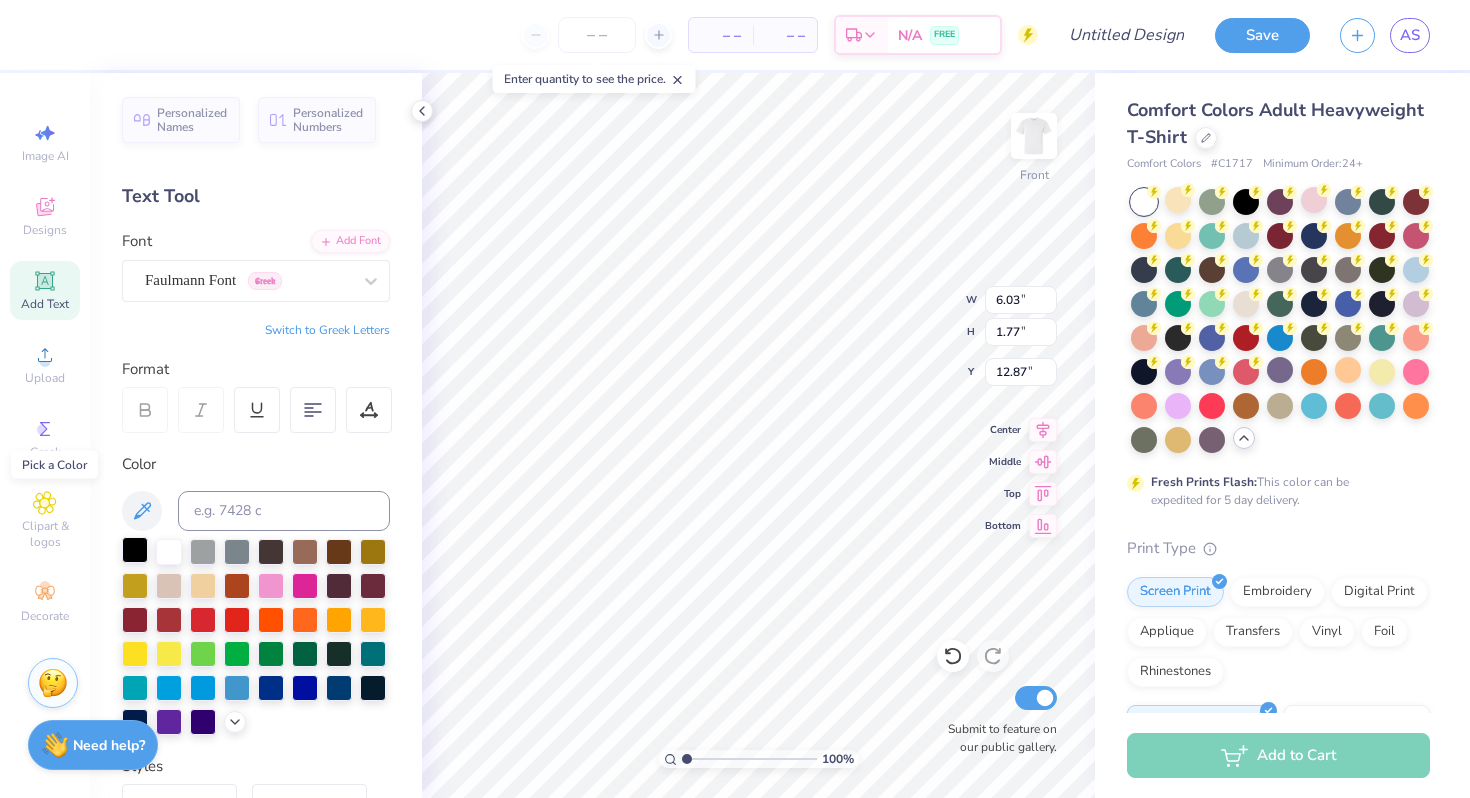 type on "[EVENT] [EVENT]" 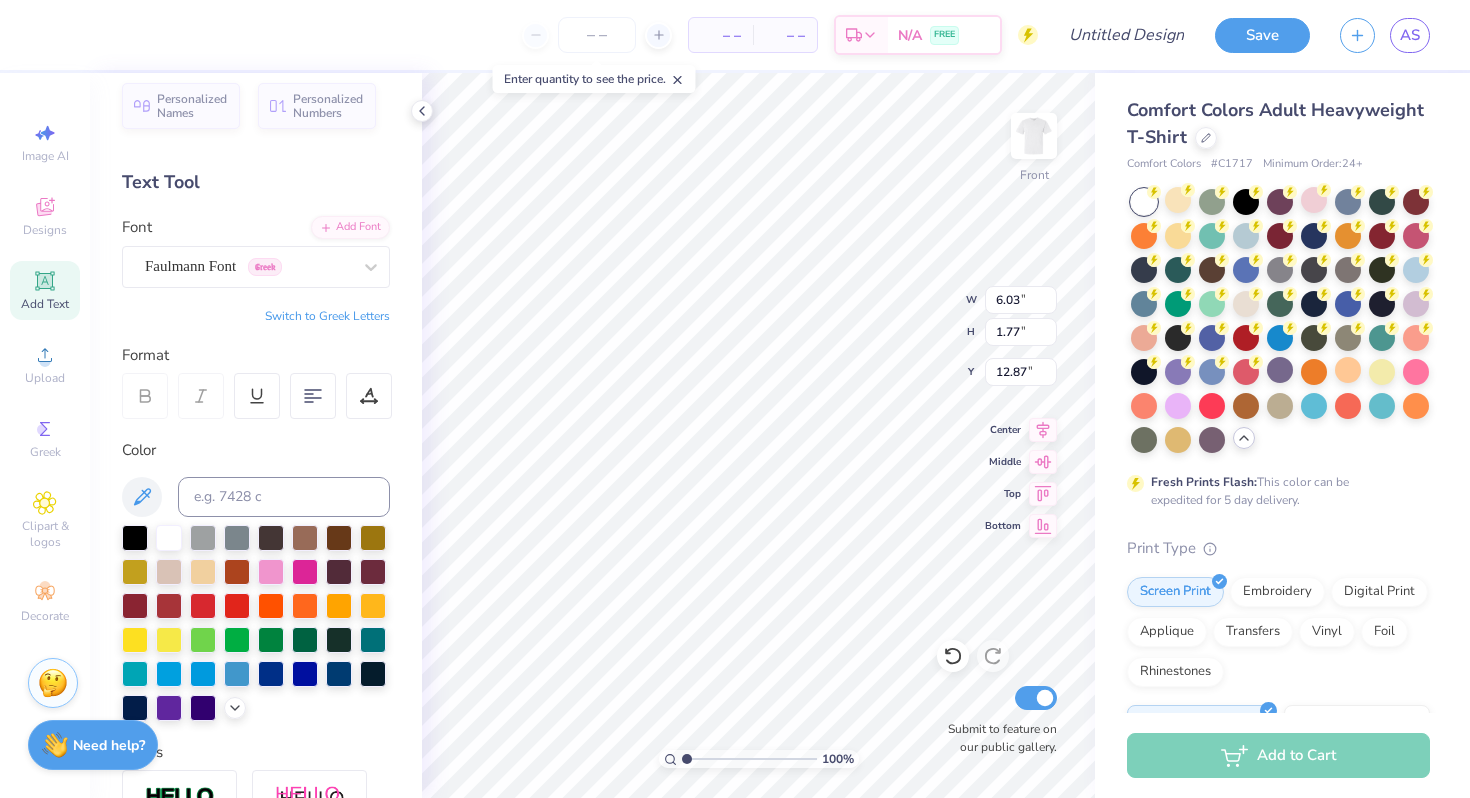 scroll, scrollTop: 13, scrollLeft: 0, axis: vertical 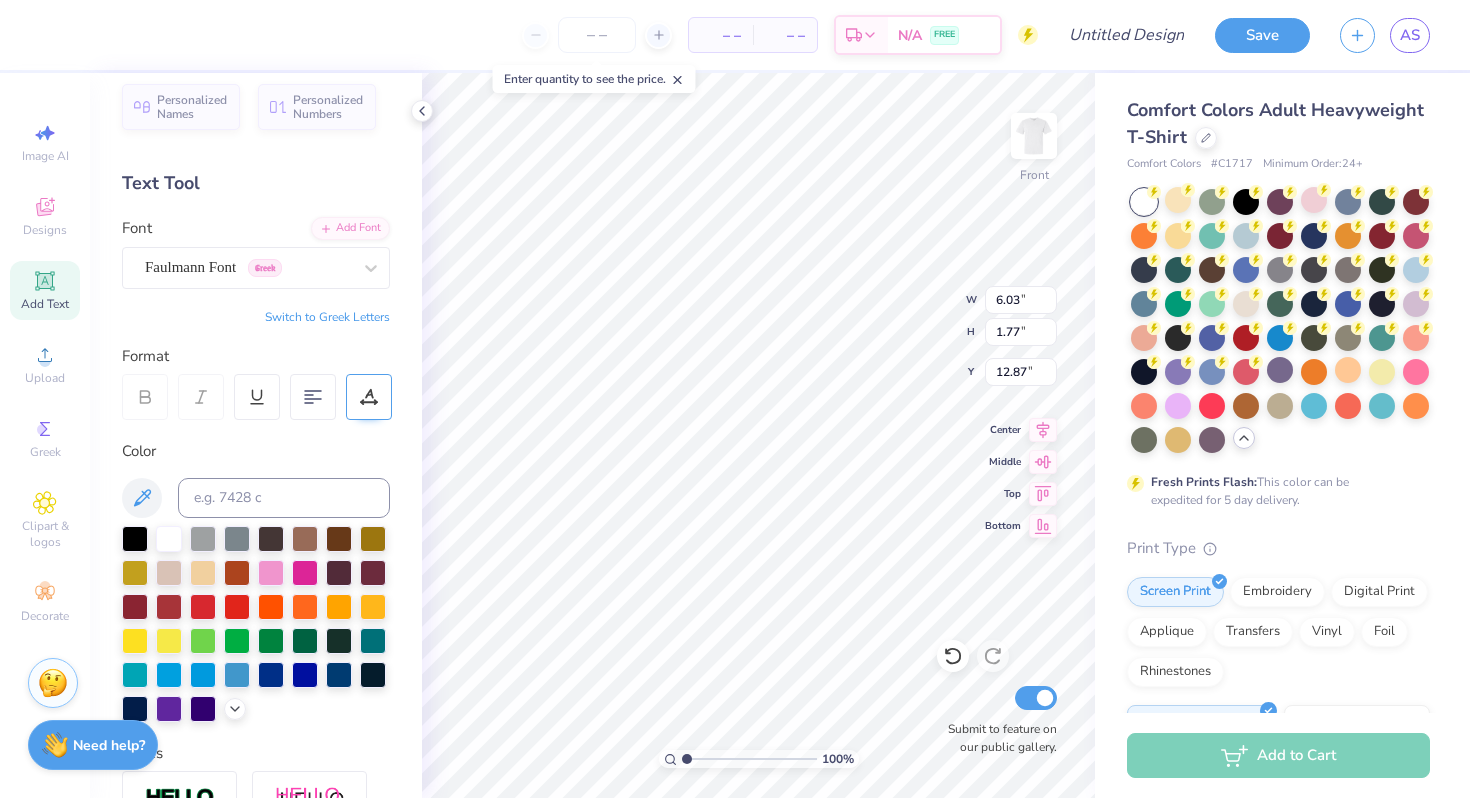 click 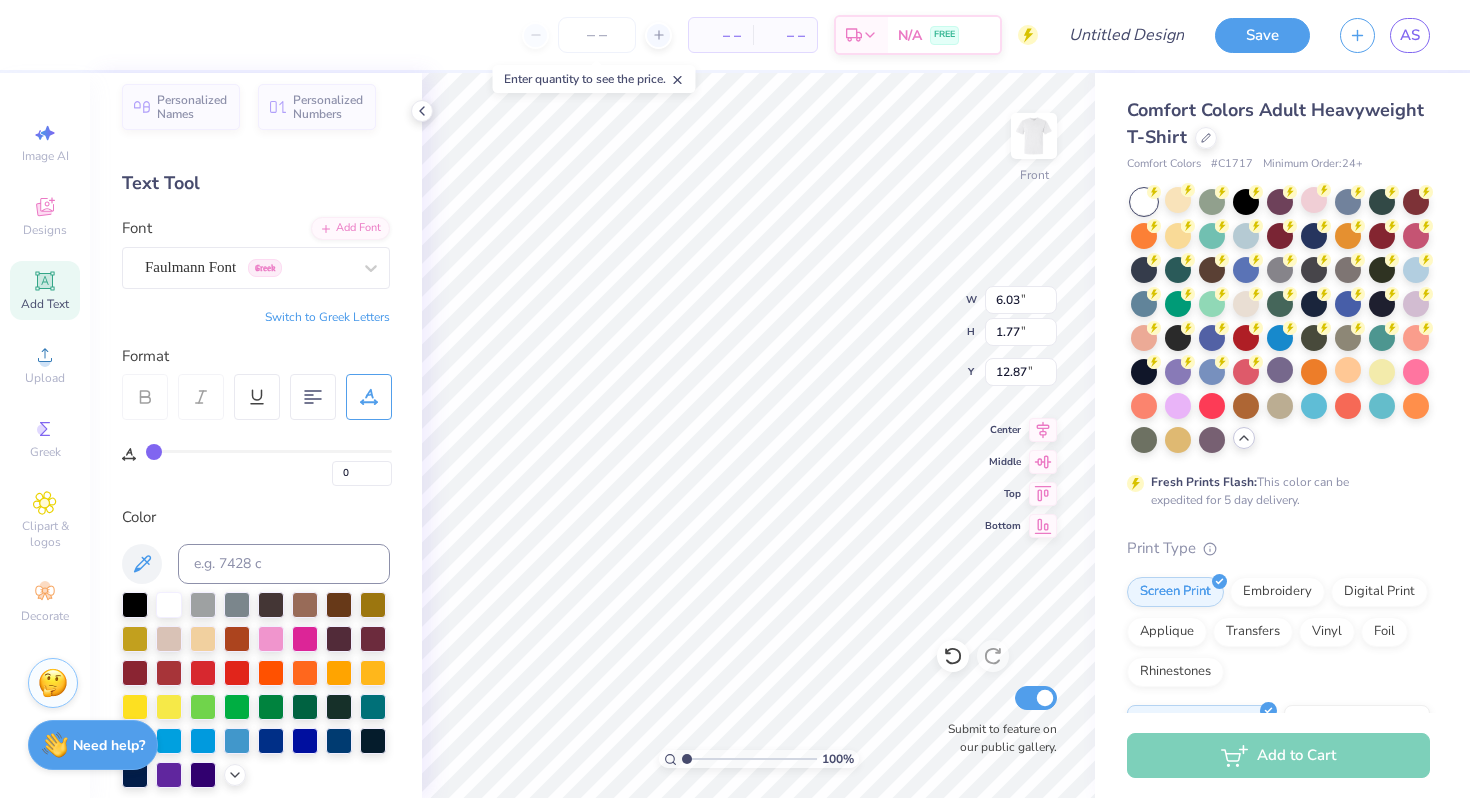 scroll, scrollTop: 0, scrollLeft: 0, axis: both 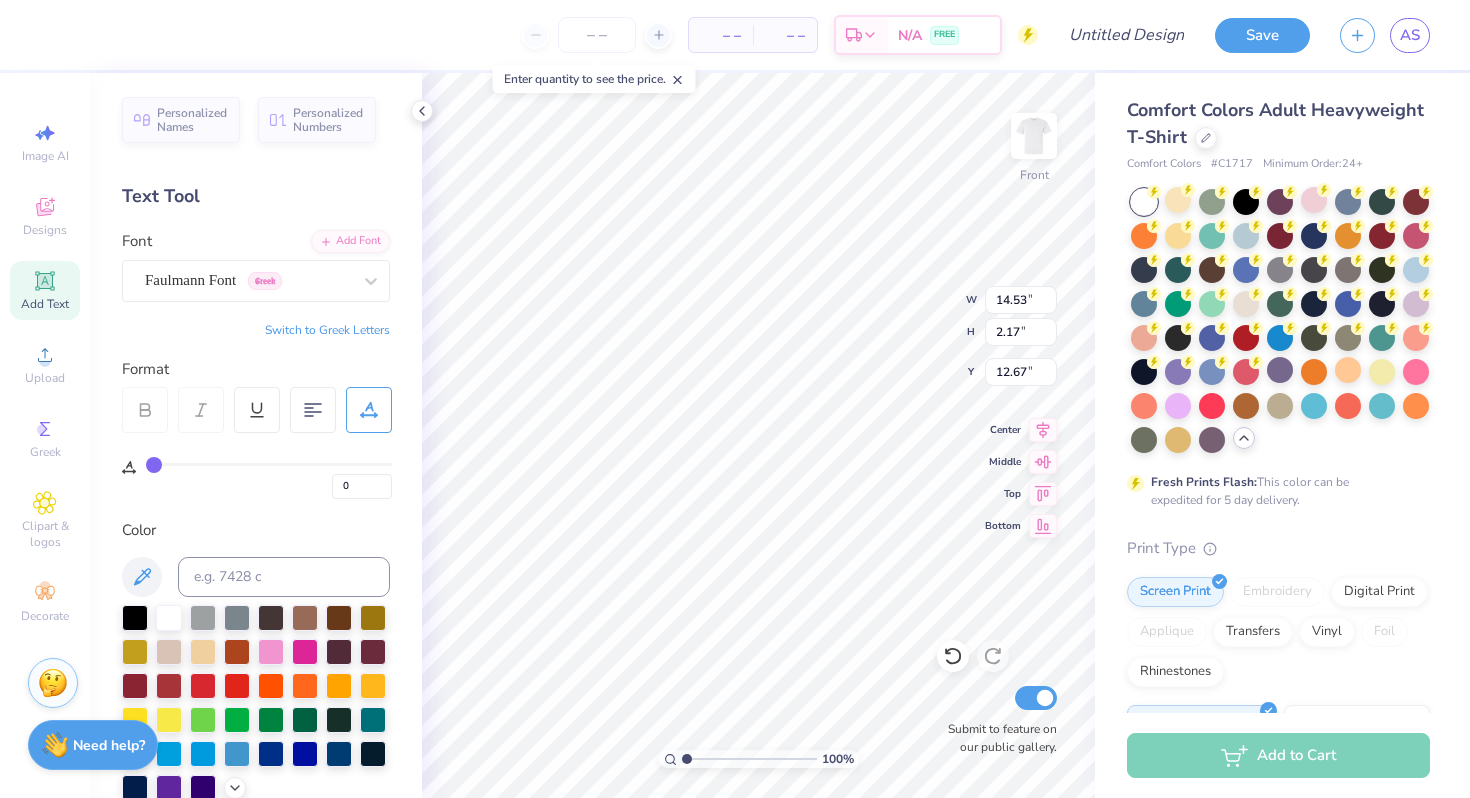 type on "7.51" 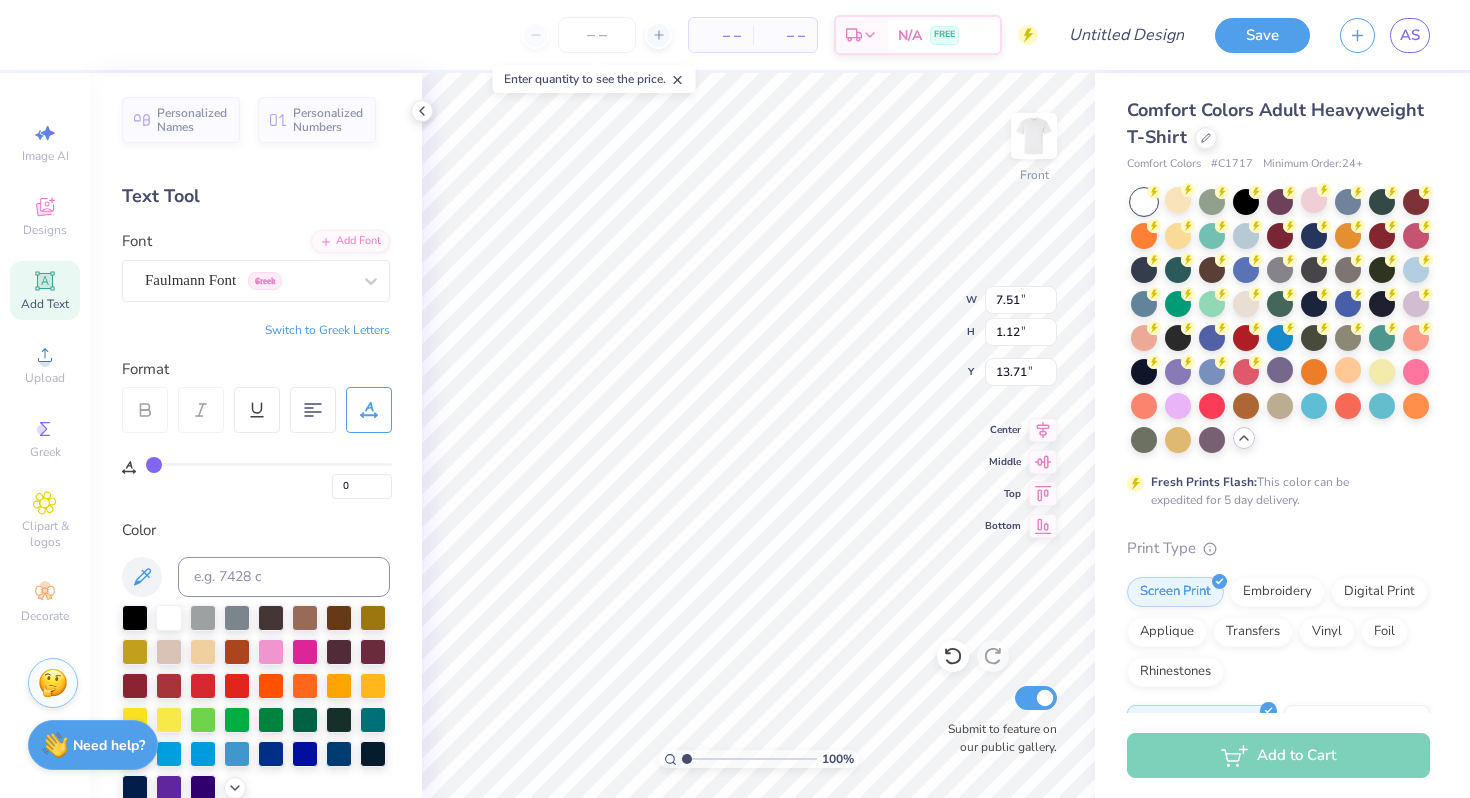 type on "13.44" 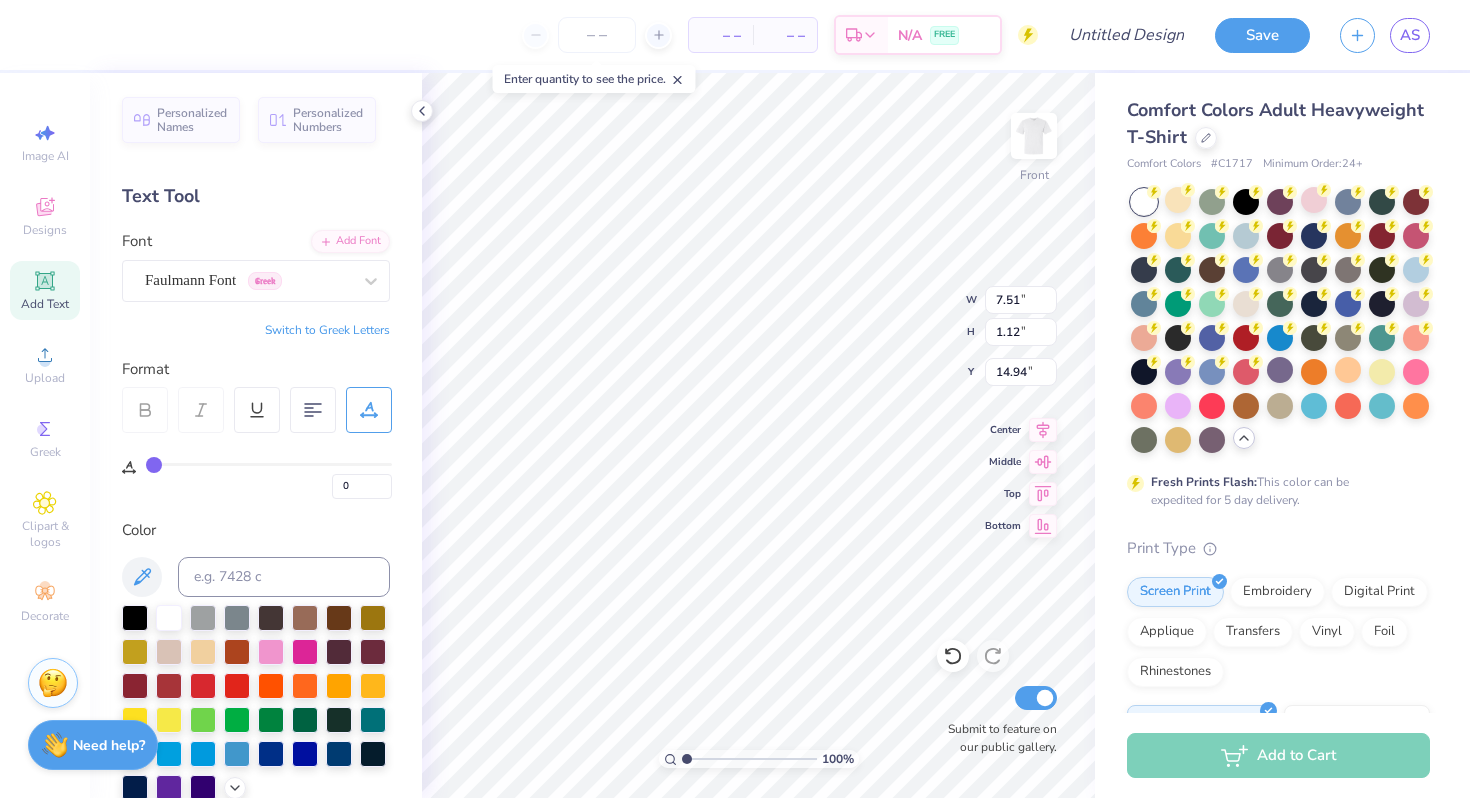 type on "14.94" 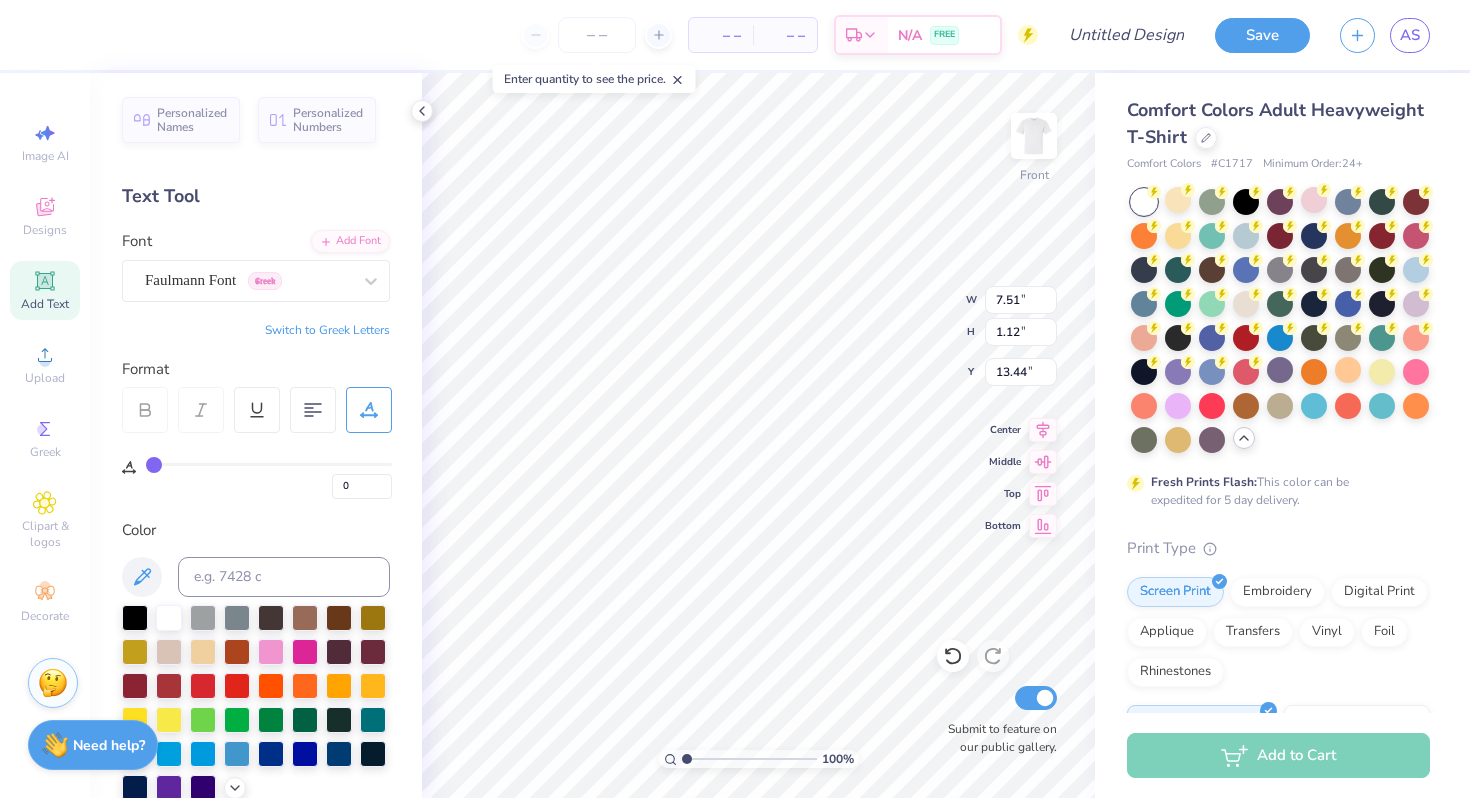 type on "13.19" 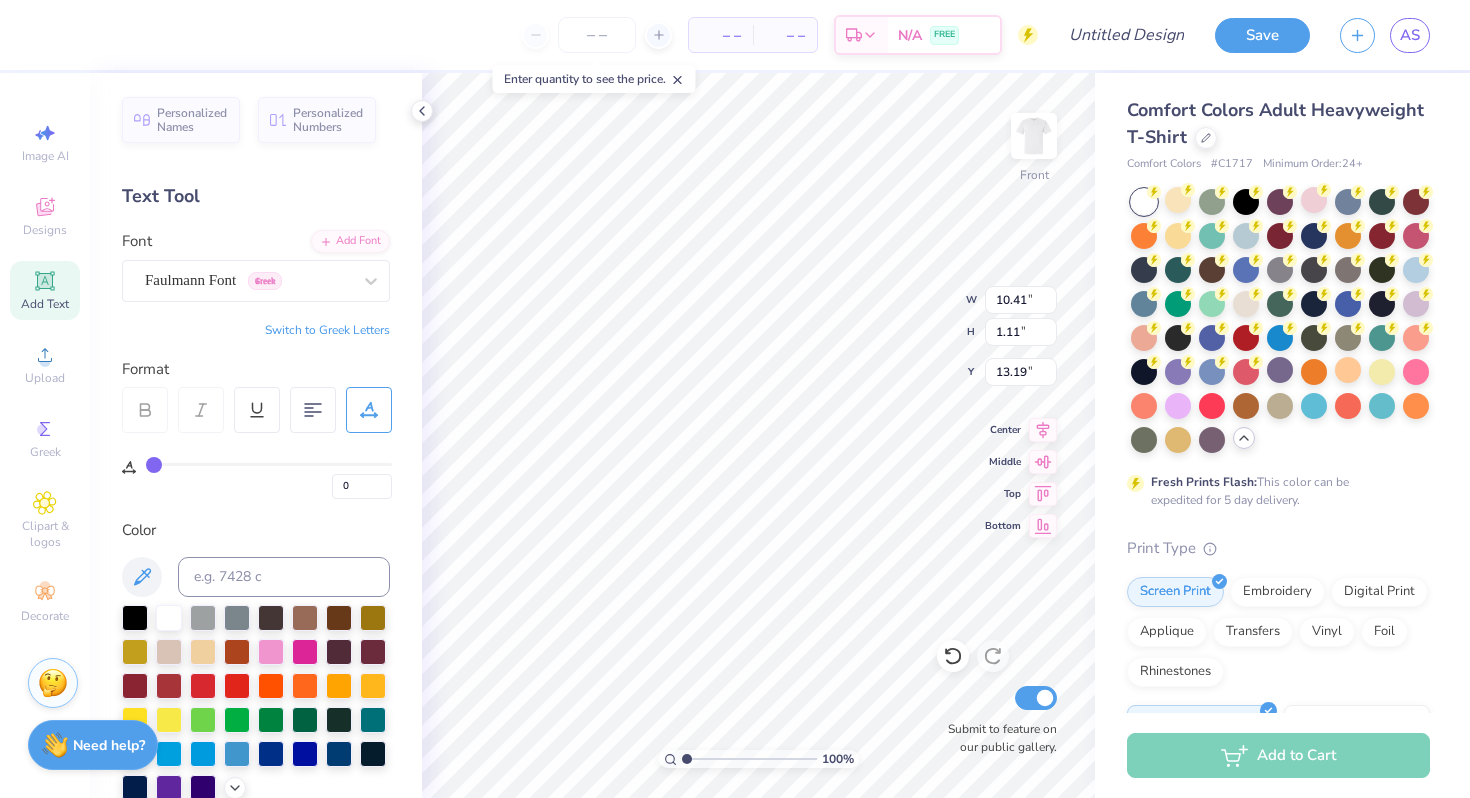 type on "10.41" 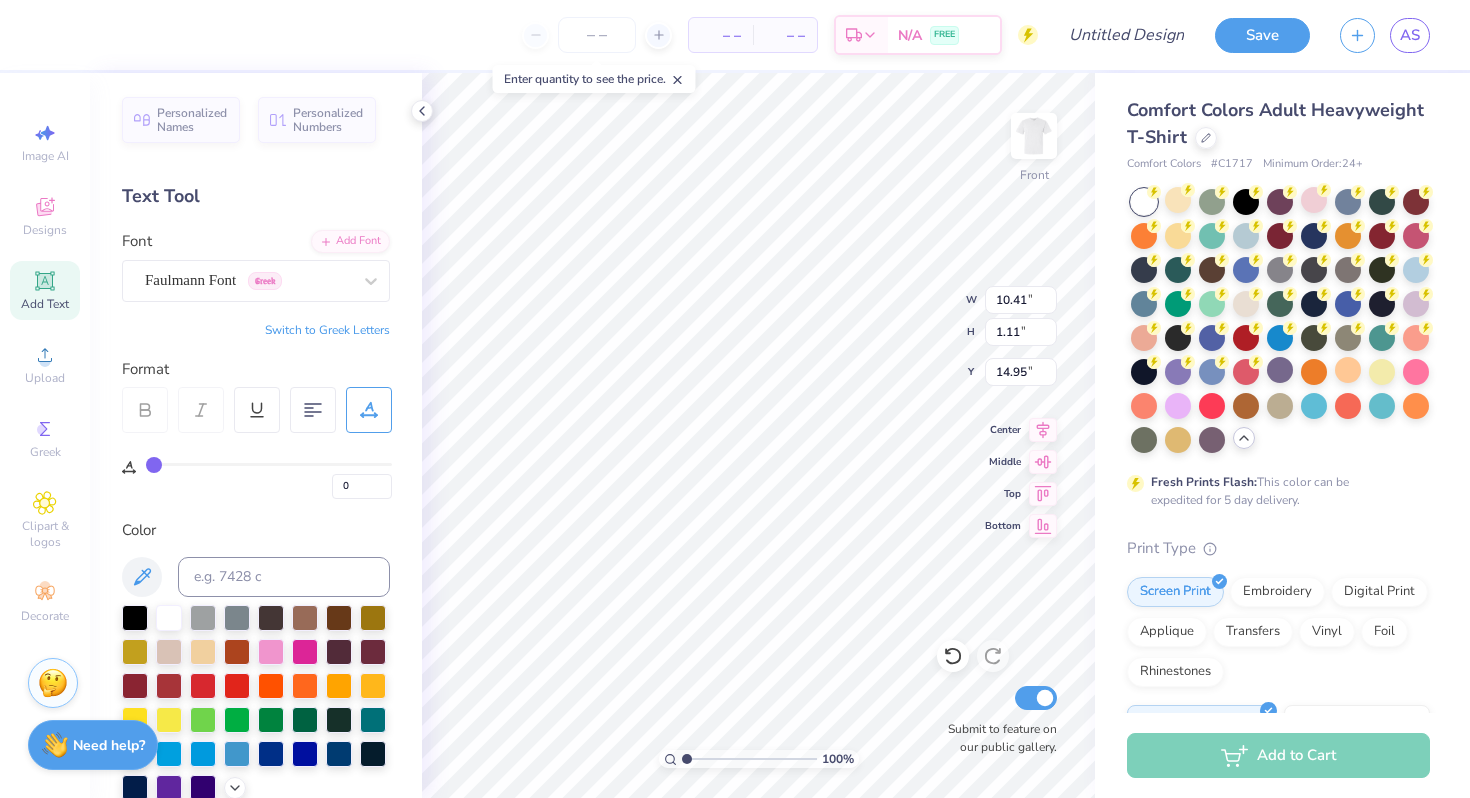 type on "14.57" 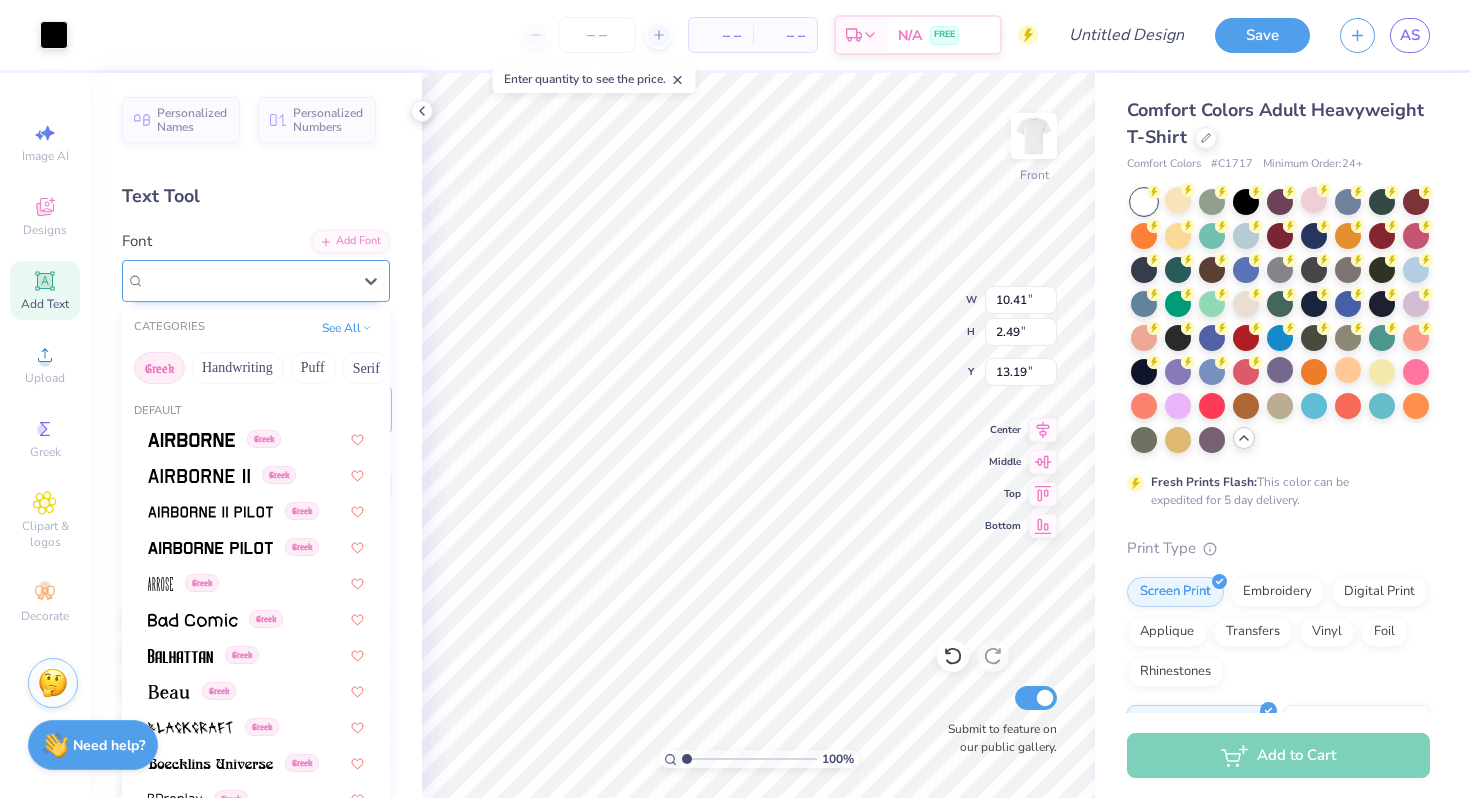 click on "Faulmann Font Greek" at bounding box center (248, 280) 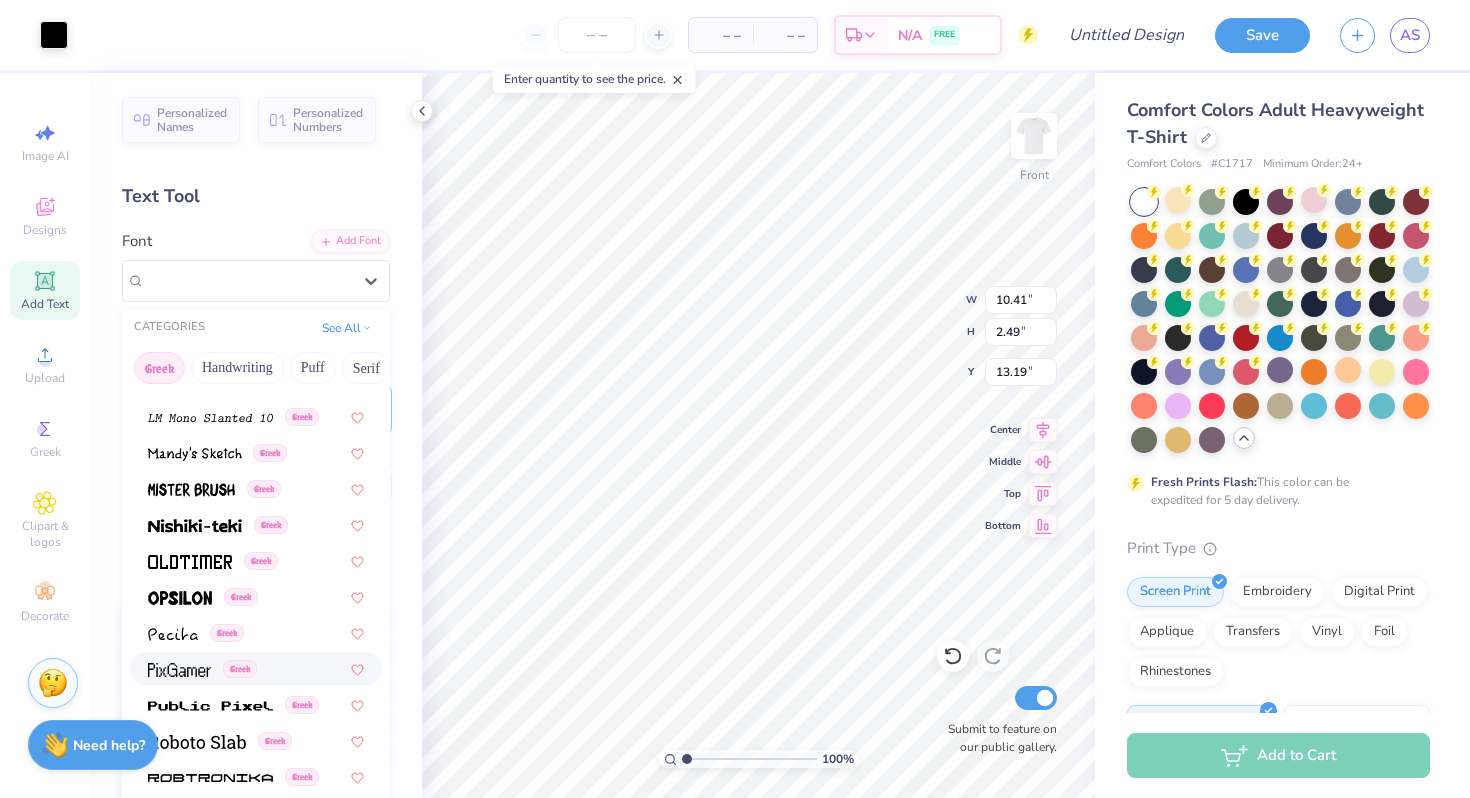scroll, scrollTop: 955, scrollLeft: 0, axis: vertical 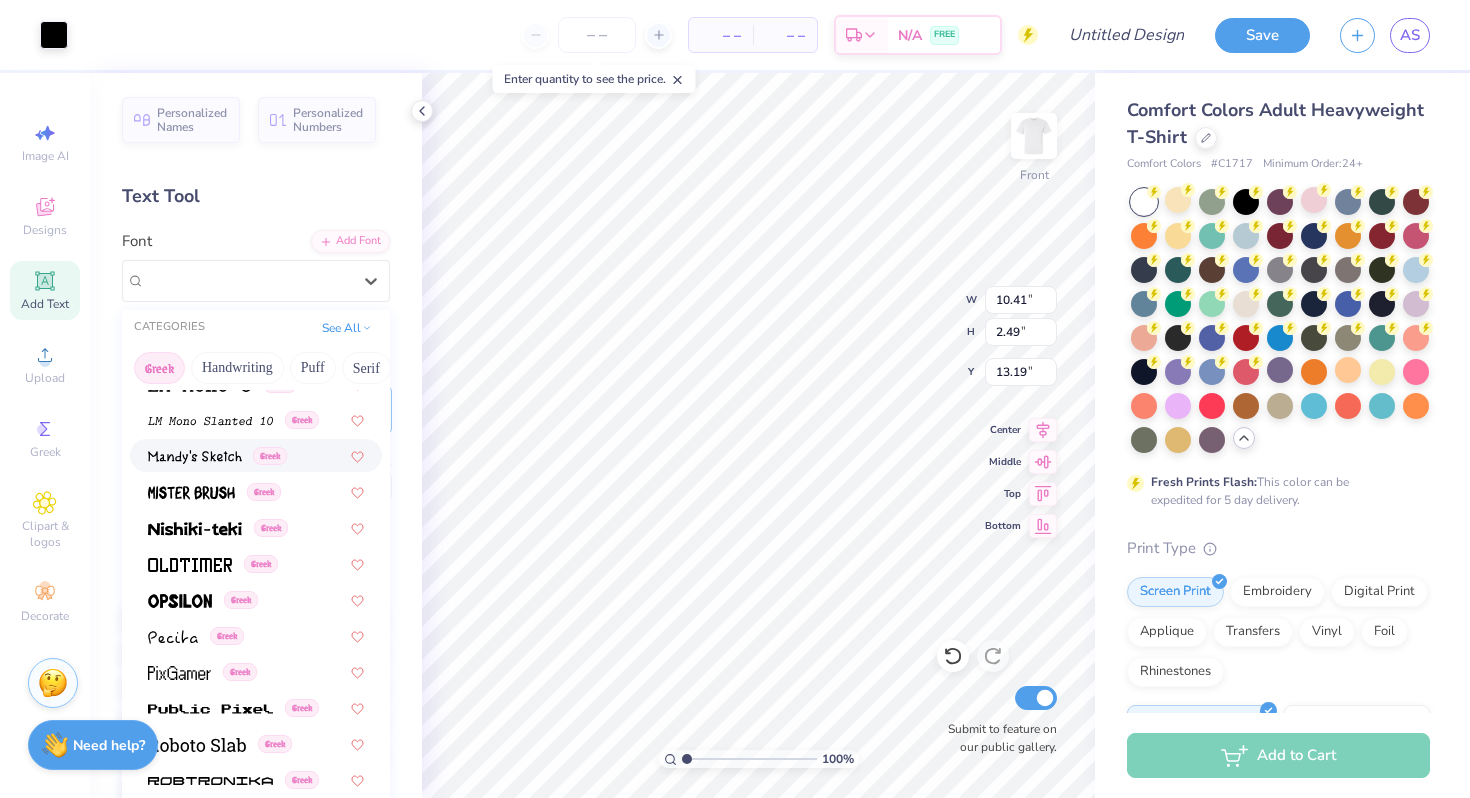 click at bounding box center (195, 457) 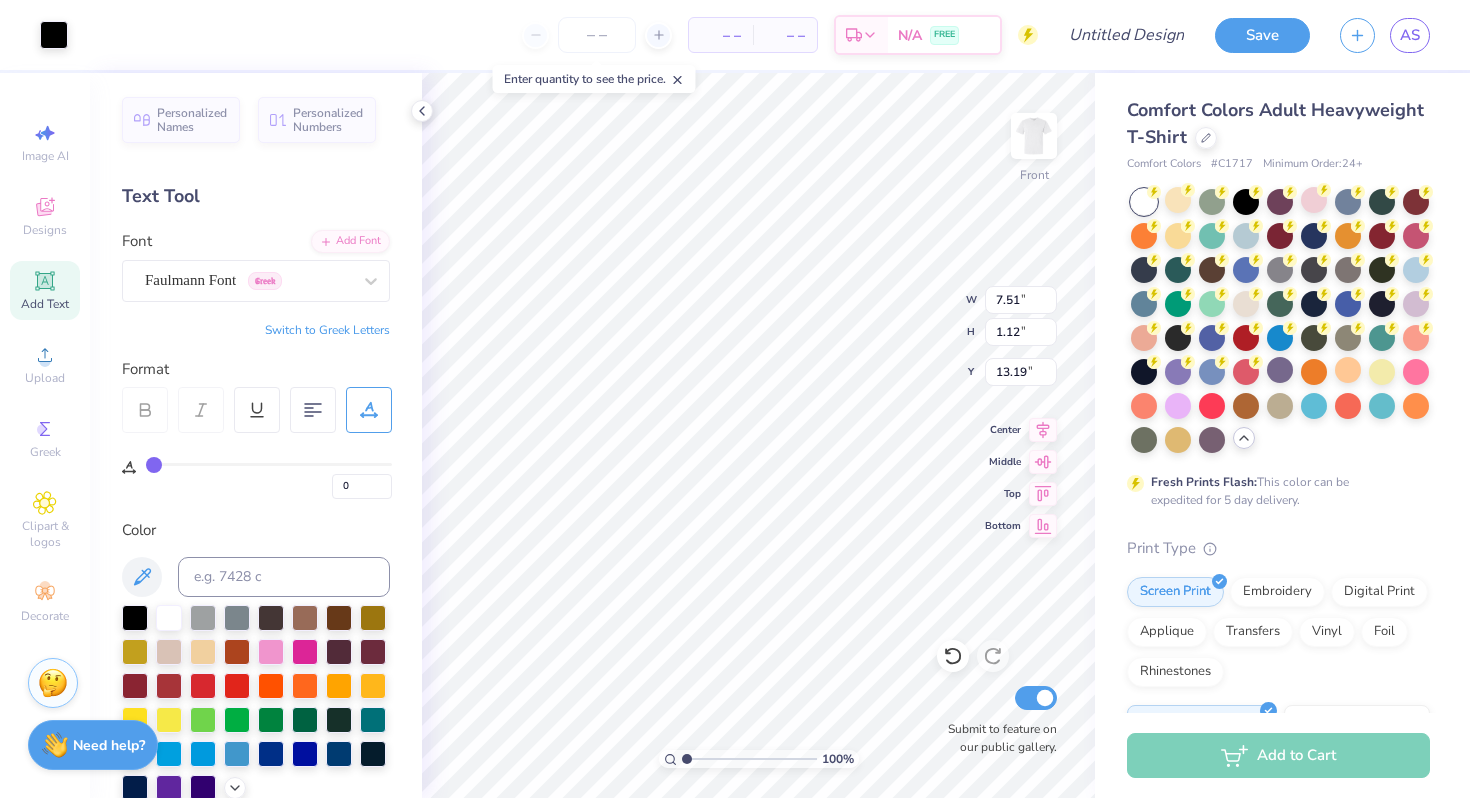 type on "7.51" 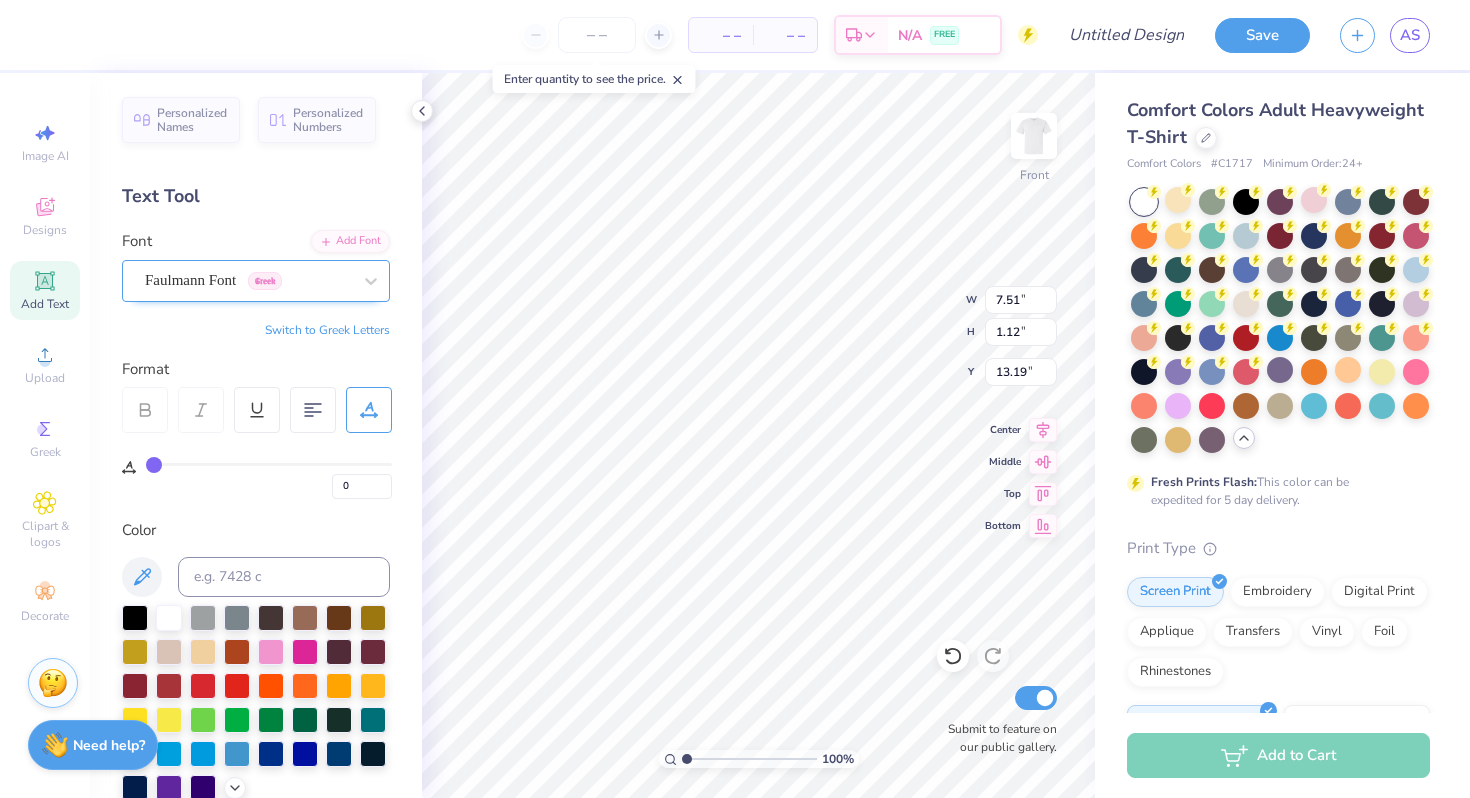 click on "Faulmann Font Greek" at bounding box center (248, 280) 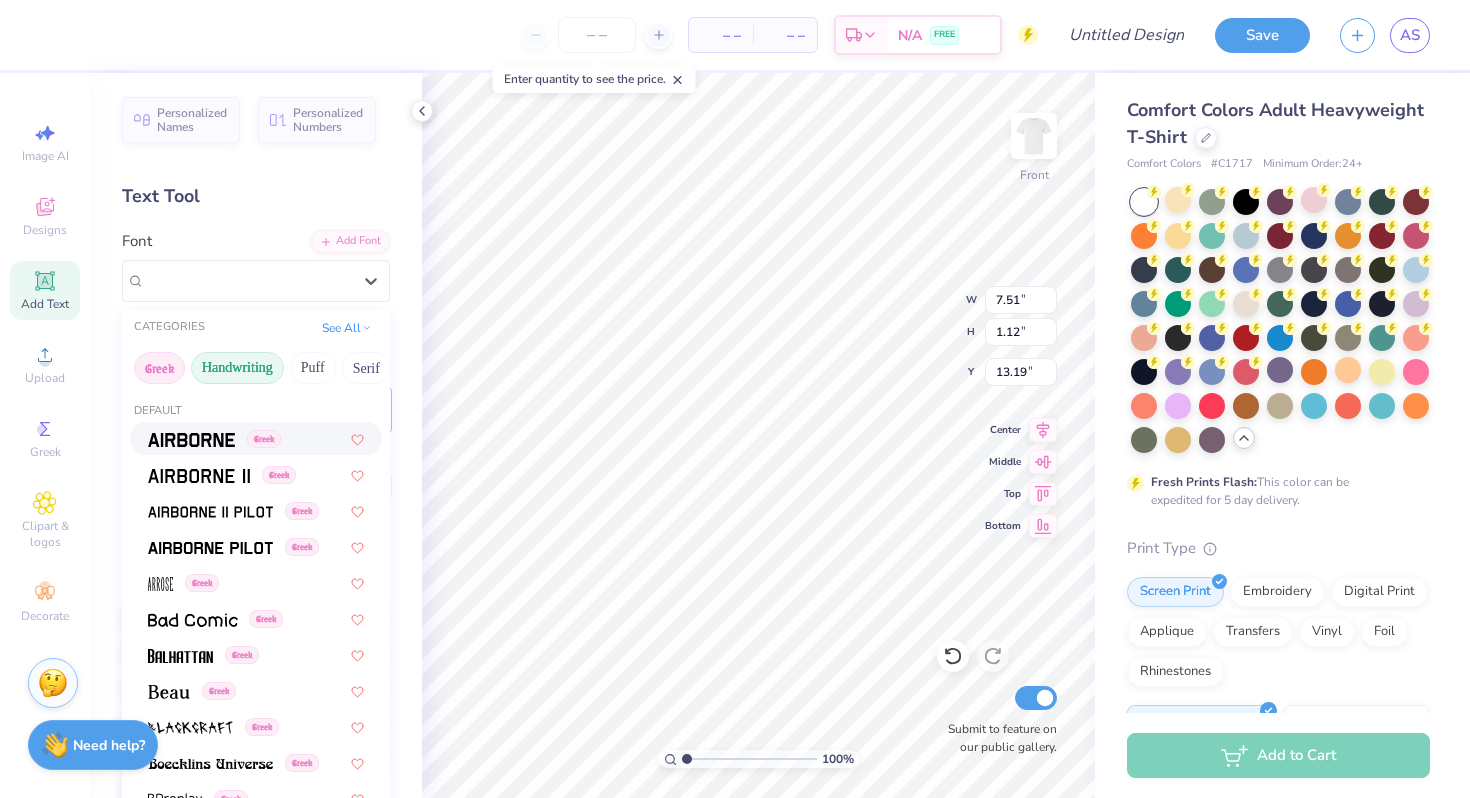 click on "Handwriting" at bounding box center [237, 368] 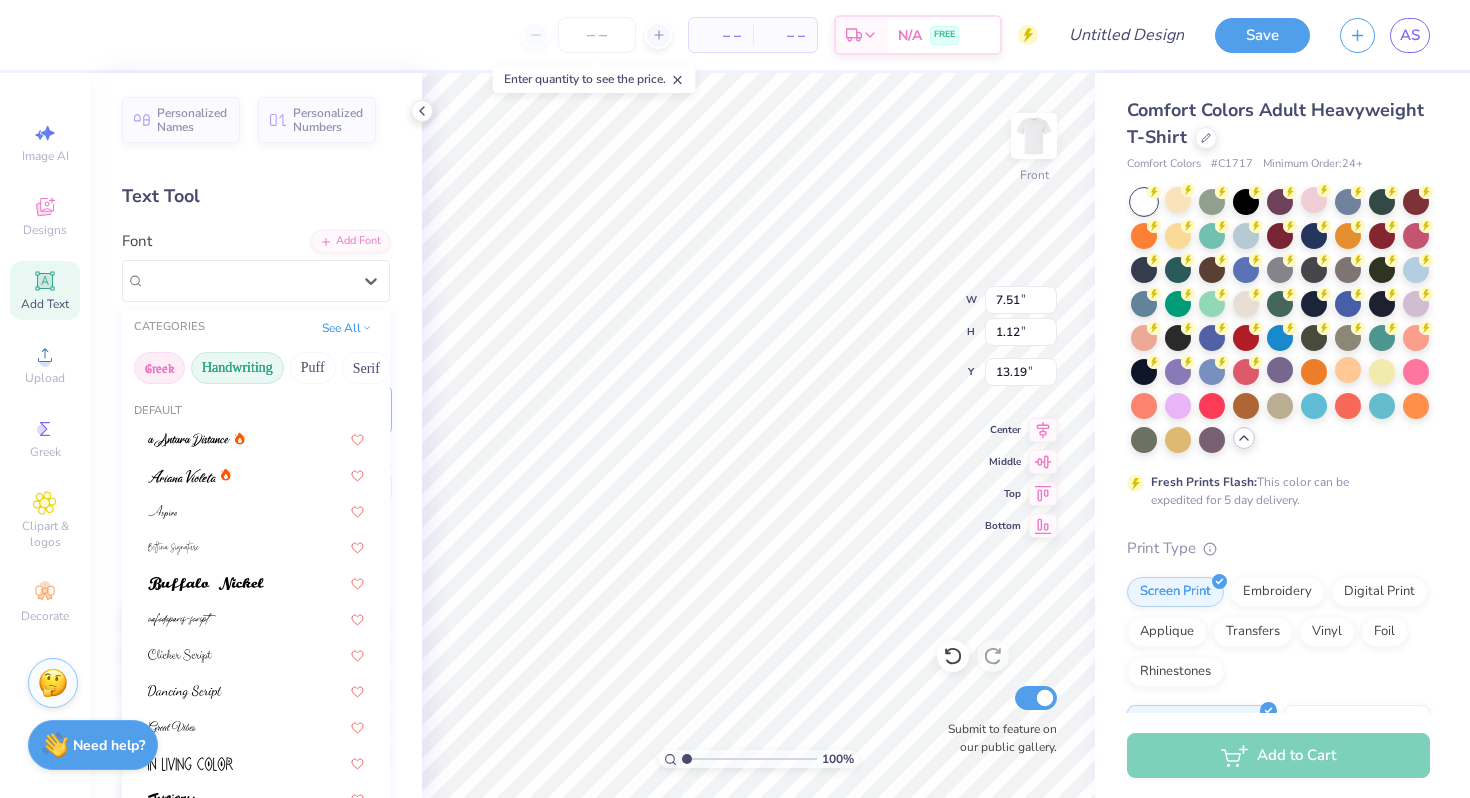 click on "Greek" at bounding box center (159, 368) 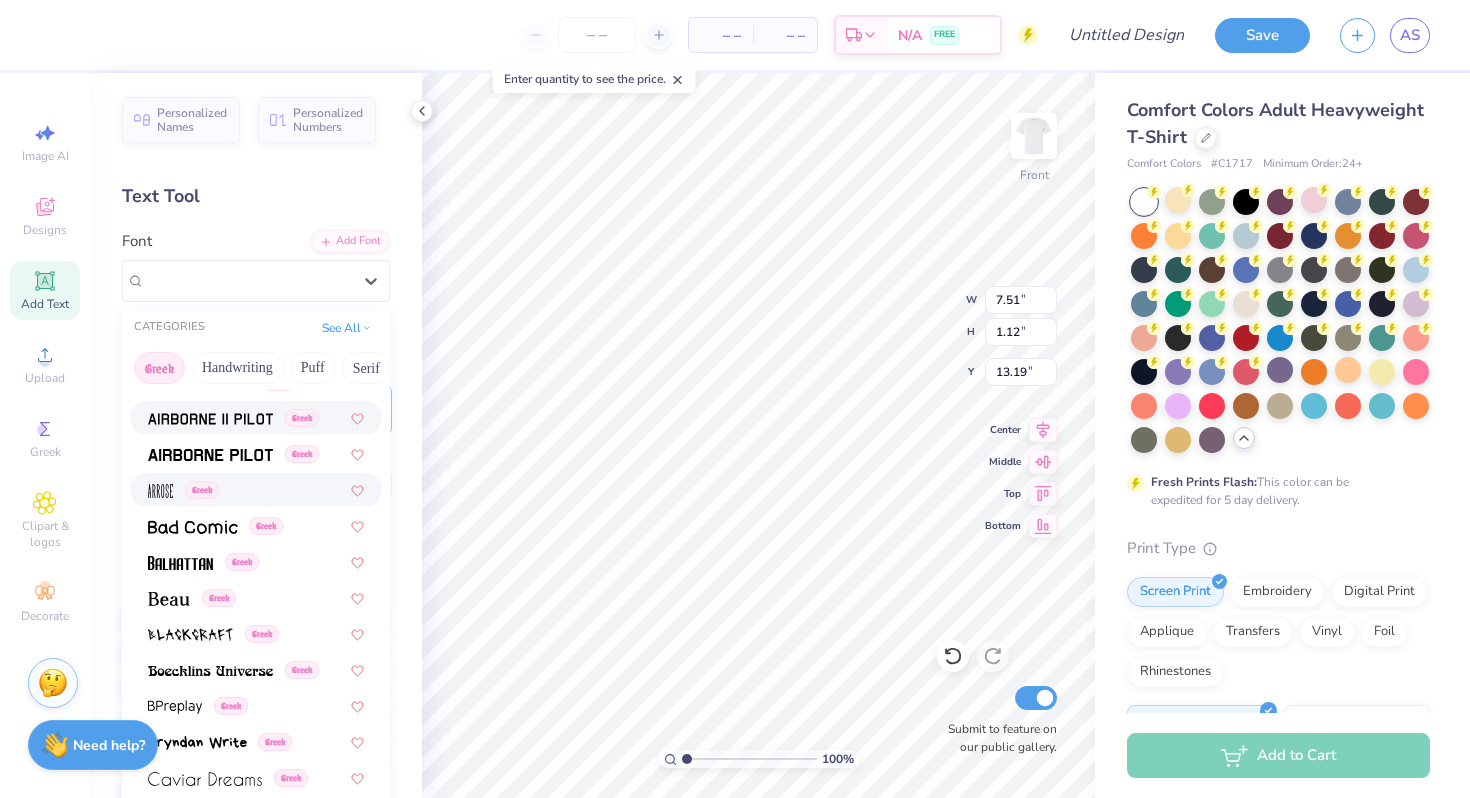 scroll, scrollTop: 103, scrollLeft: 0, axis: vertical 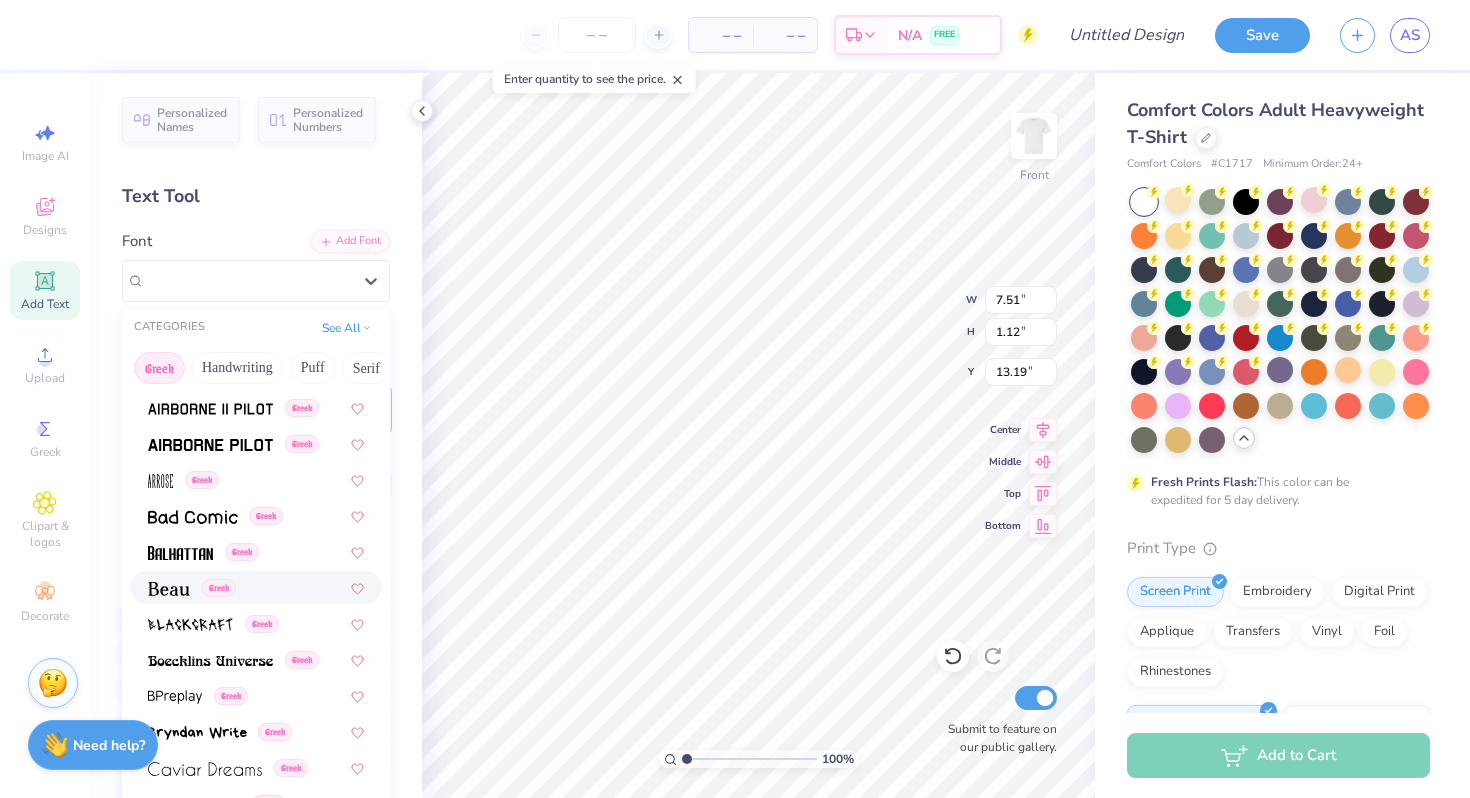 click at bounding box center (169, 589) 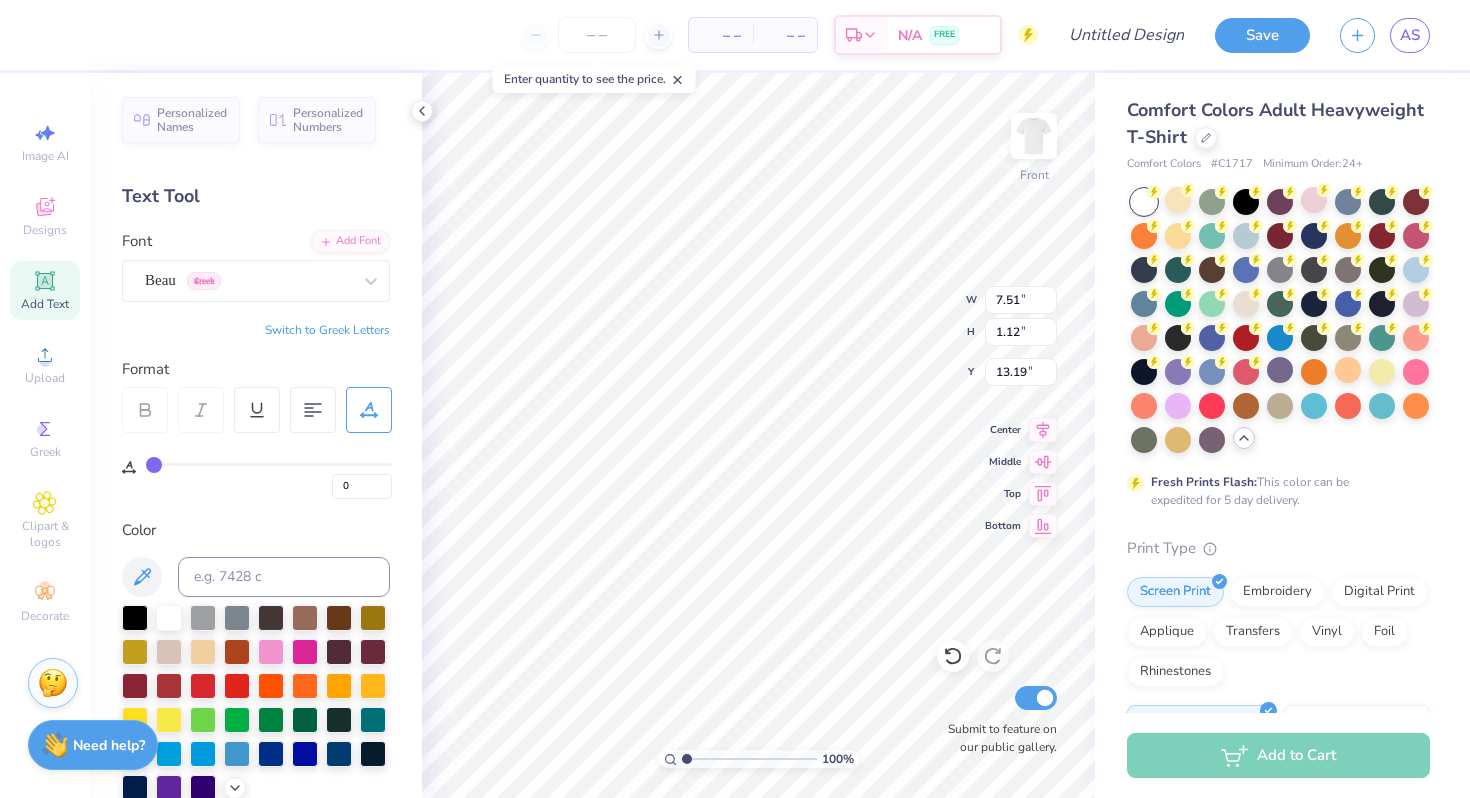 type on "6.85" 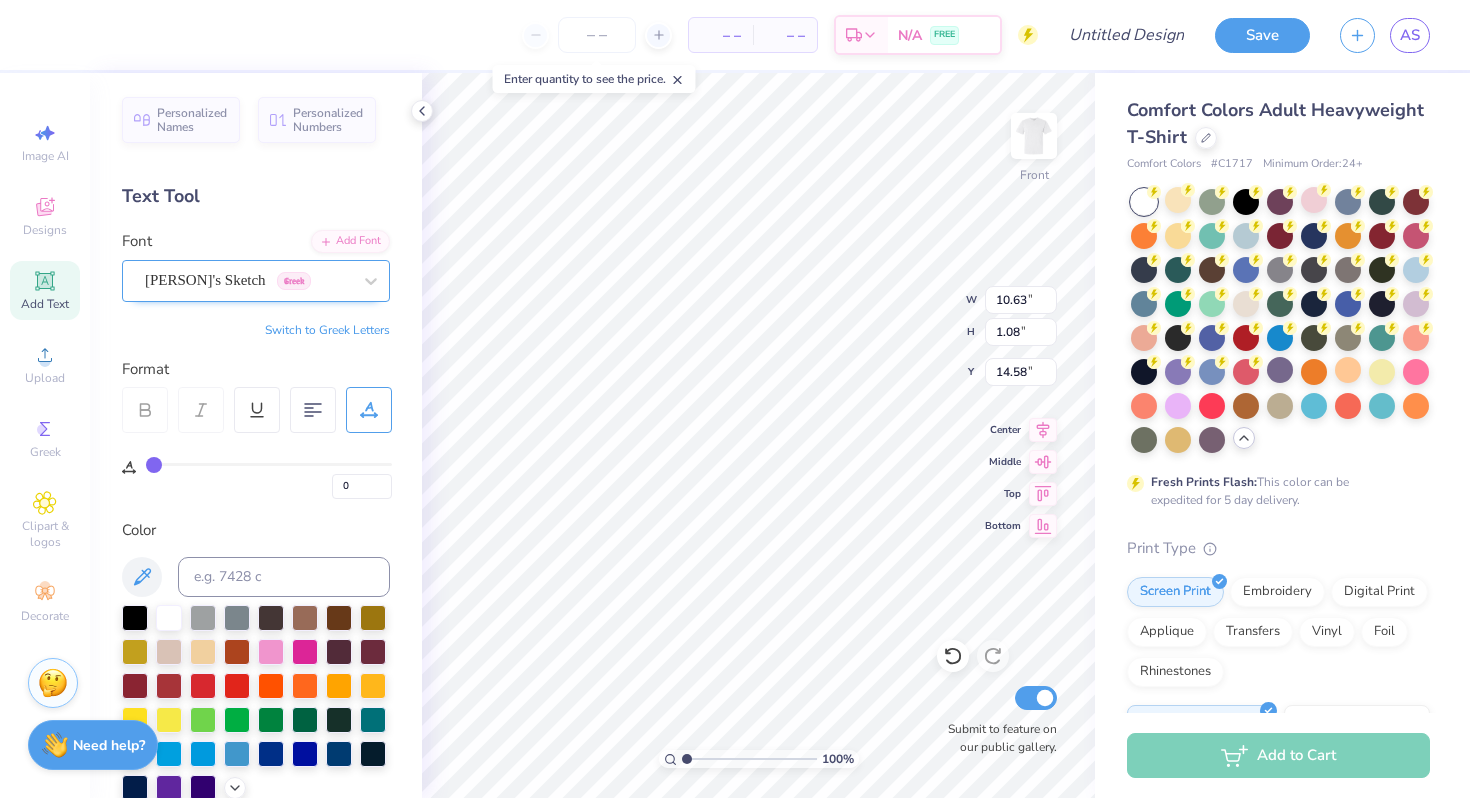 click on "[PERSON]'s Sketch Greek" at bounding box center [248, 280] 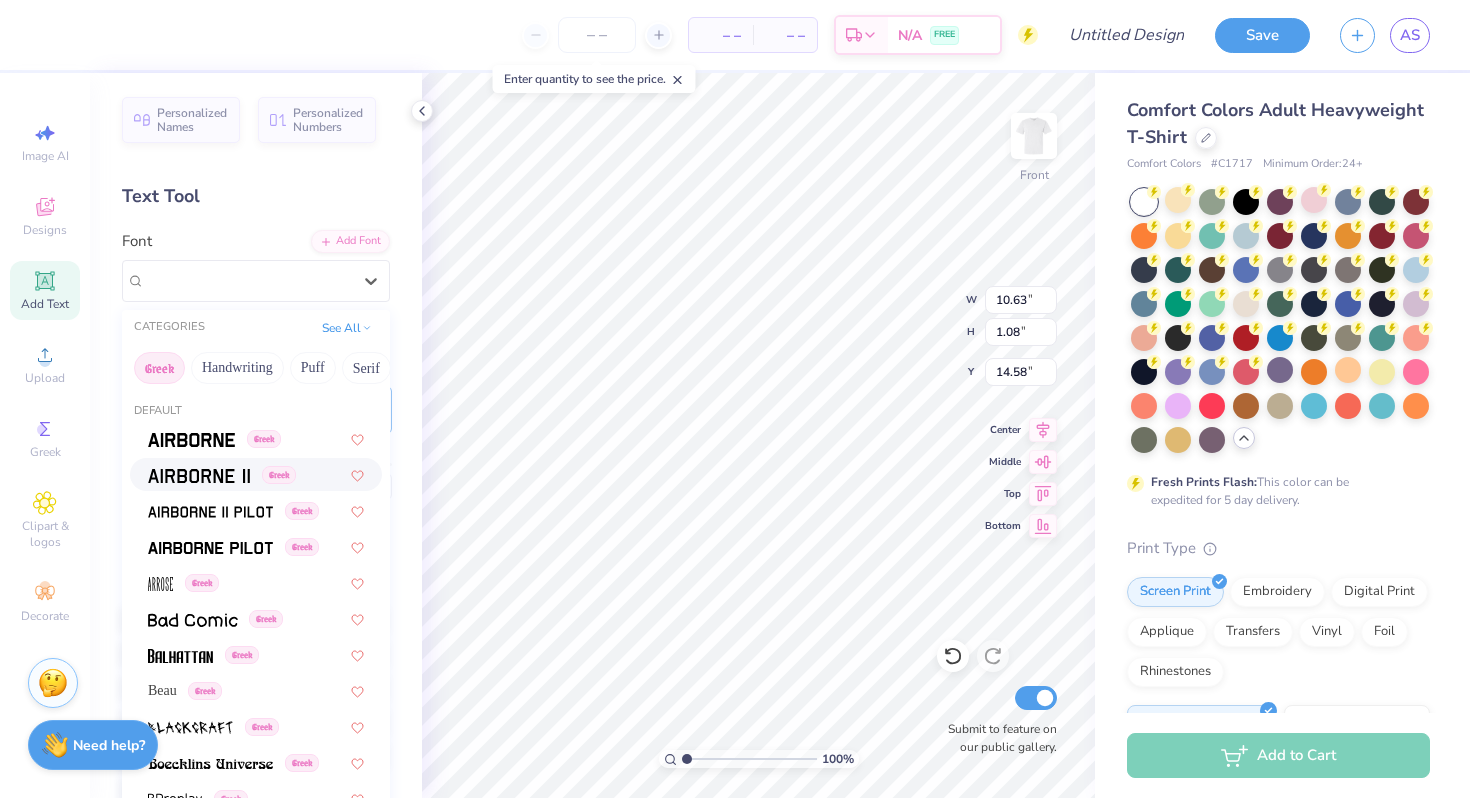 click at bounding box center [199, 476] 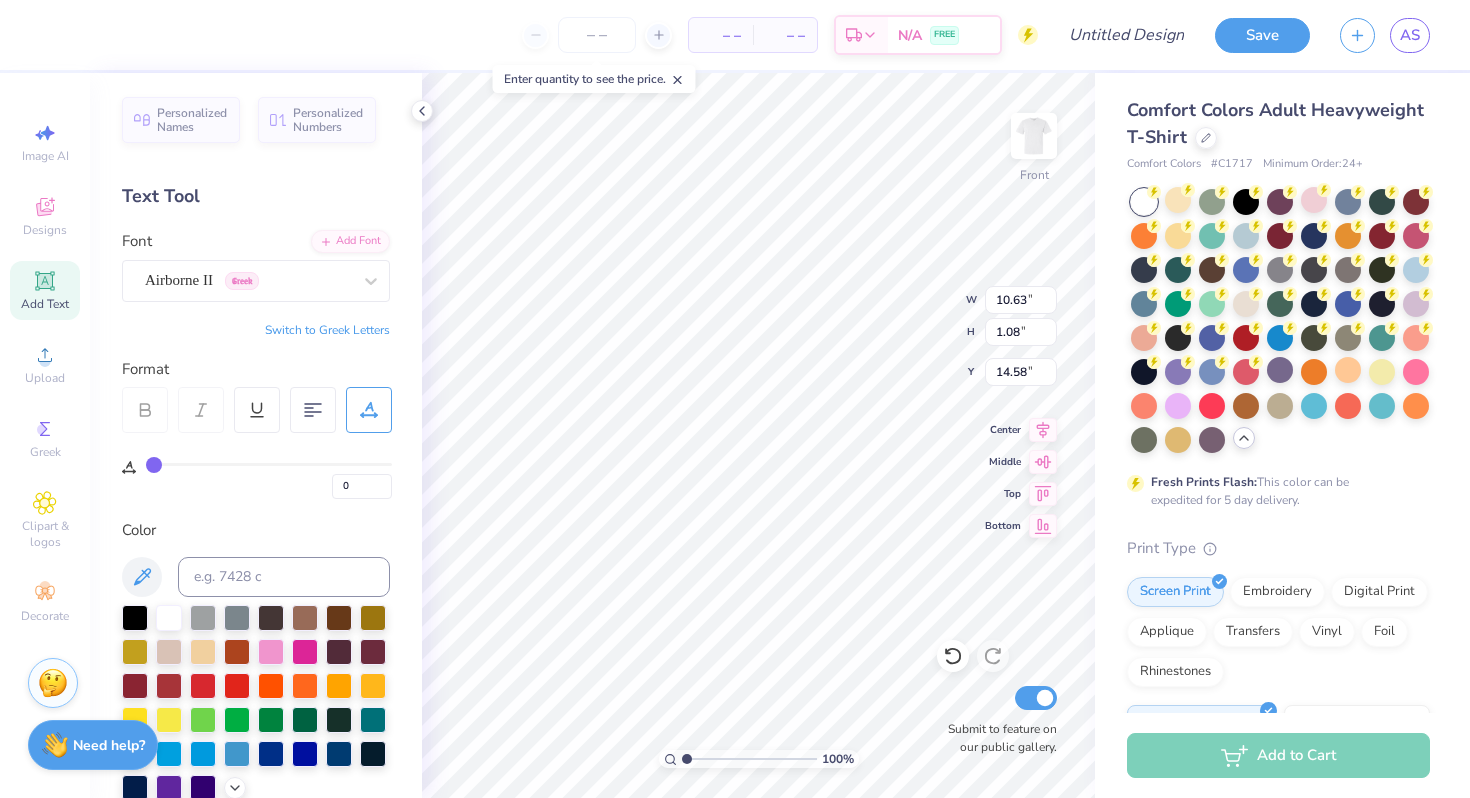 type on "12.36" 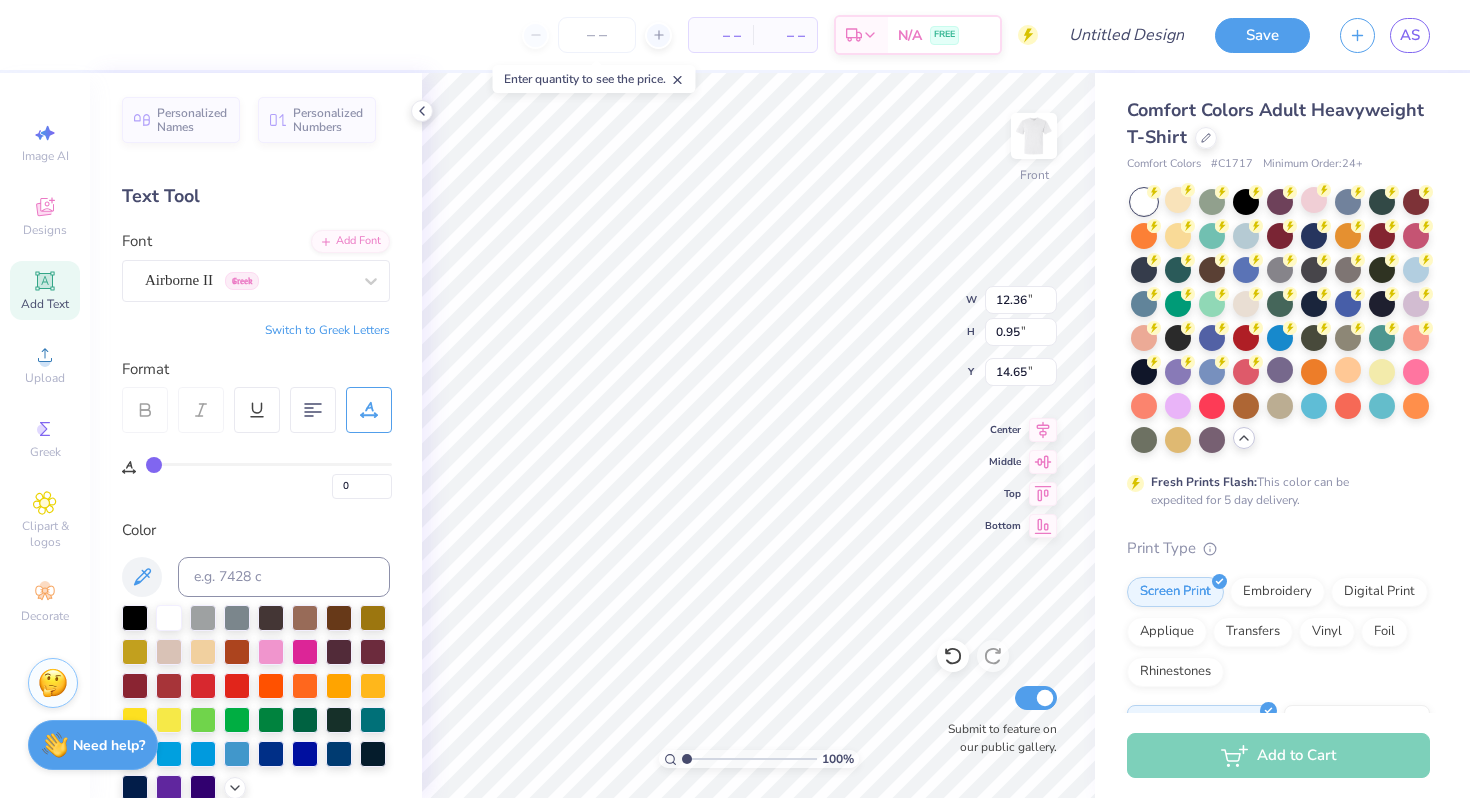 scroll, scrollTop: 141, scrollLeft: 0, axis: vertical 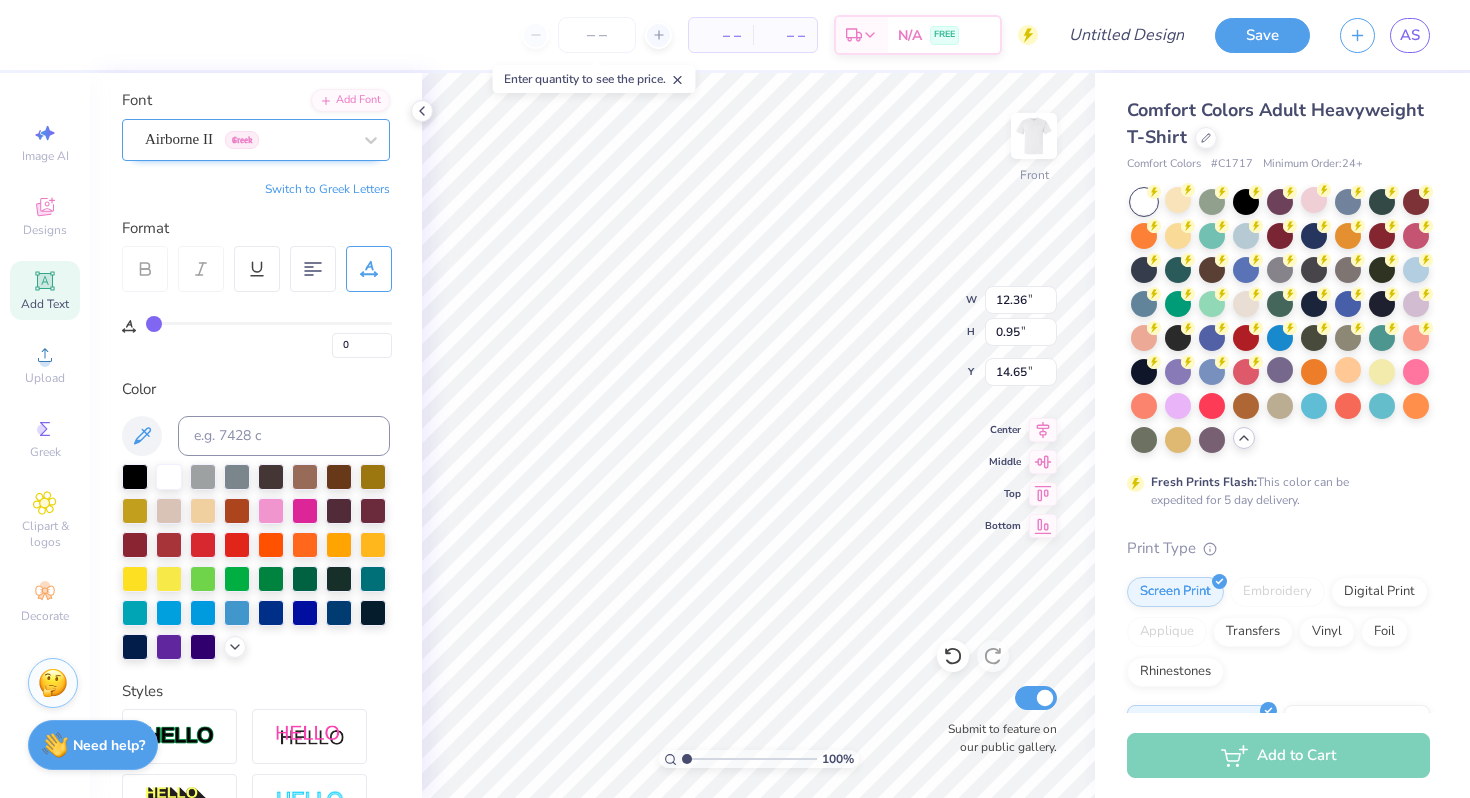 click on "Airborne II Greek" at bounding box center [248, 139] 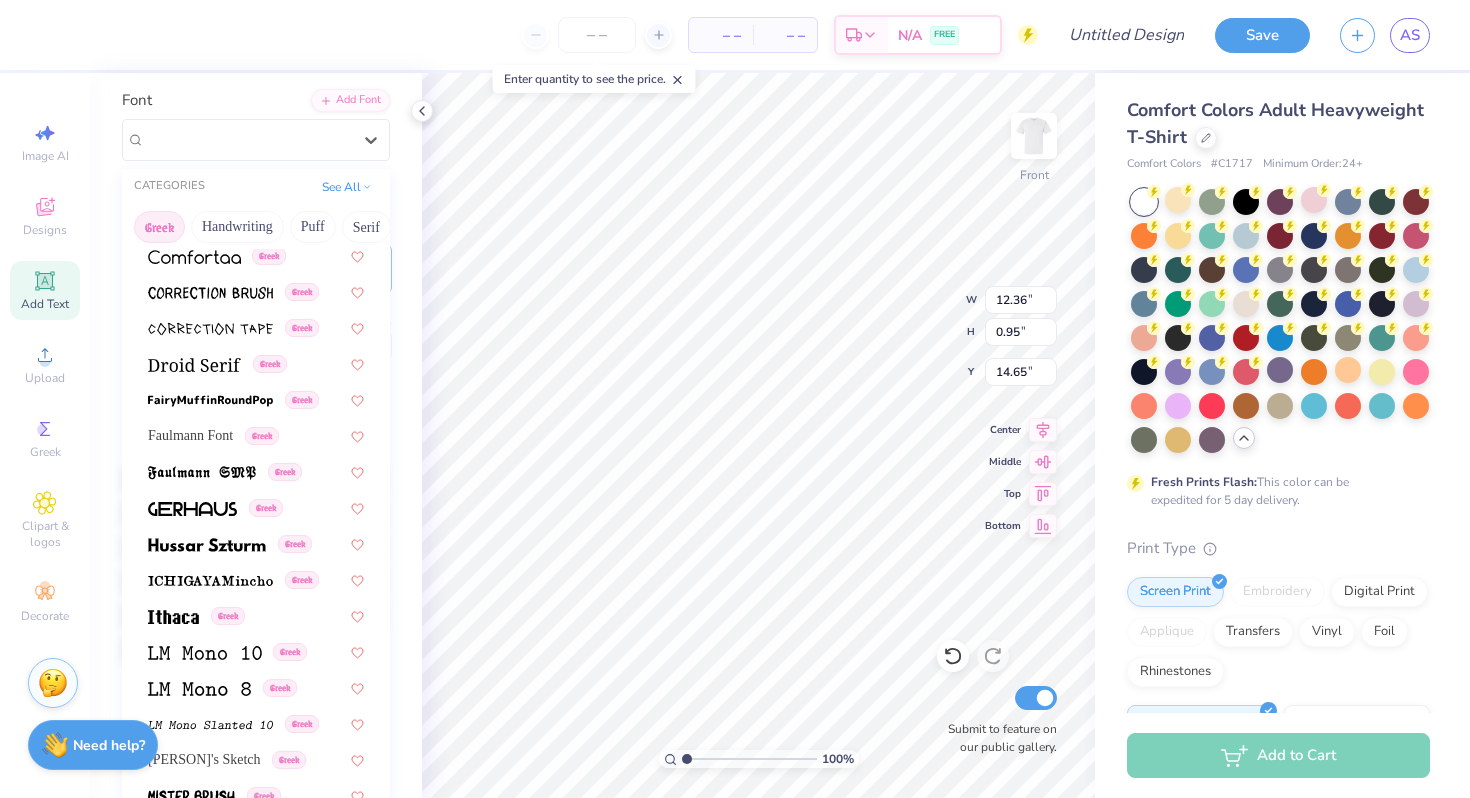 scroll, scrollTop: 0, scrollLeft: 0, axis: both 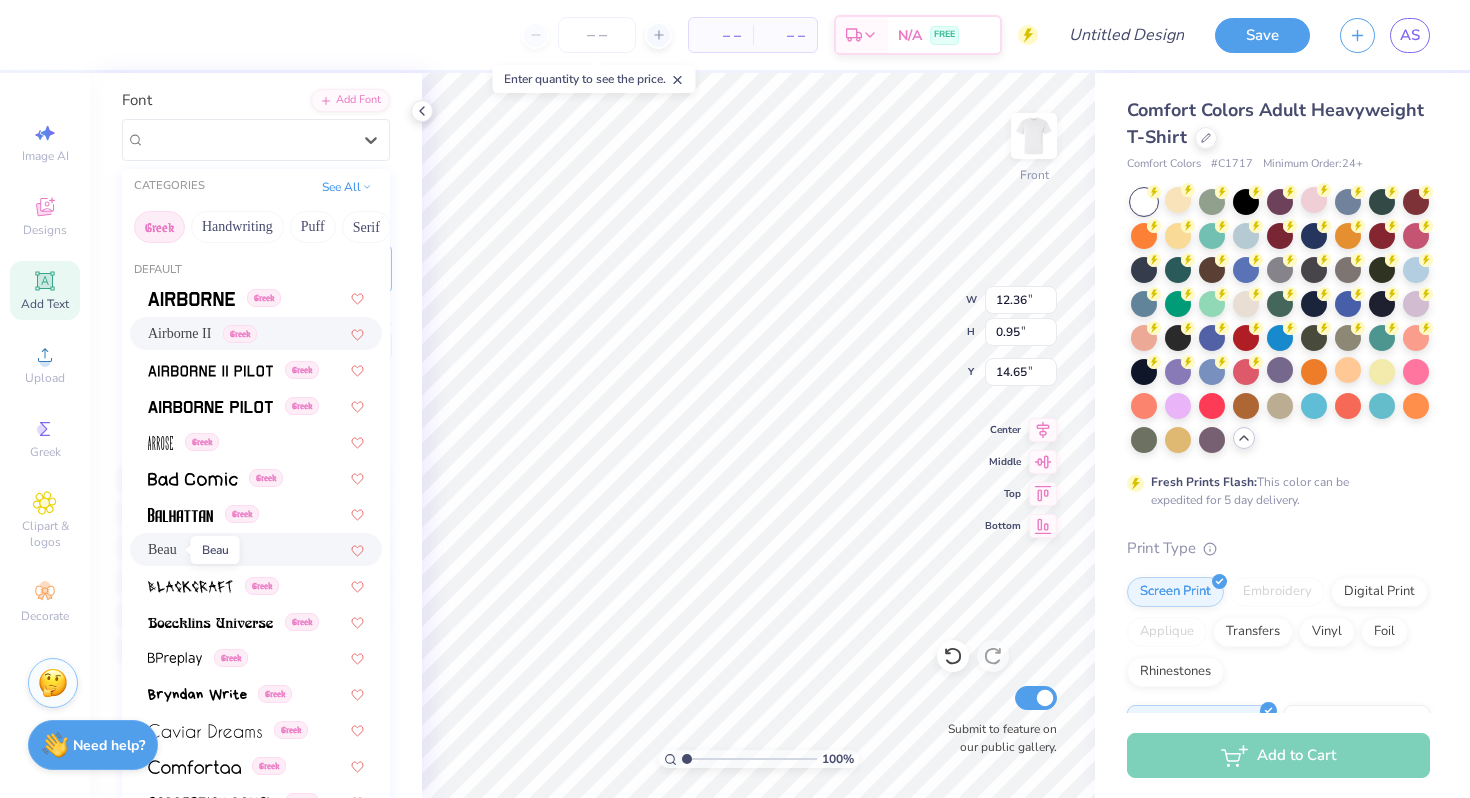 click on "Beau" at bounding box center [162, 549] 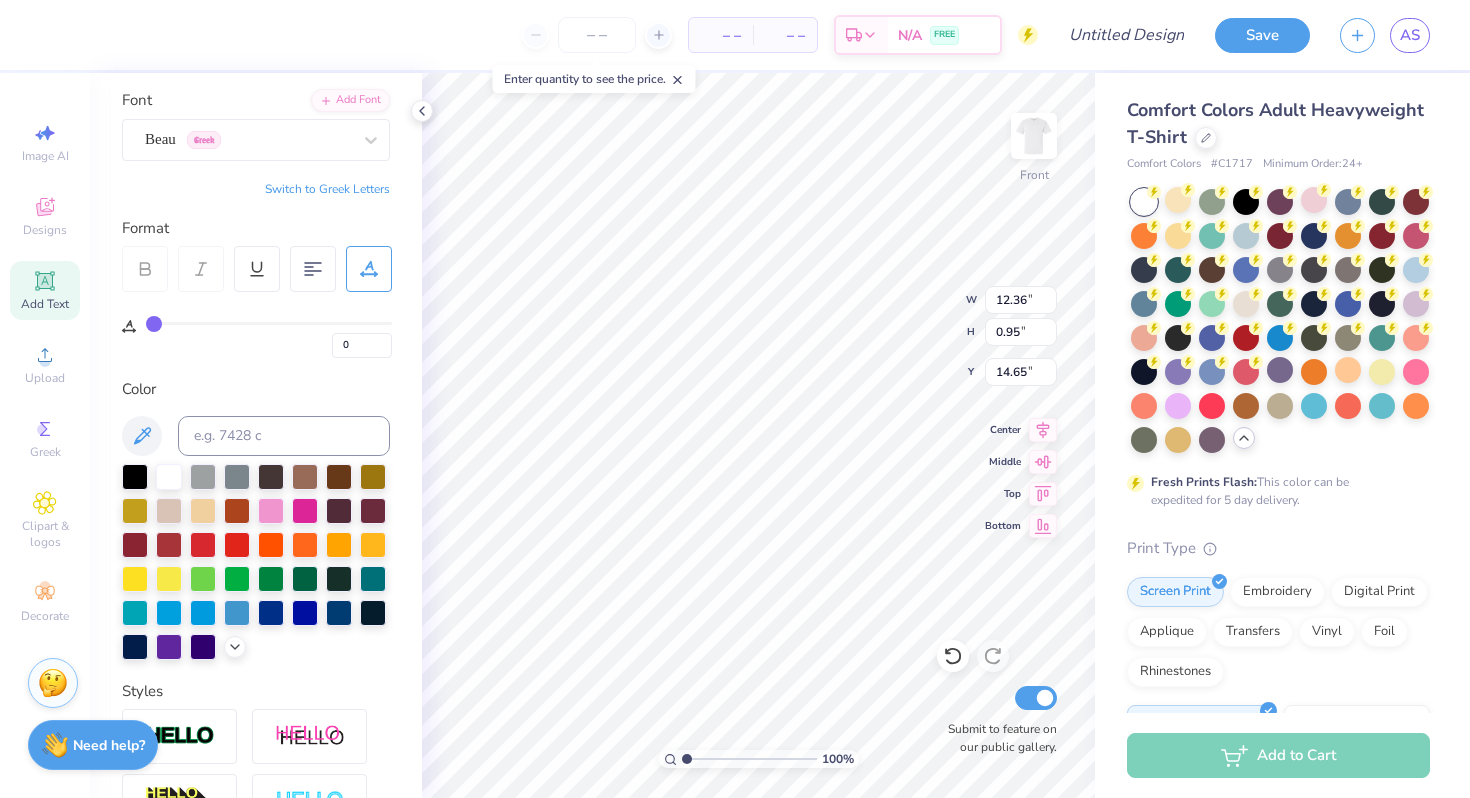 type on "10.42" 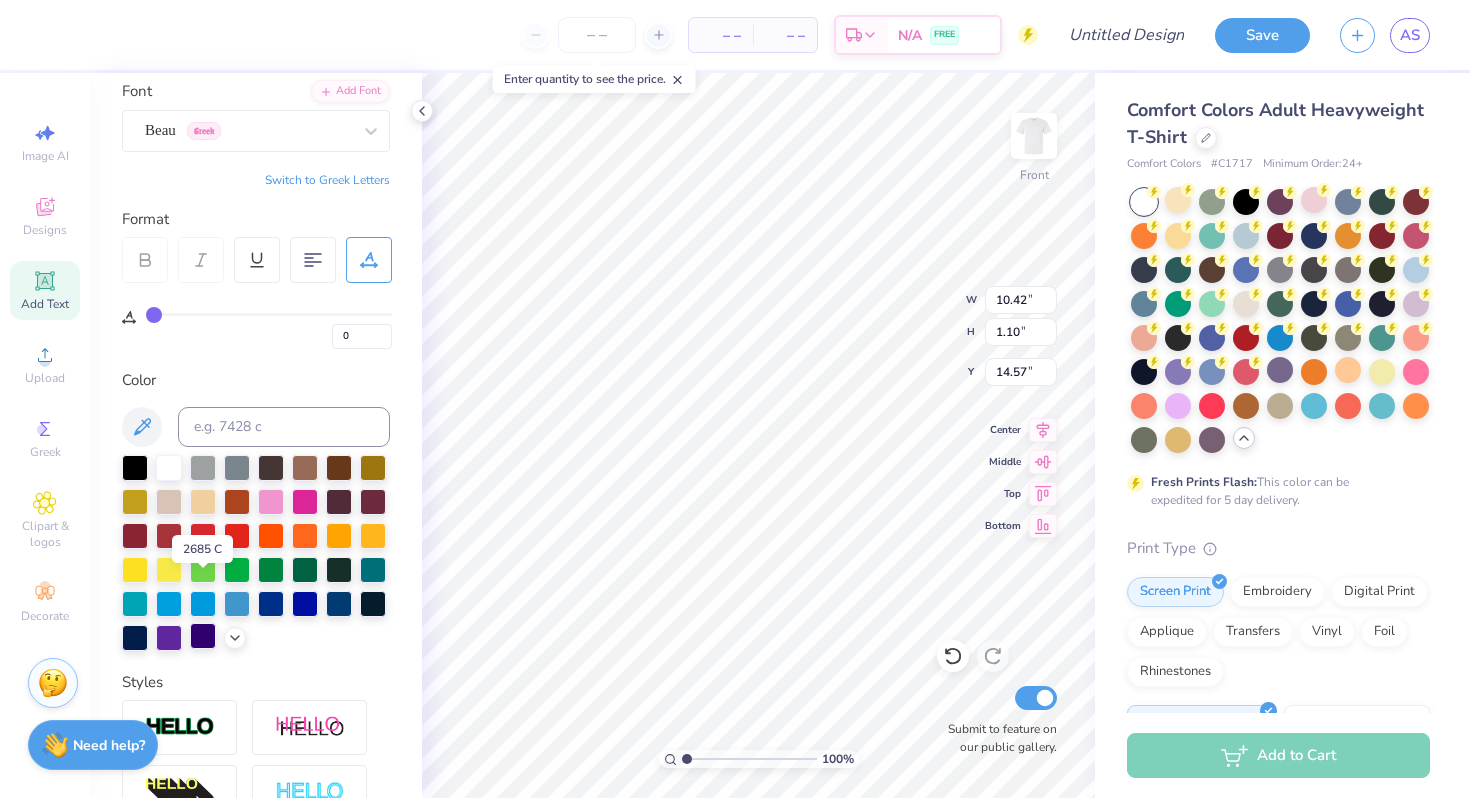 scroll, scrollTop: 0, scrollLeft: 0, axis: both 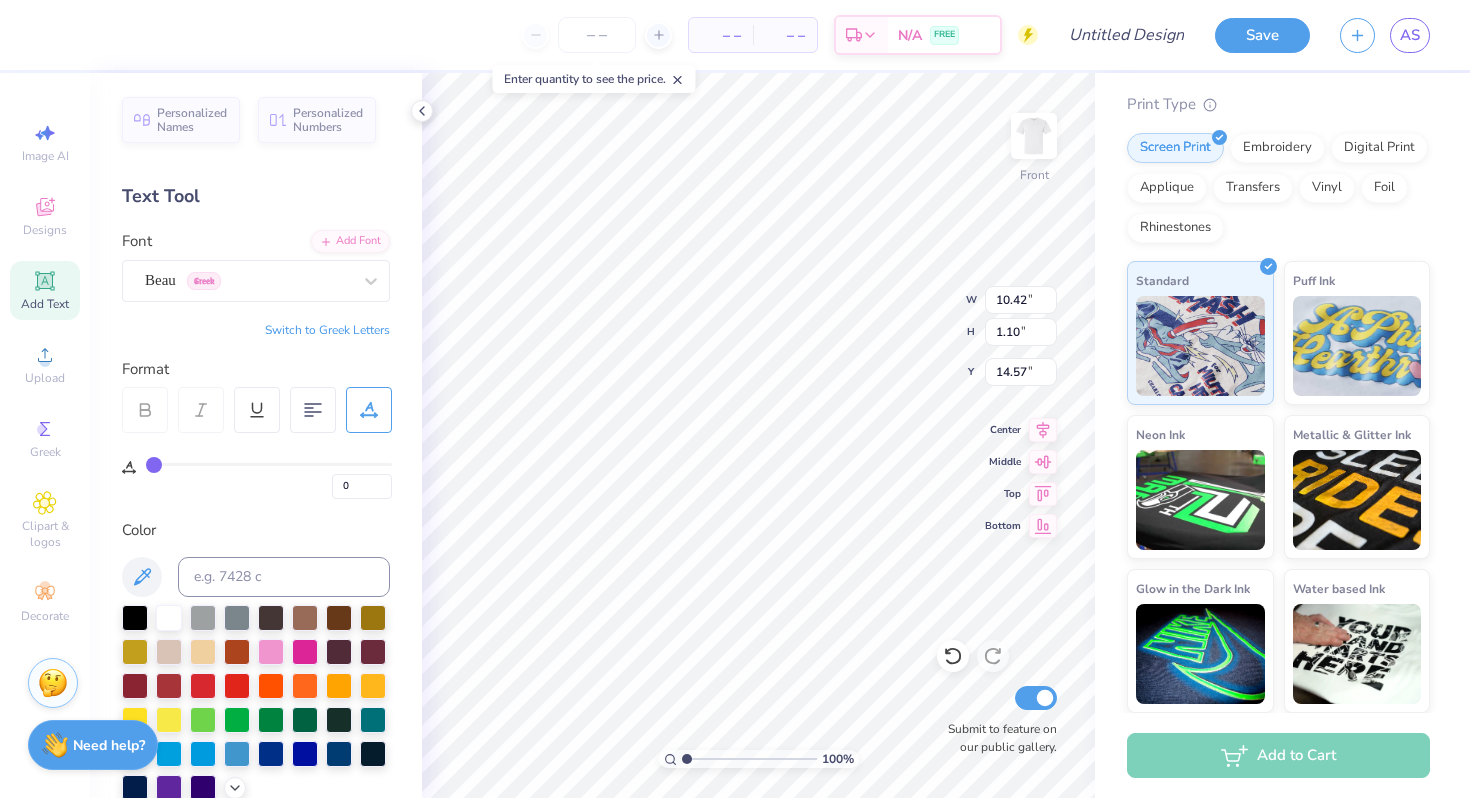 click on "Add Text" at bounding box center (45, 290) 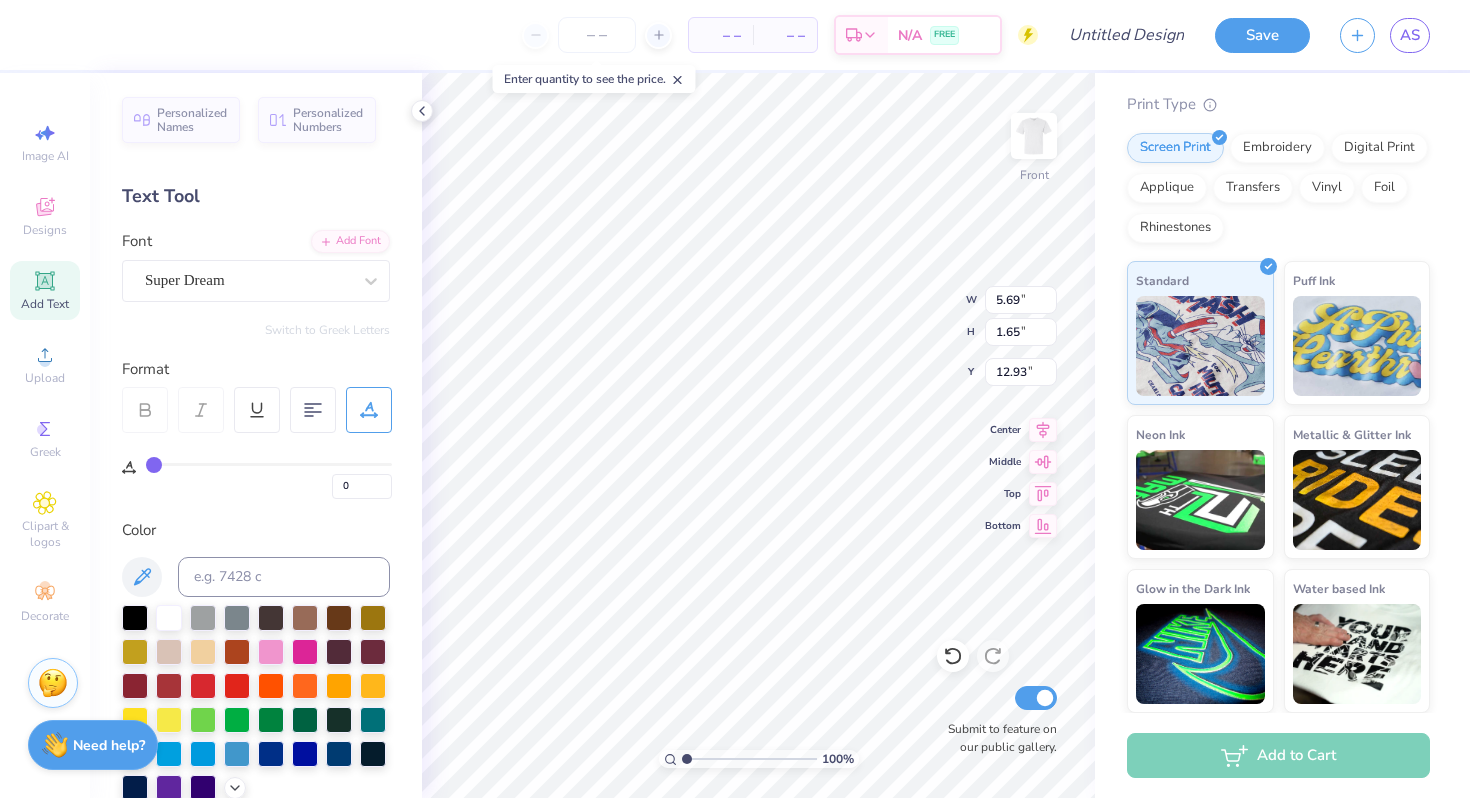 type on "5.69" 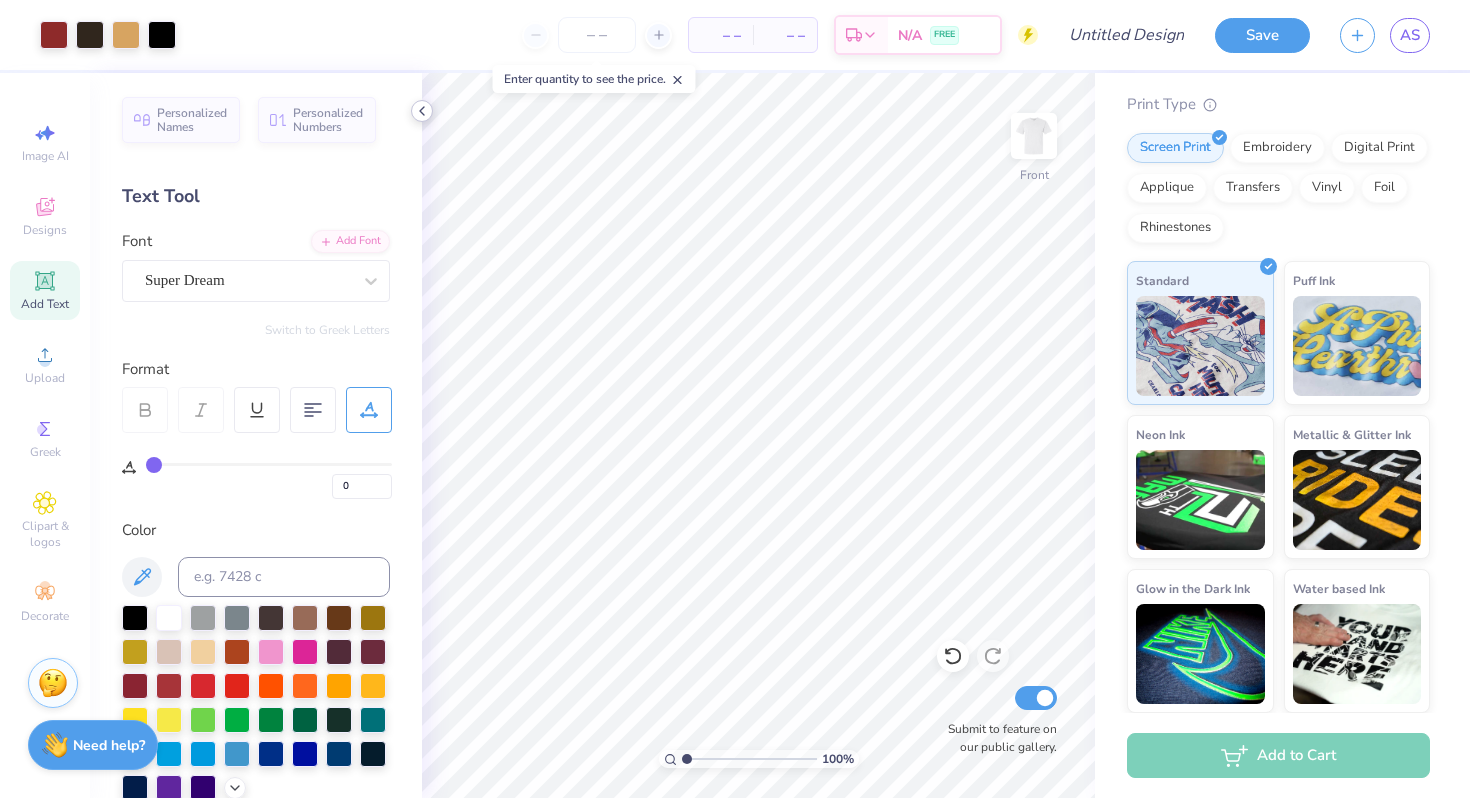 click 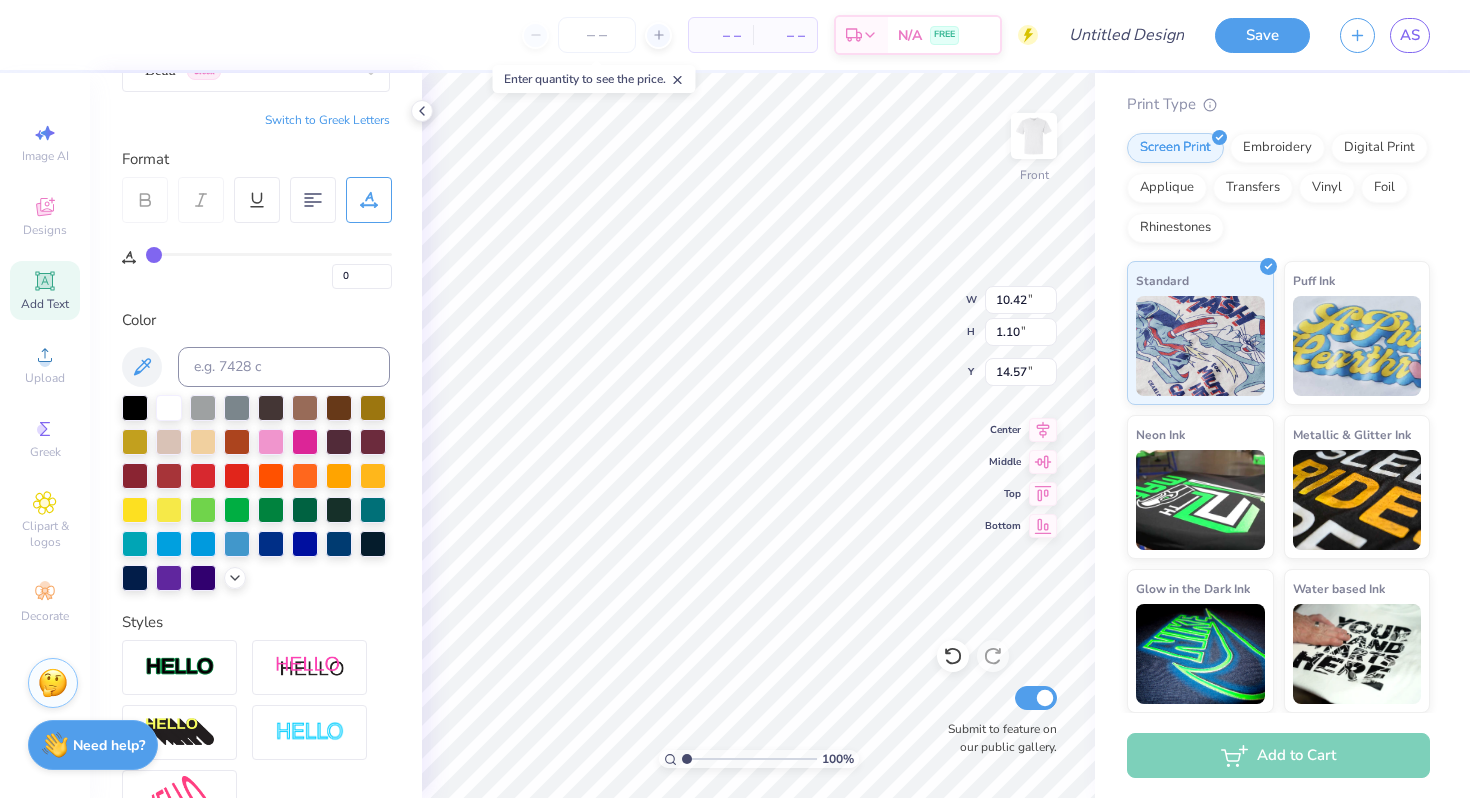 scroll, scrollTop: 0, scrollLeft: 0, axis: both 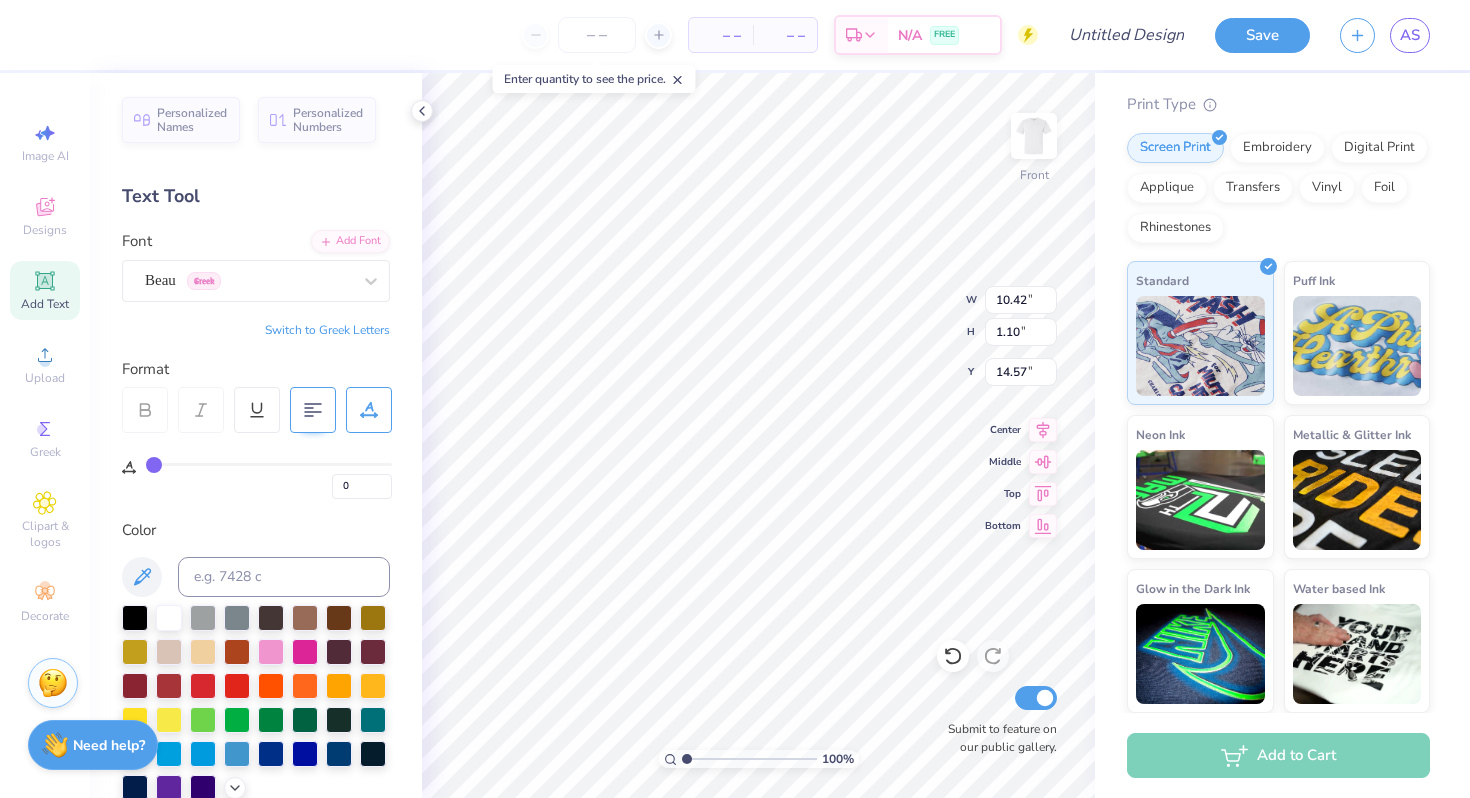 click at bounding box center (313, 410) 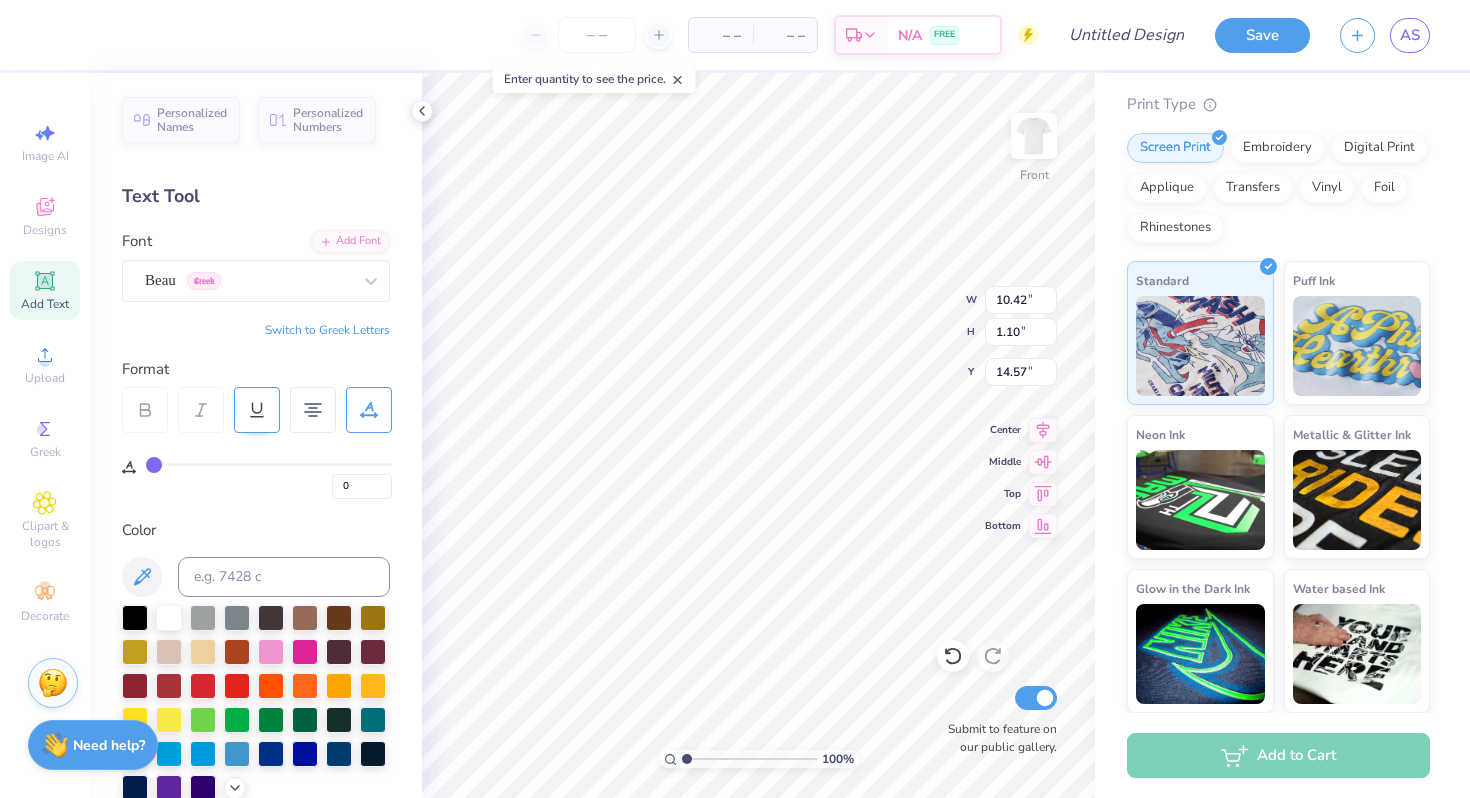 click 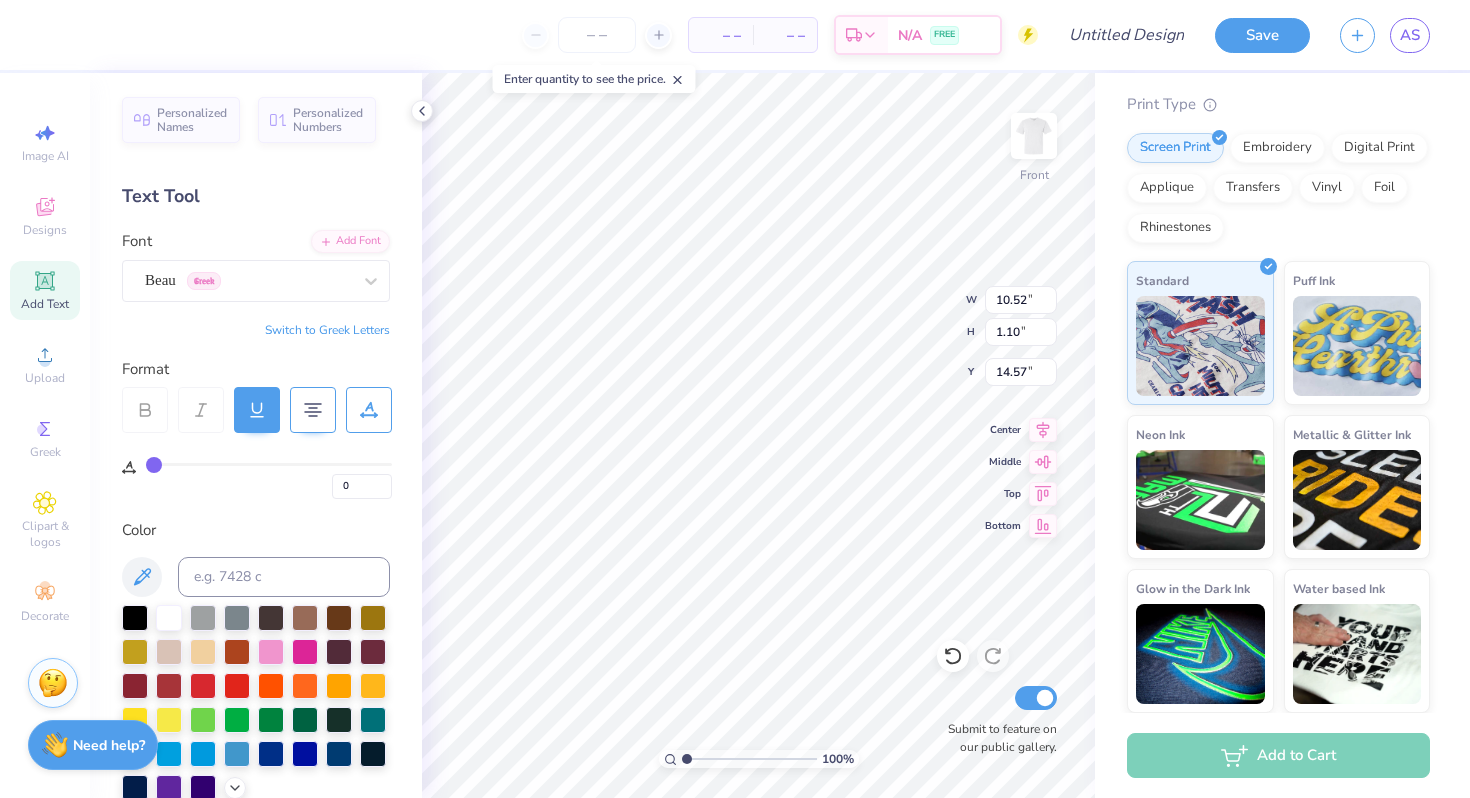 click 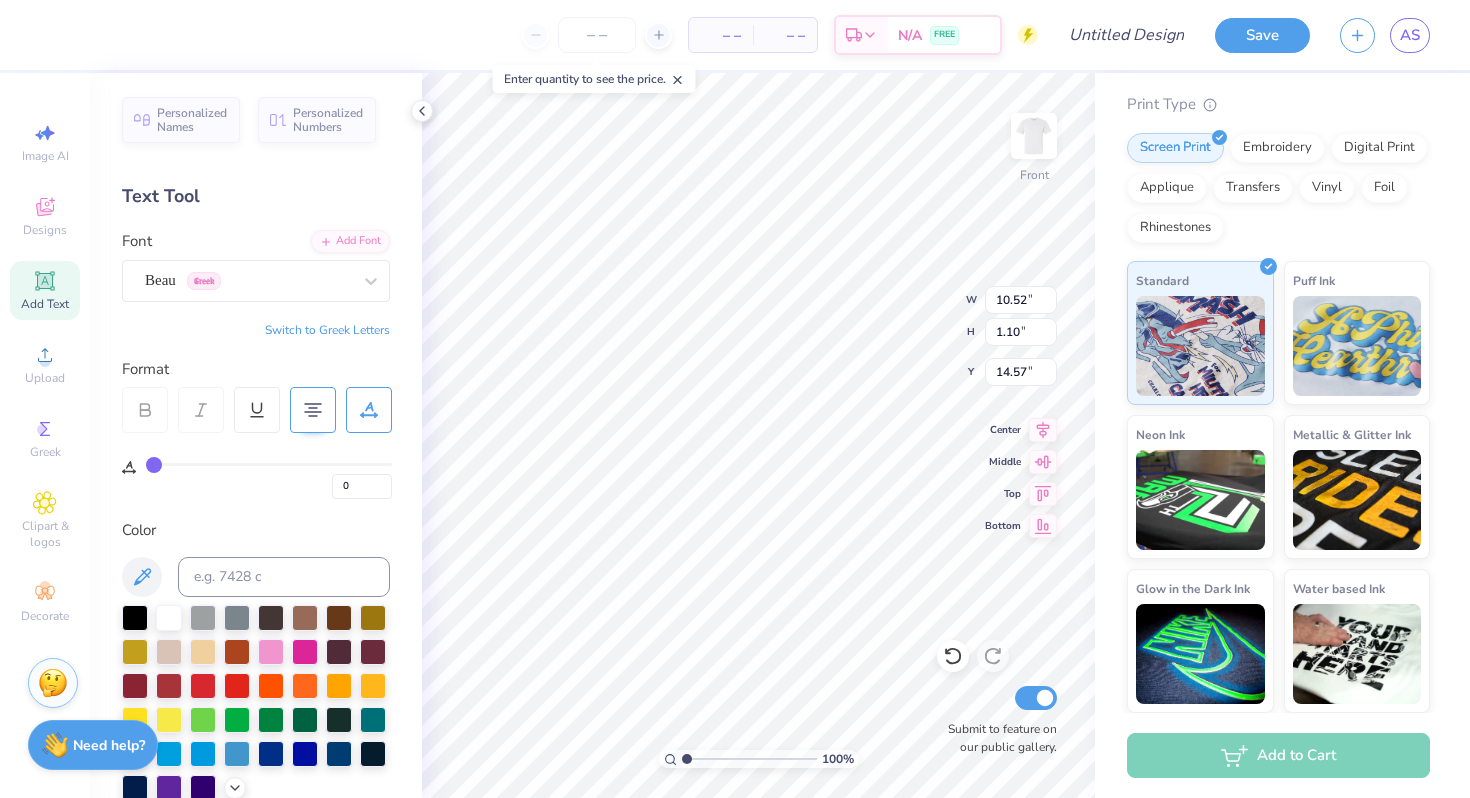 type on "10.42" 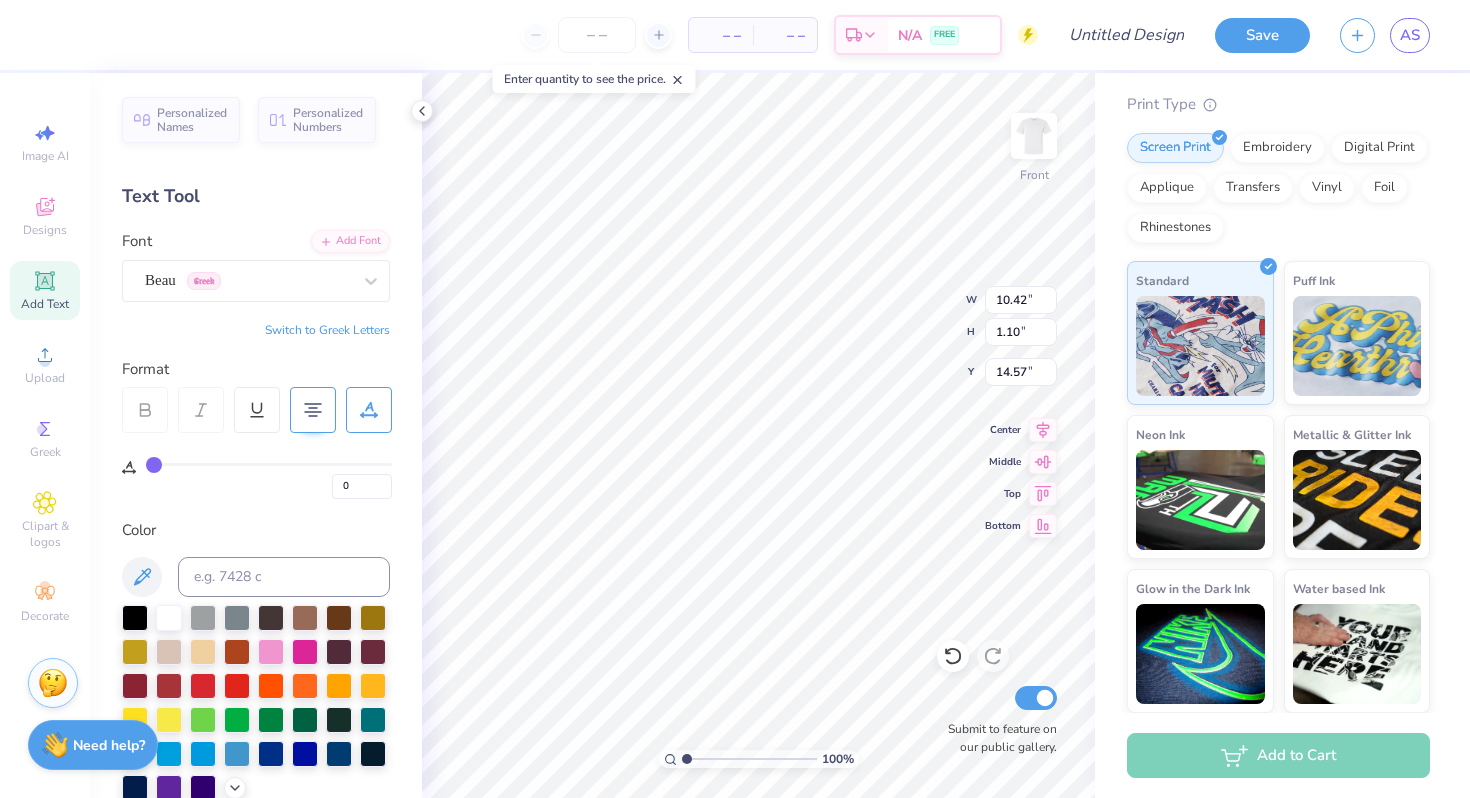 click 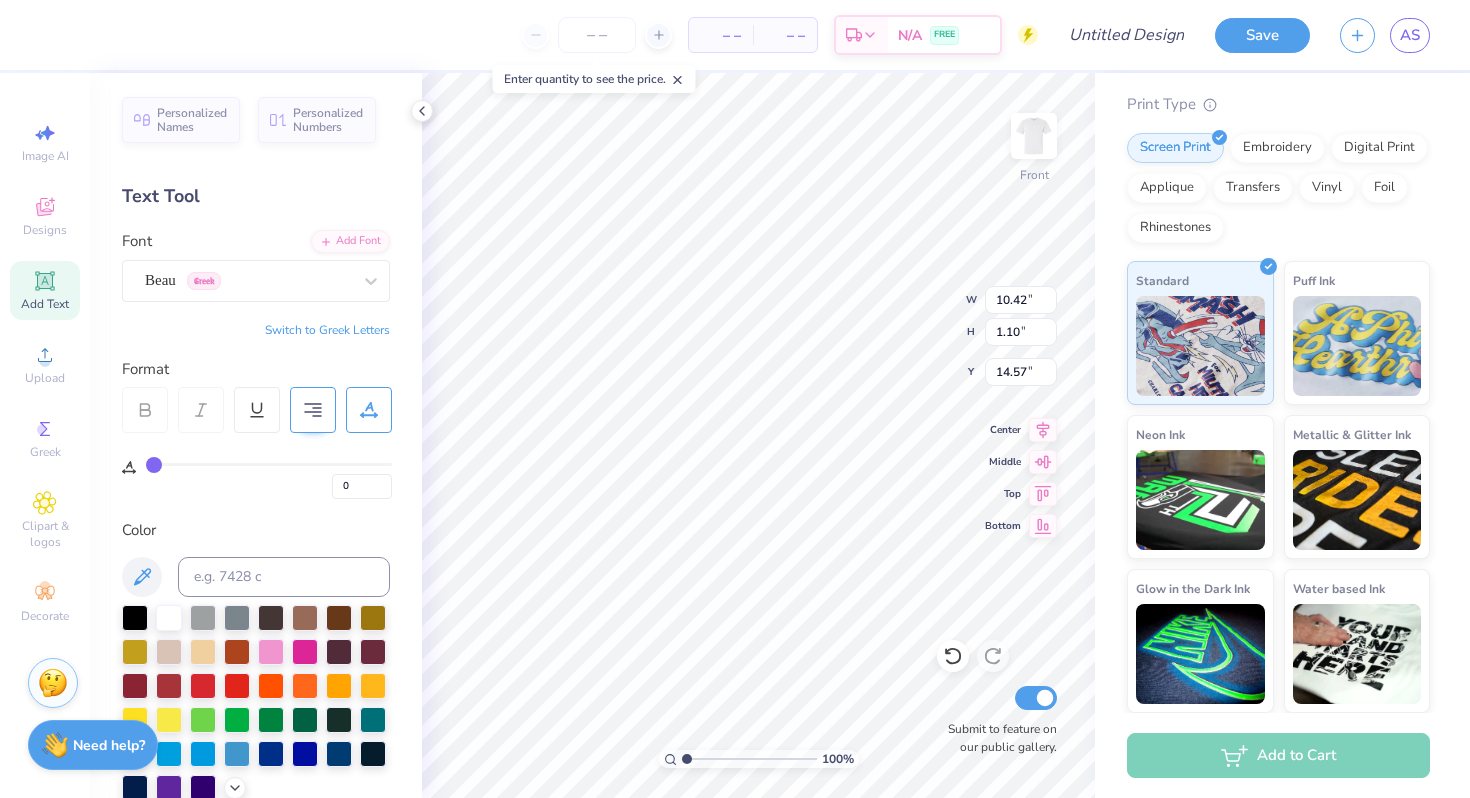click 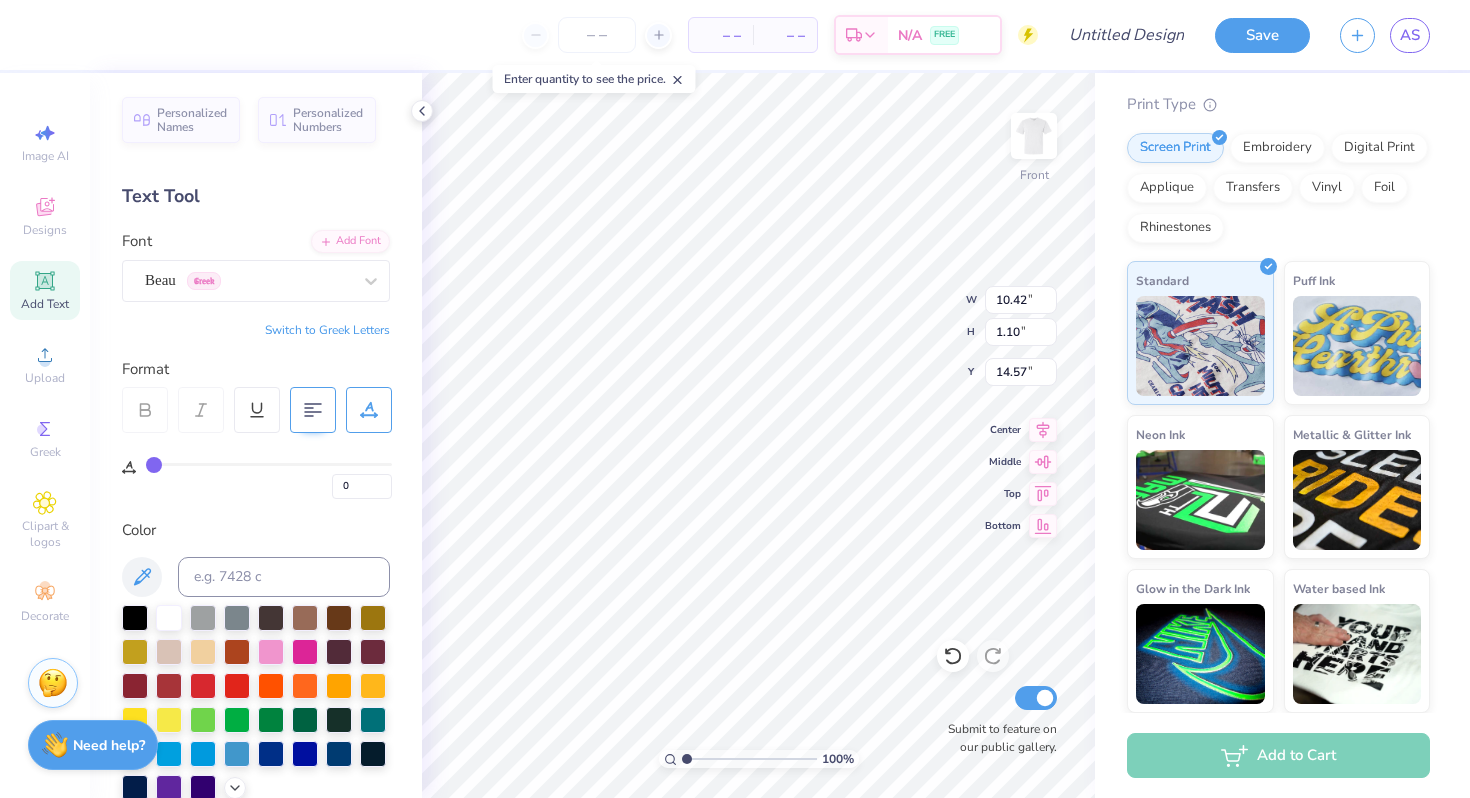click 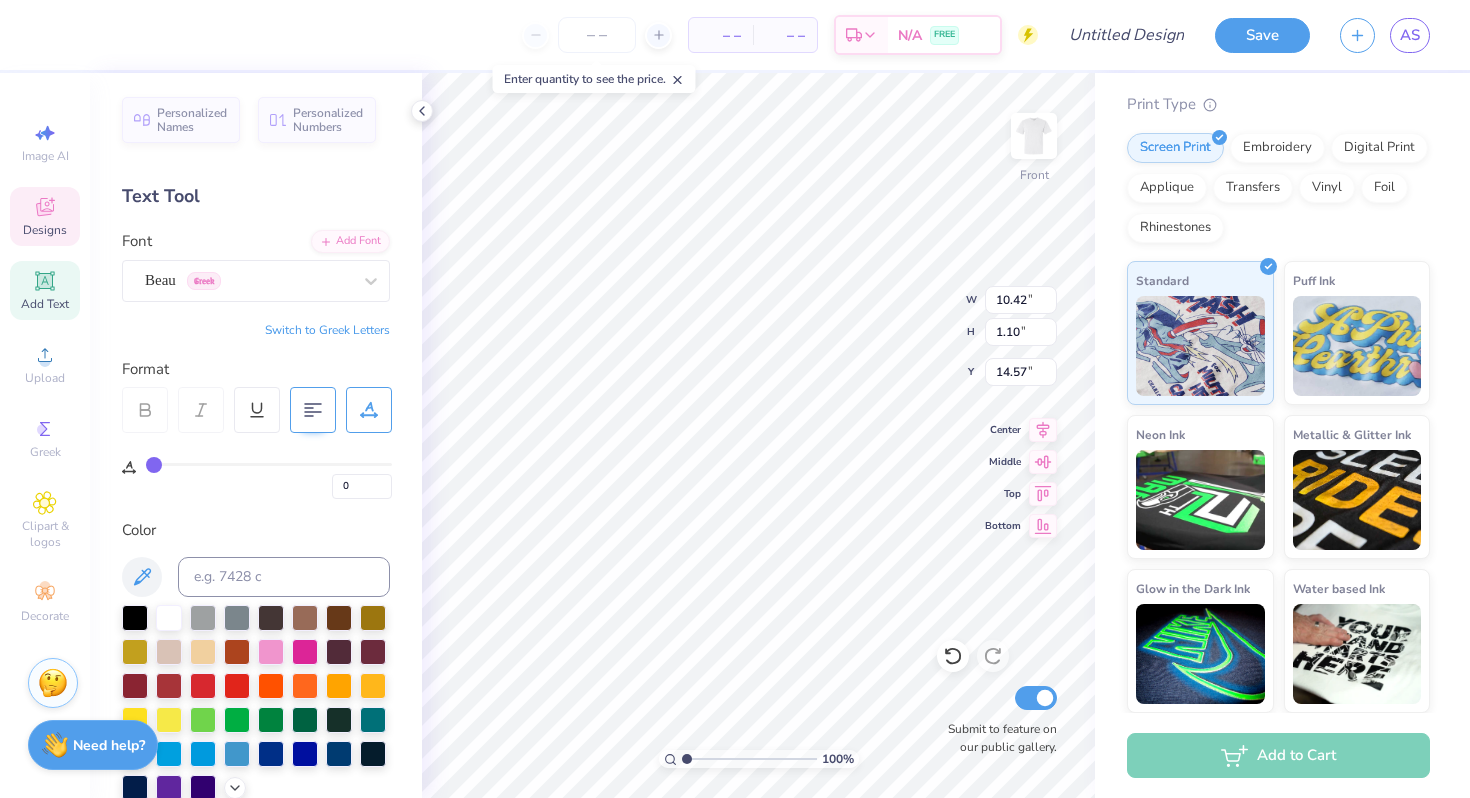 click on "Designs" at bounding box center (45, 216) 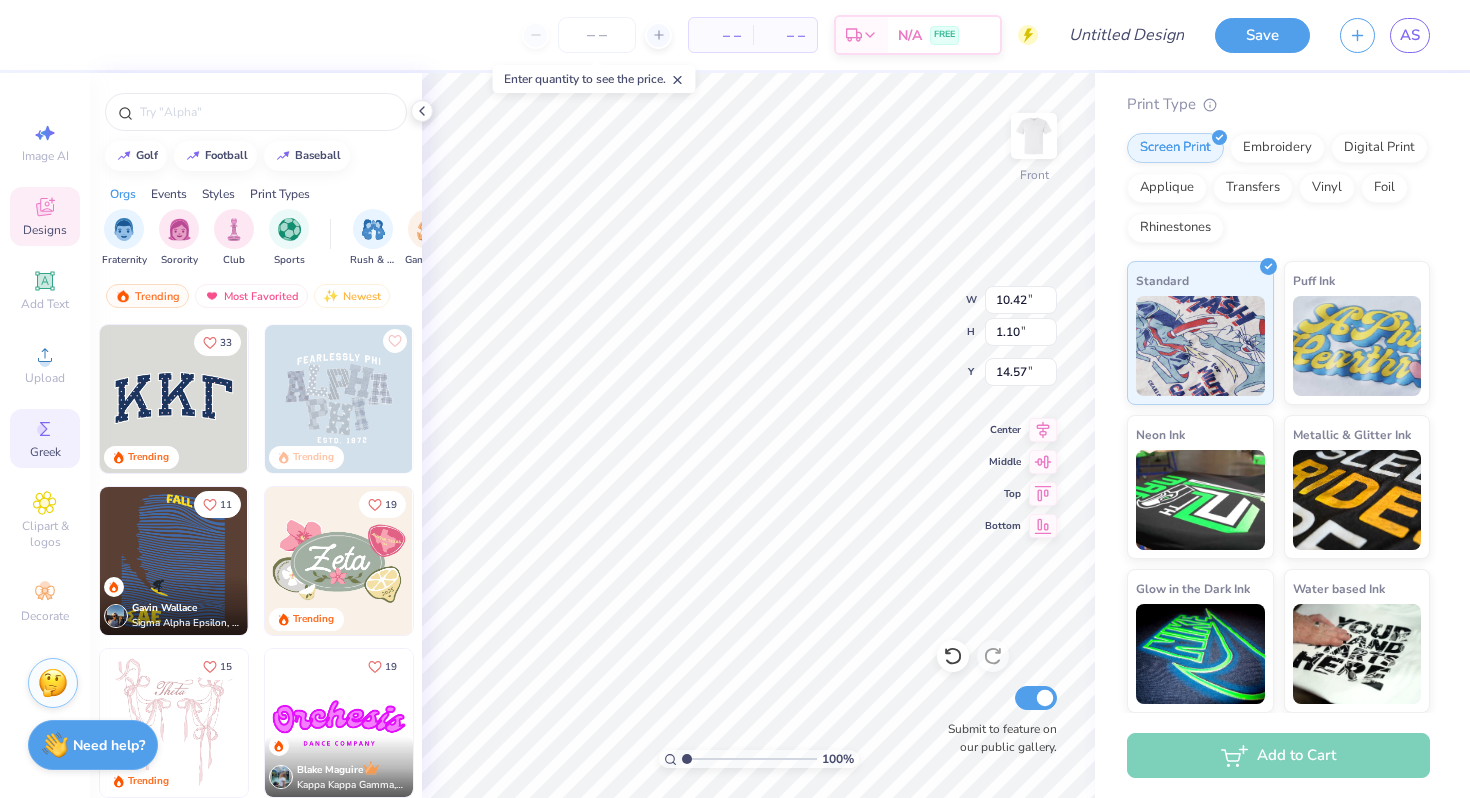 click on "Greek" at bounding box center (45, 438) 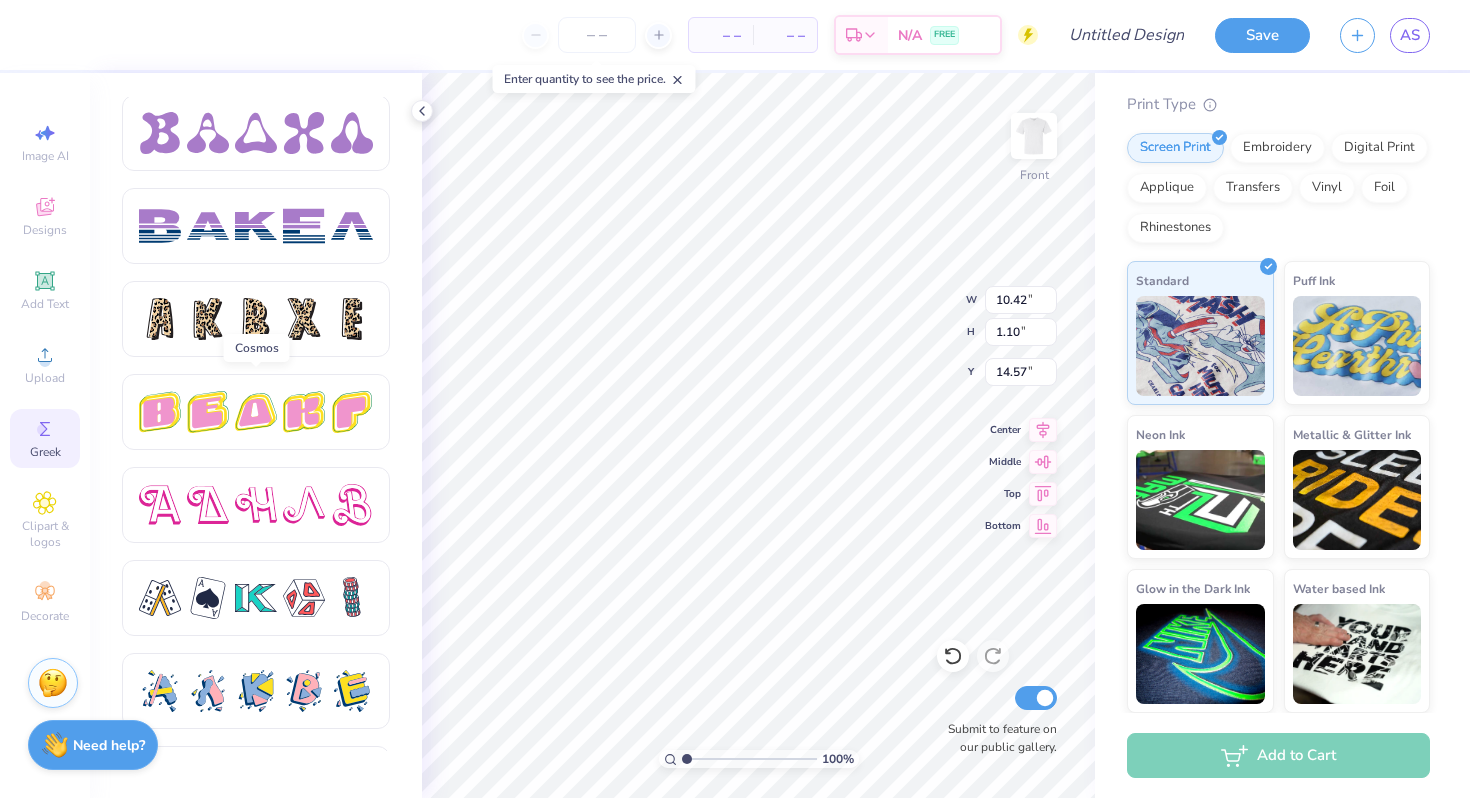 scroll, scrollTop: 3344, scrollLeft: 0, axis: vertical 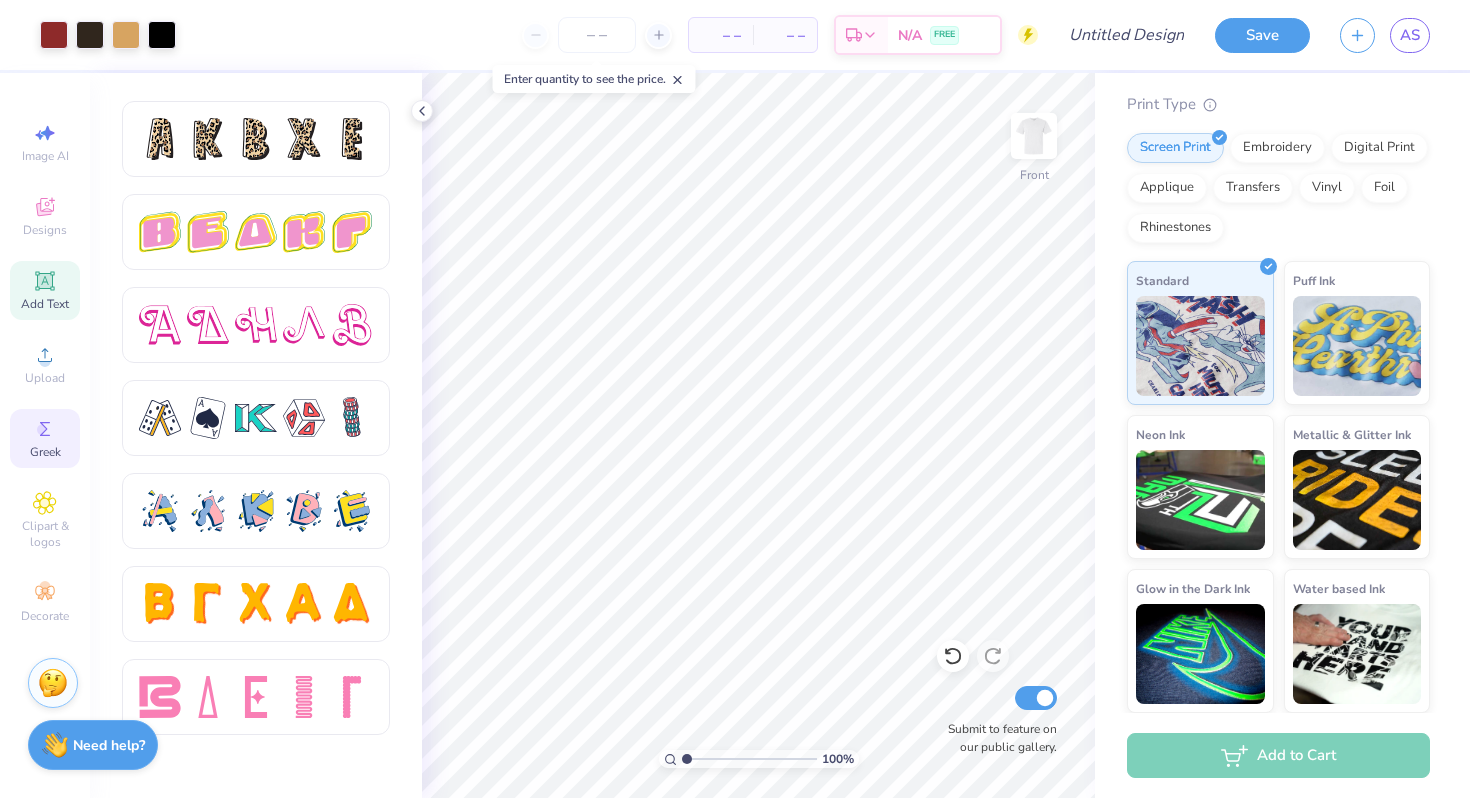 click 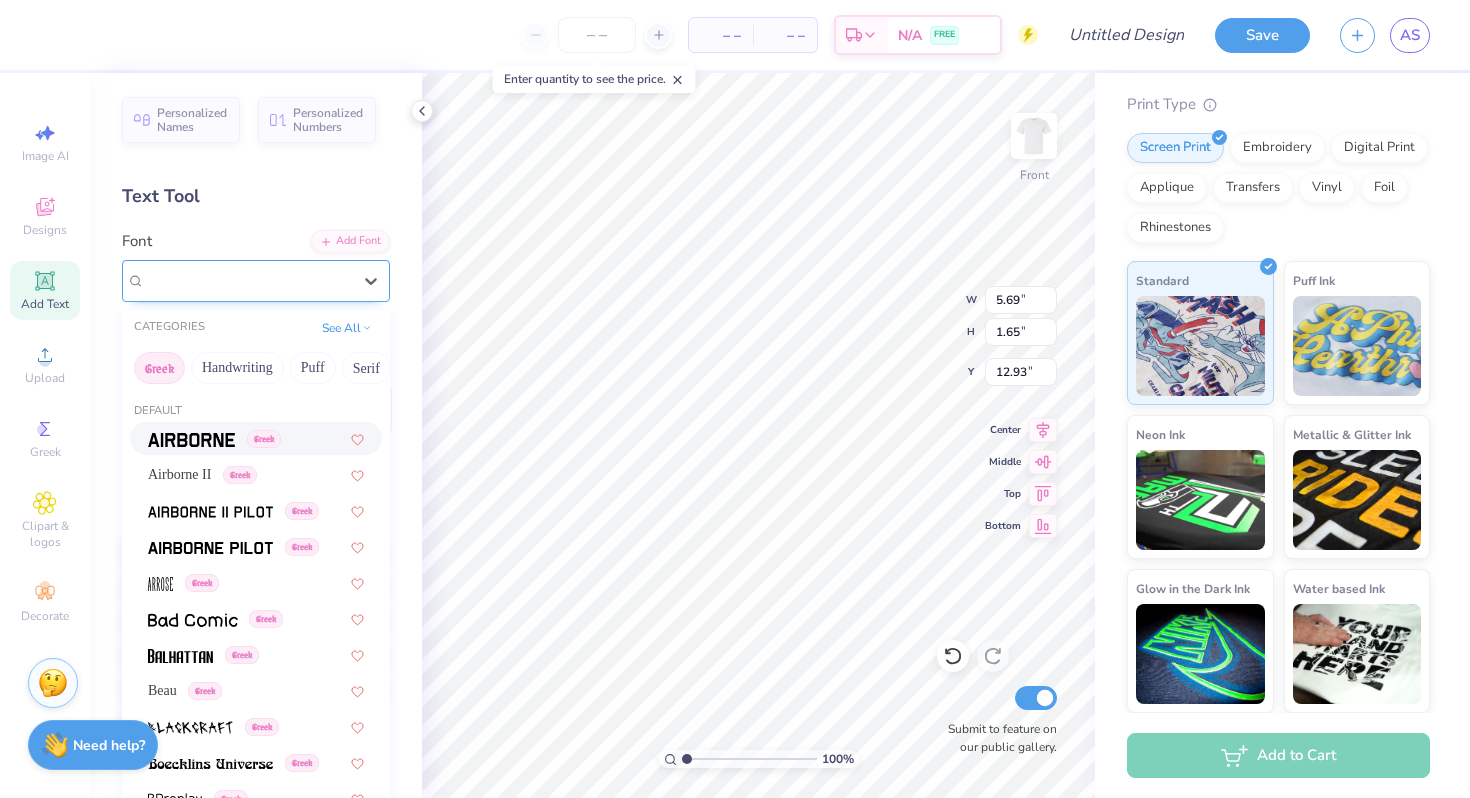 click on "Super Dream" at bounding box center (248, 280) 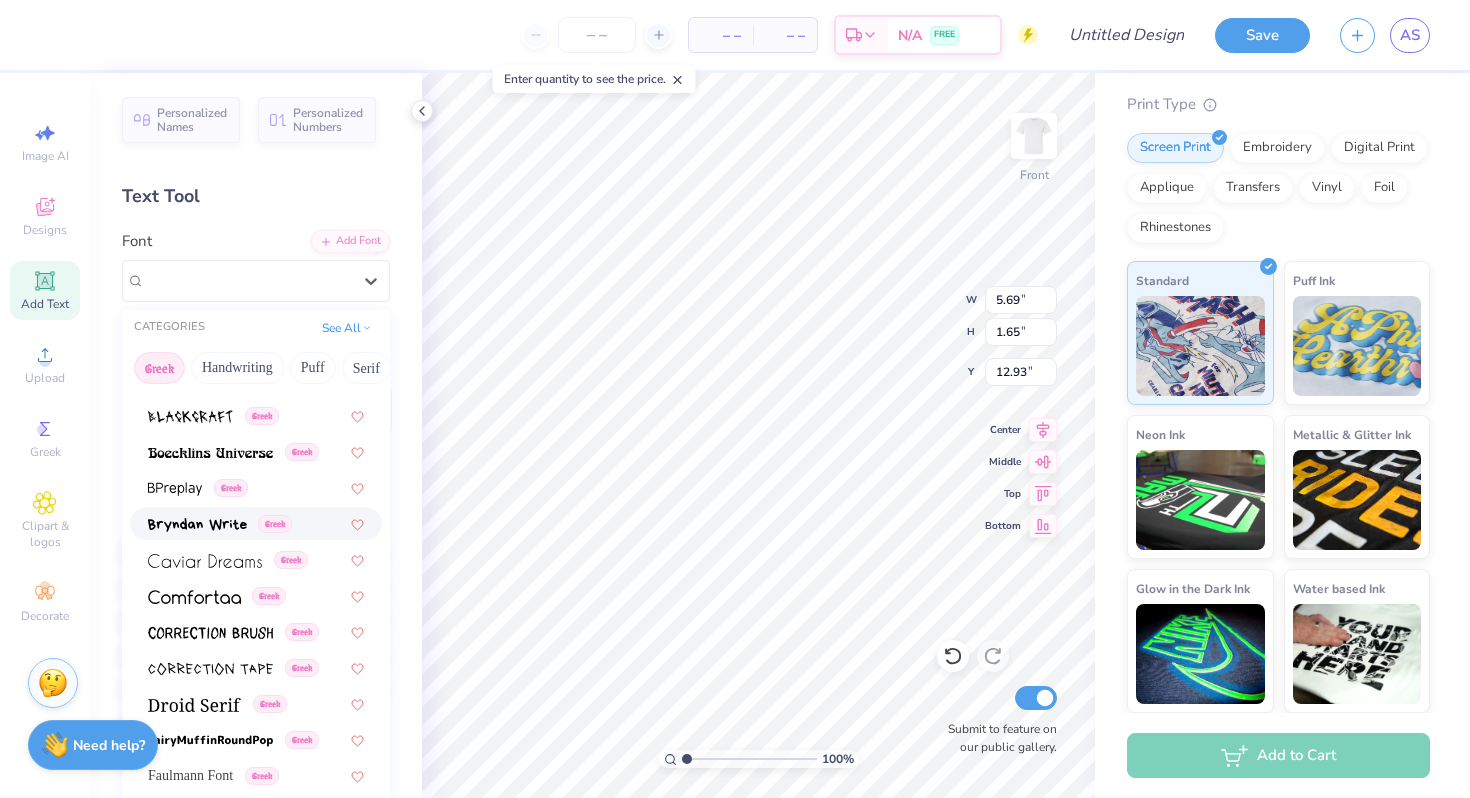scroll, scrollTop: 0, scrollLeft: 0, axis: both 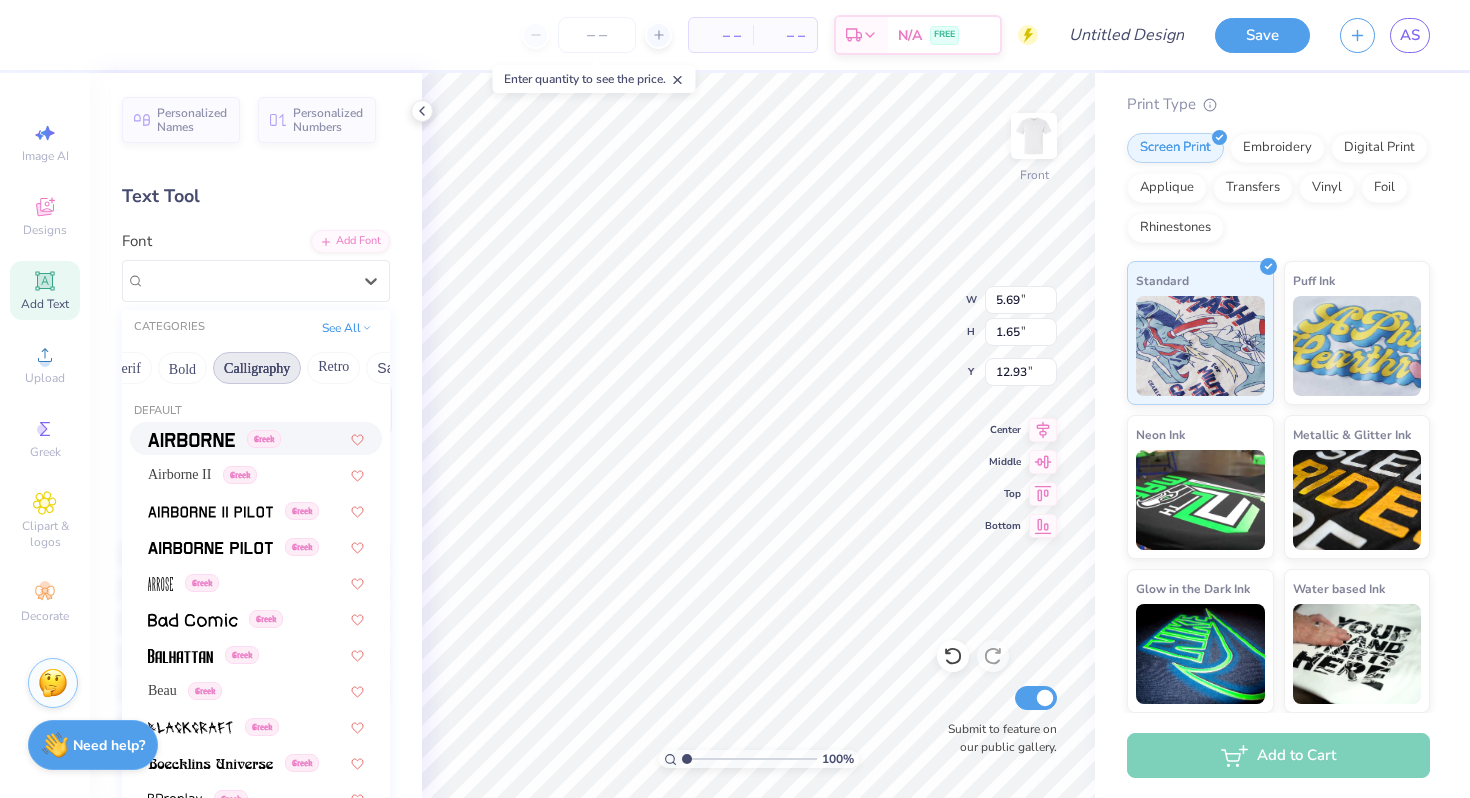 click on "Calligraphy" at bounding box center (257, 368) 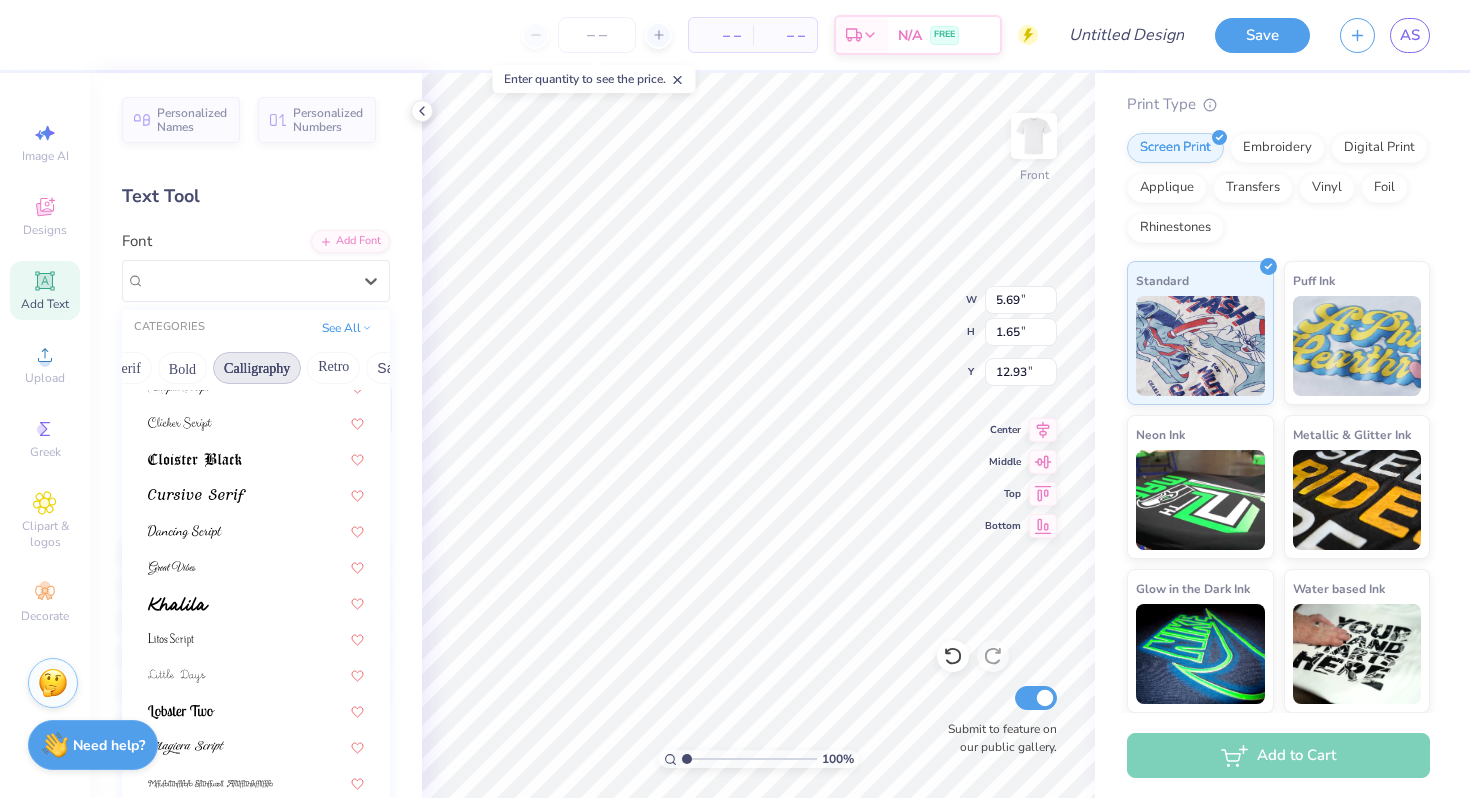 scroll, scrollTop: 490, scrollLeft: 0, axis: vertical 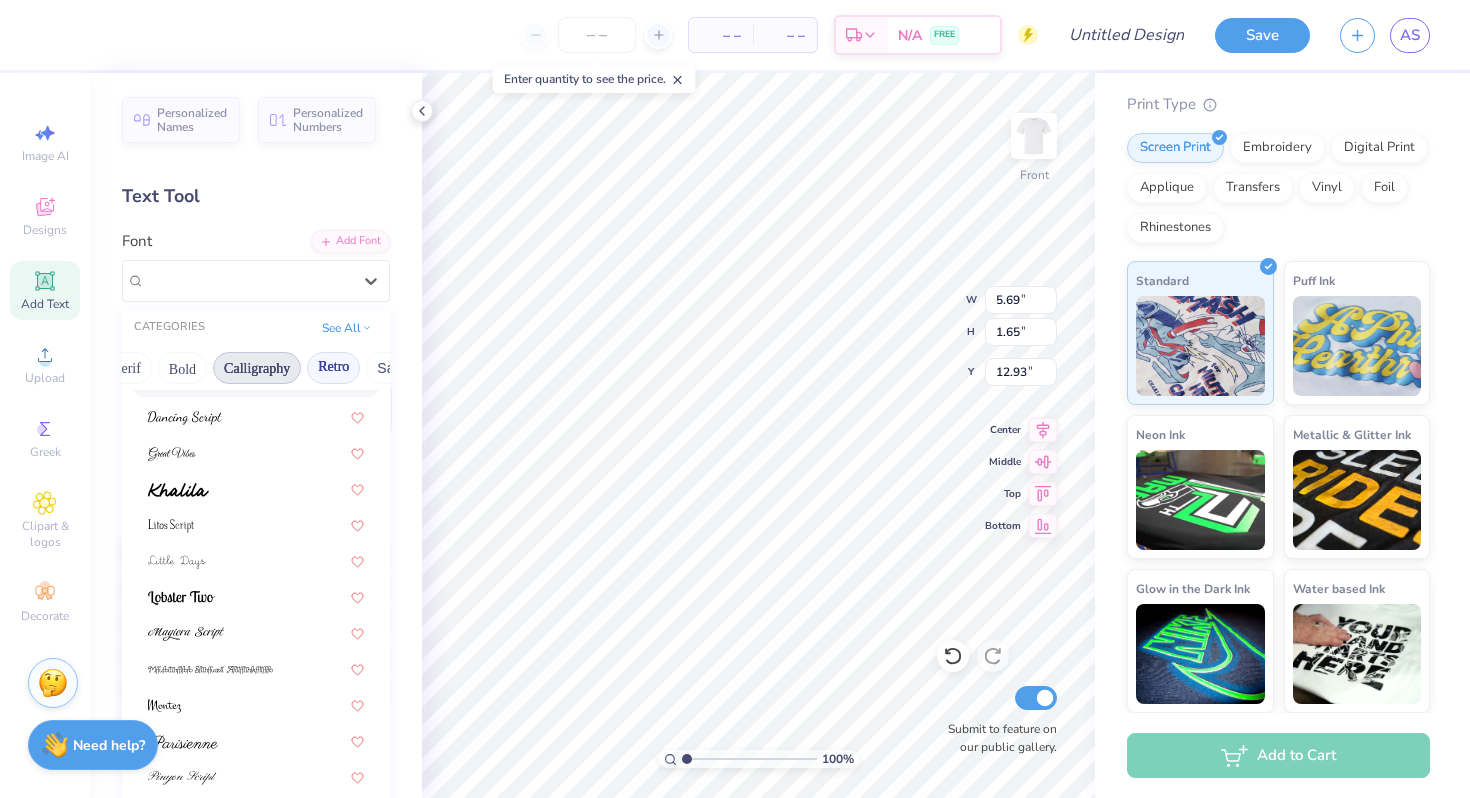 click on "Retro" at bounding box center (333, 368) 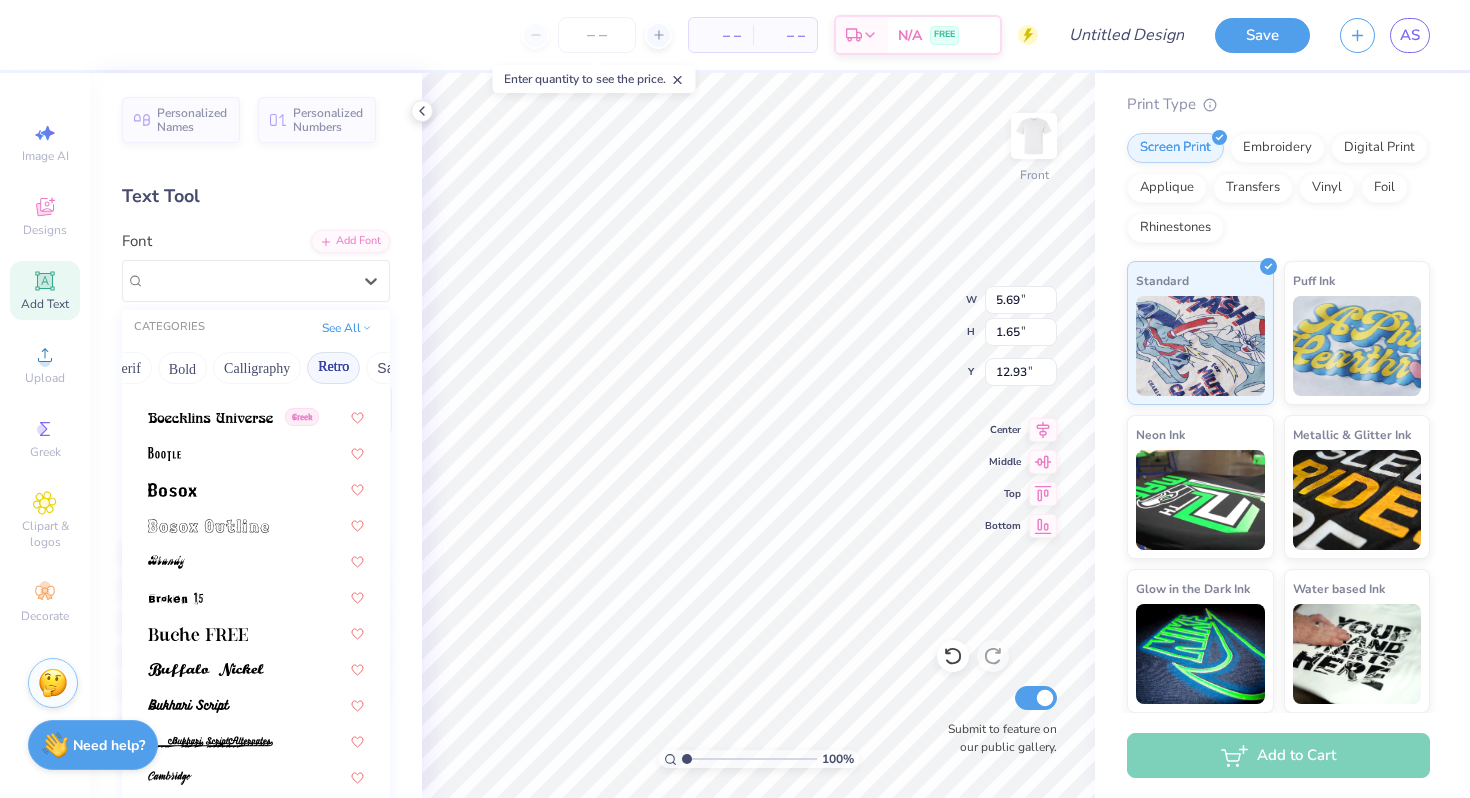 scroll, scrollTop: 168, scrollLeft: 0, axis: vertical 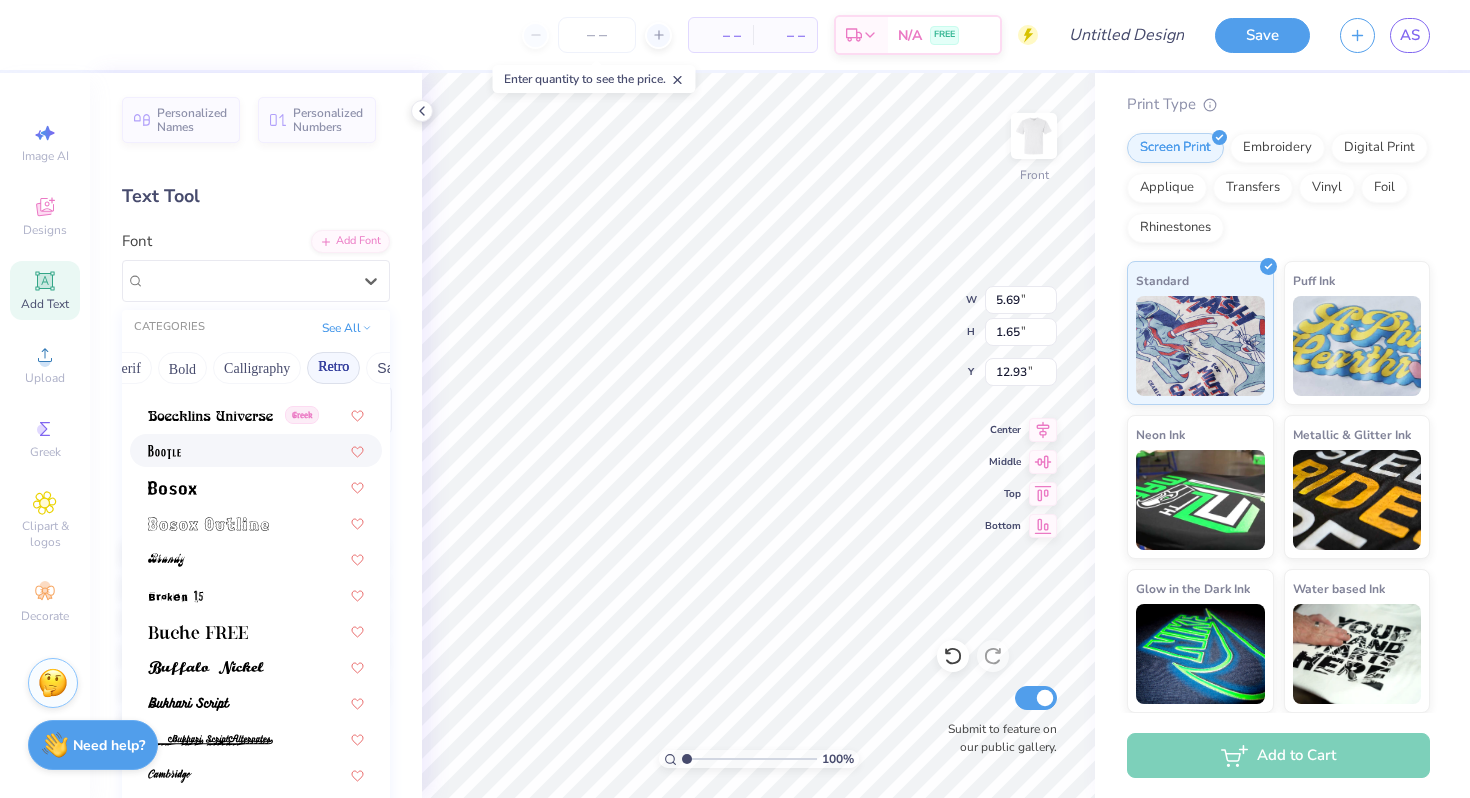 click at bounding box center [256, 450] 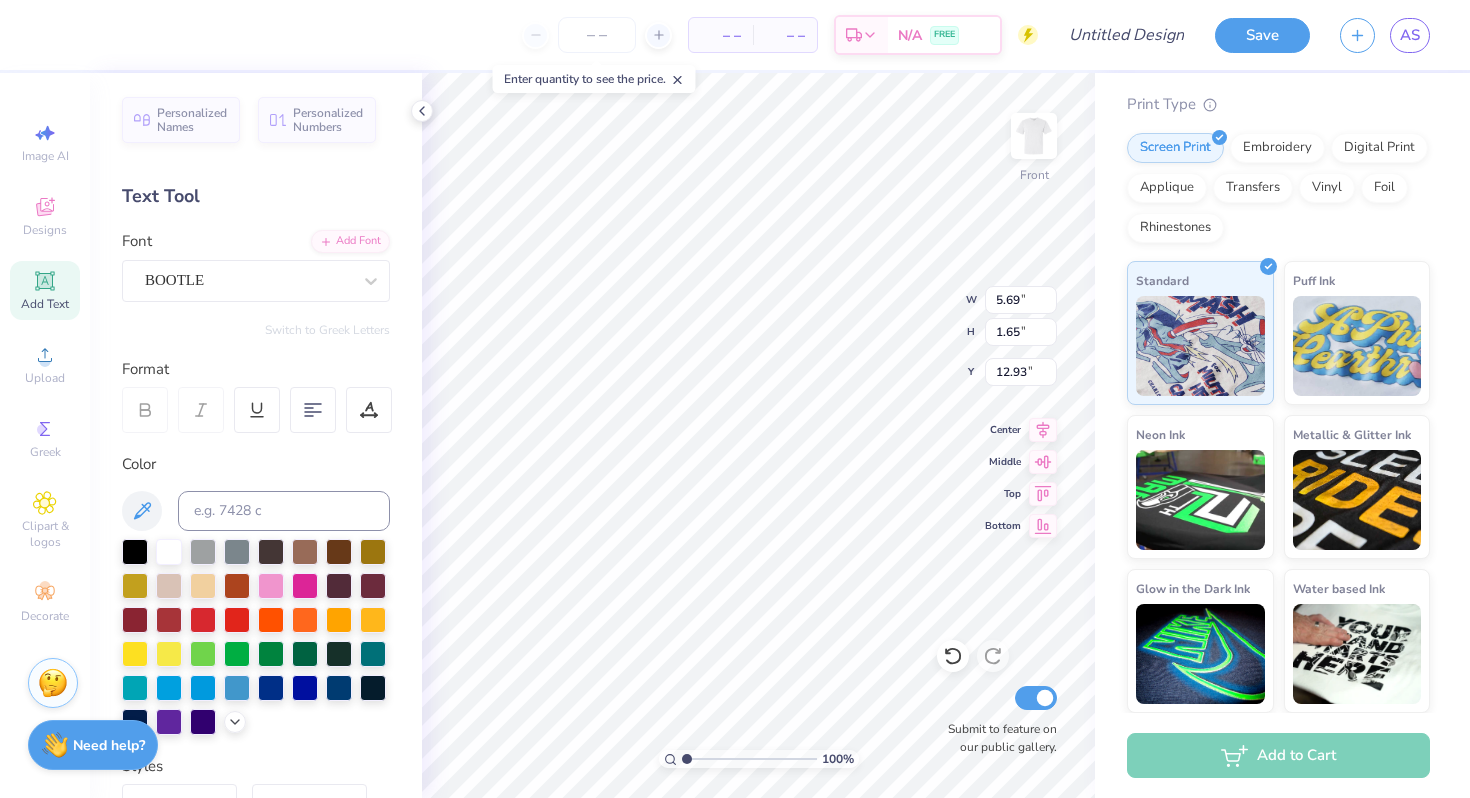 type on "4.78" 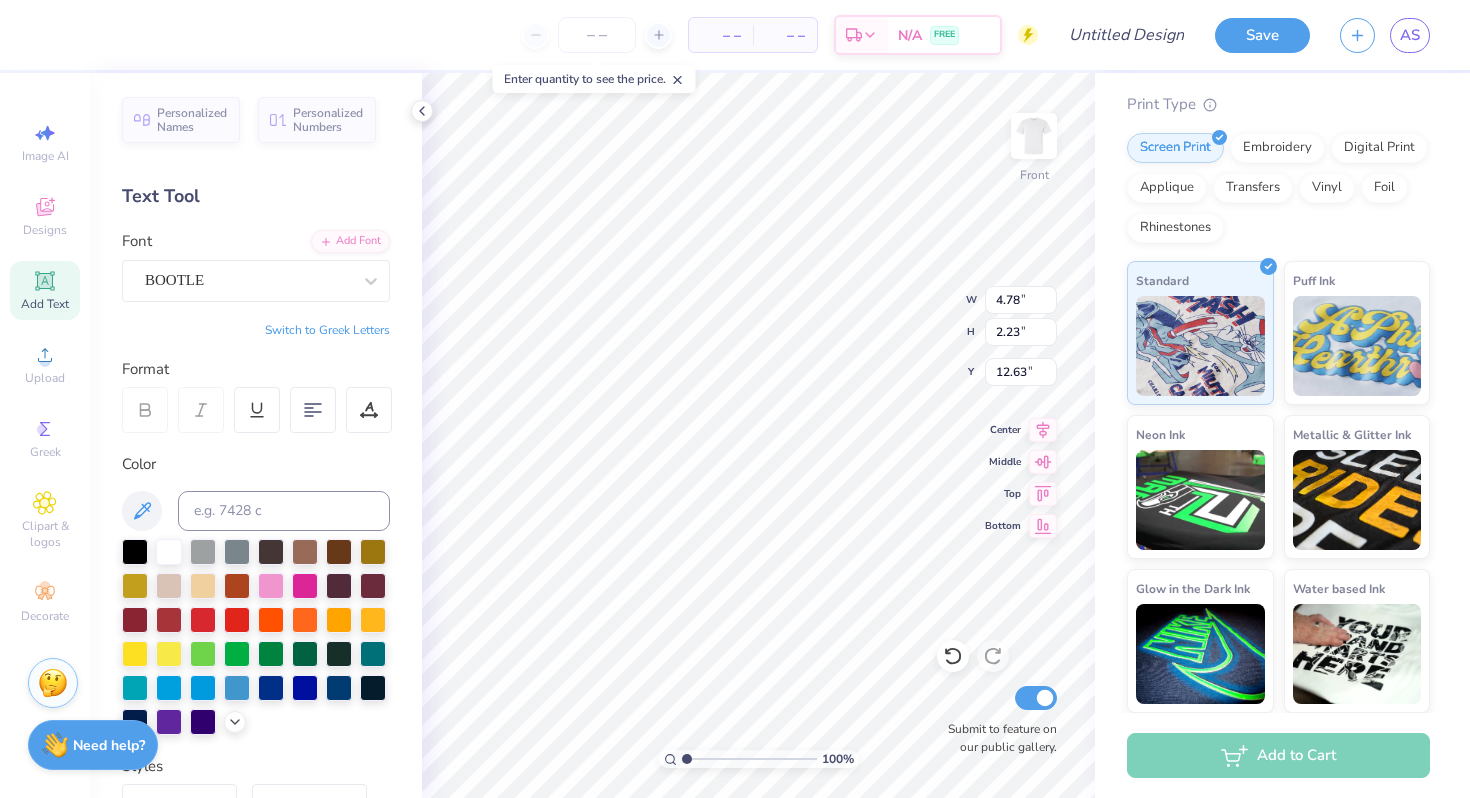 scroll, scrollTop: 0, scrollLeft: 0, axis: both 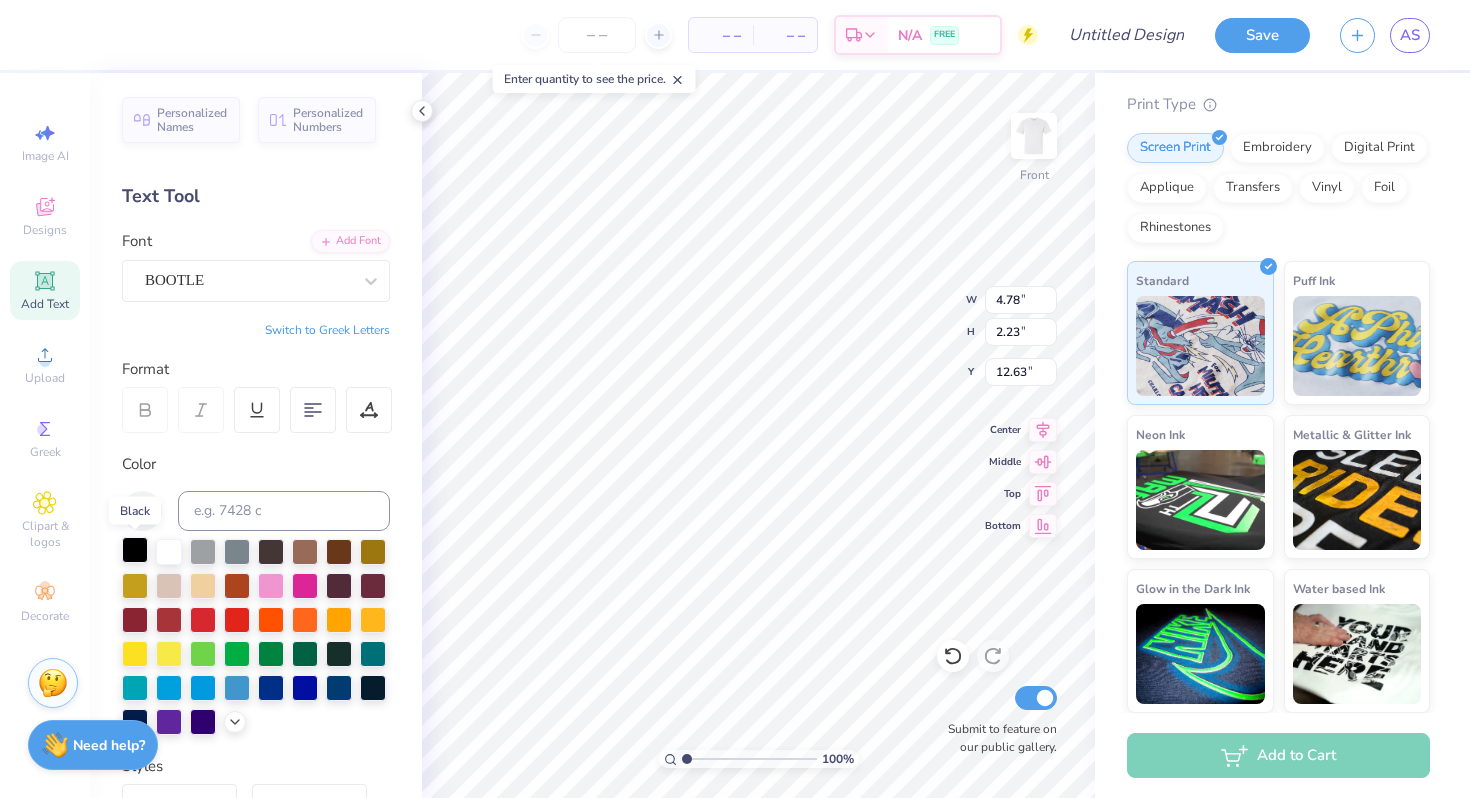 click at bounding box center (135, 550) 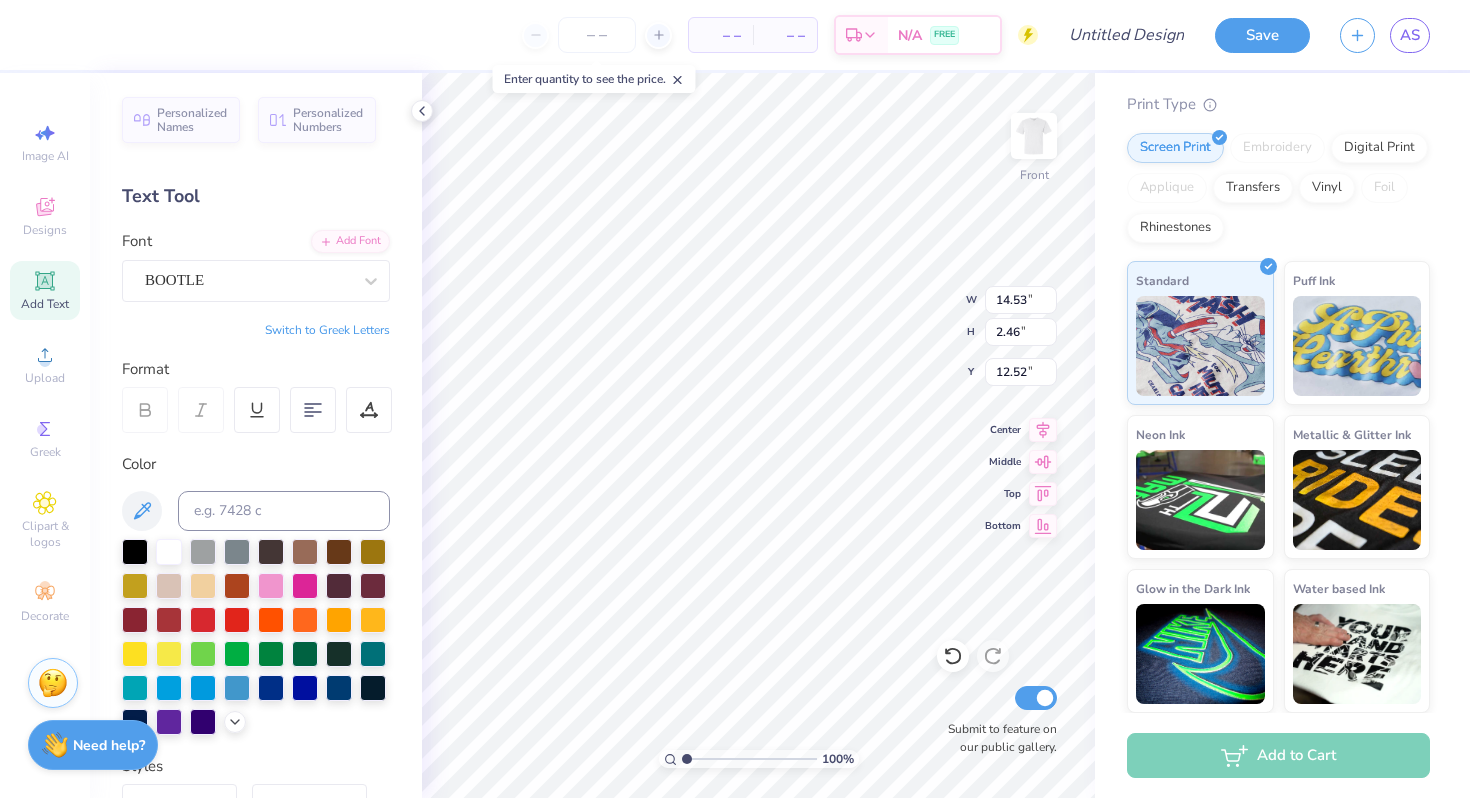 type on "2.66" 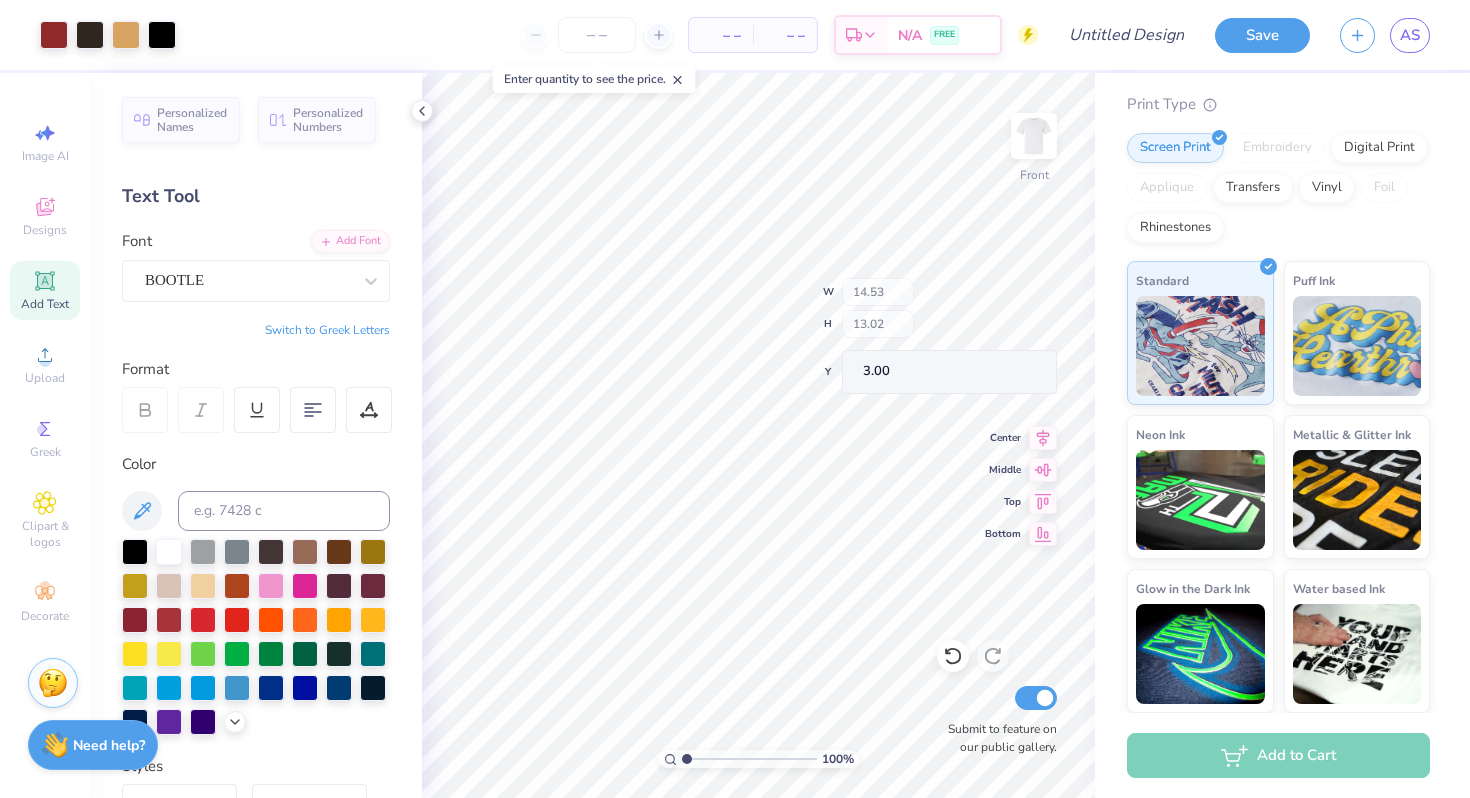 type on "3.00" 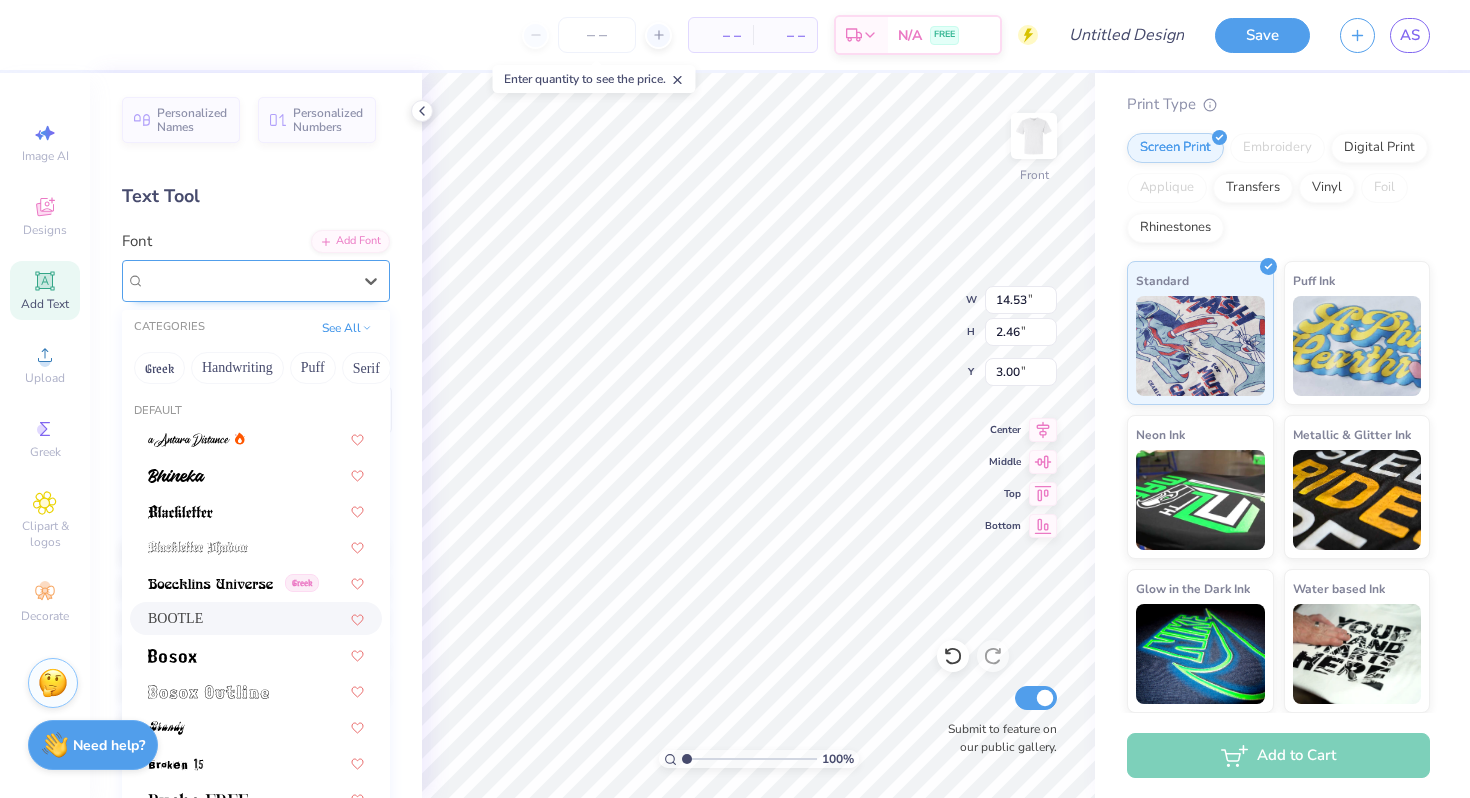 click on "BOOTLE" at bounding box center (248, 280) 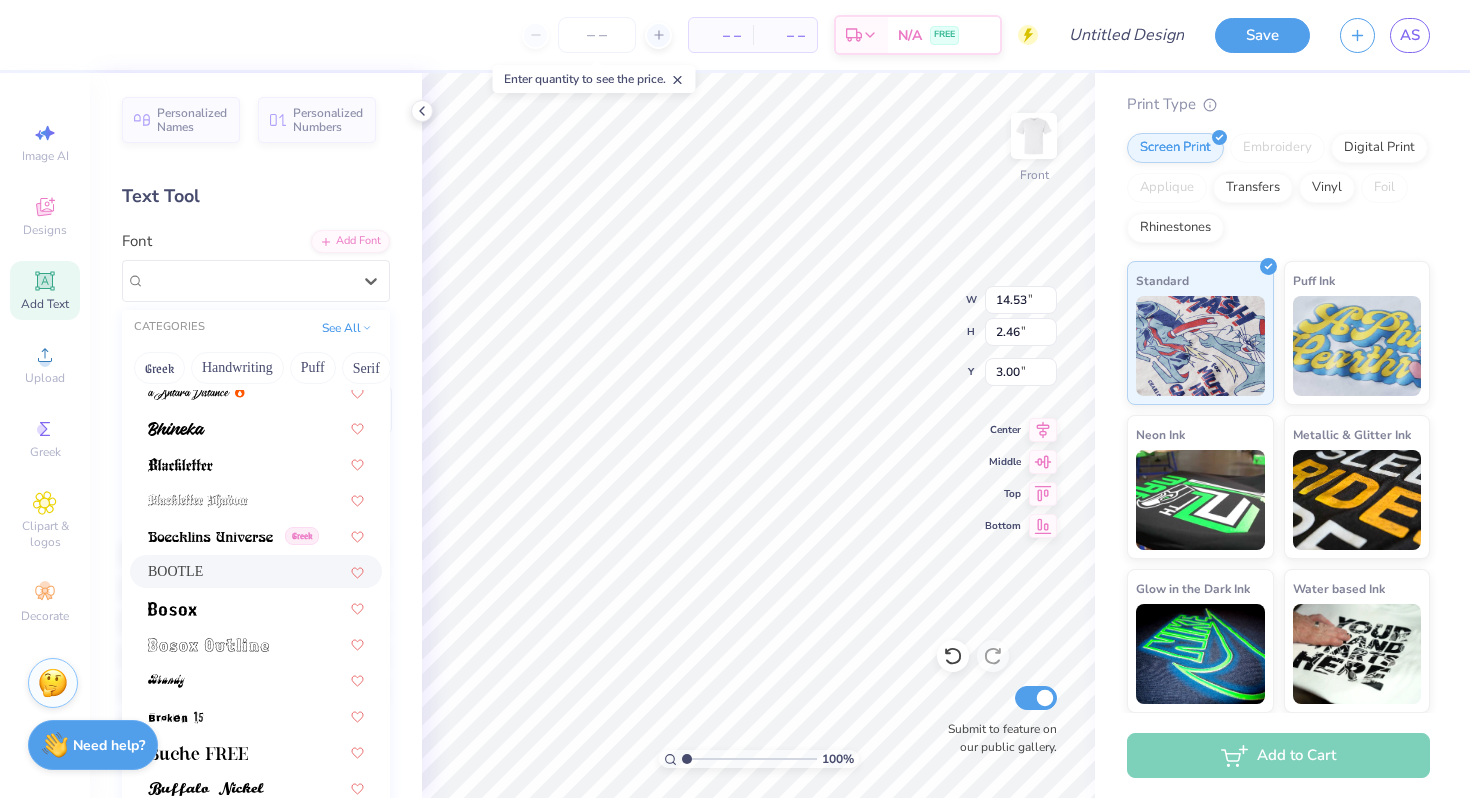 scroll, scrollTop: 59, scrollLeft: 0, axis: vertical 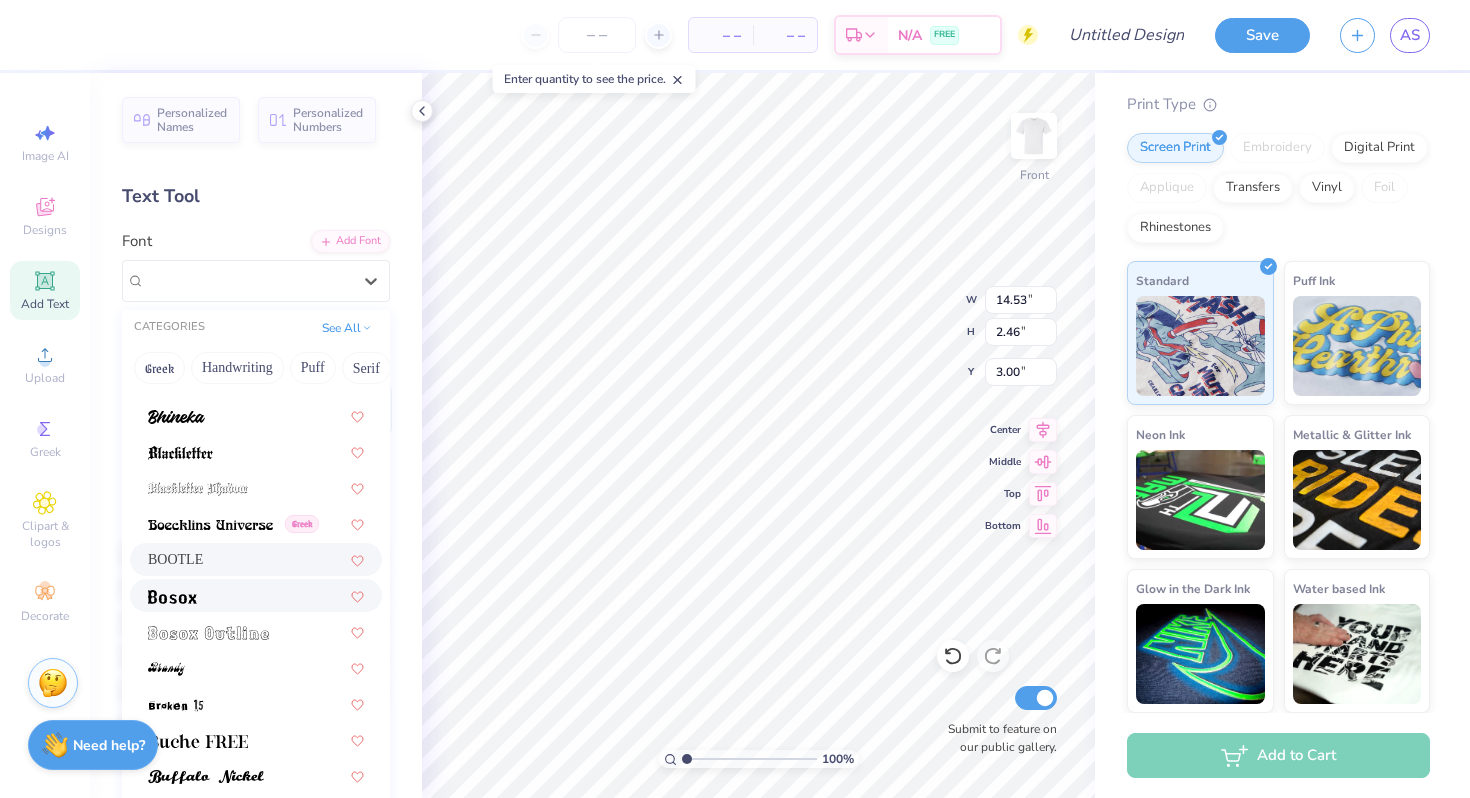 click at bounding box center [256, 595] 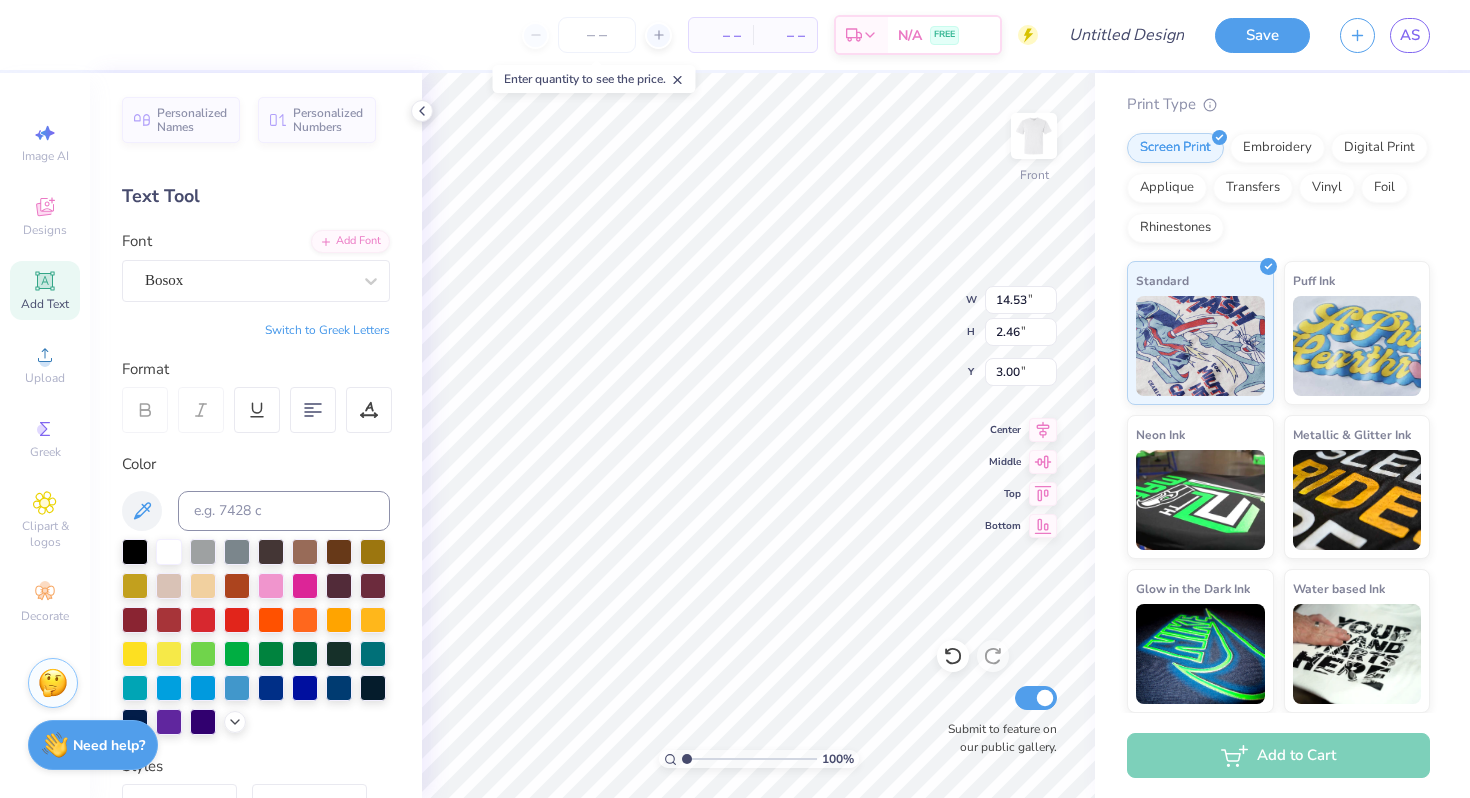 type on "11.49" 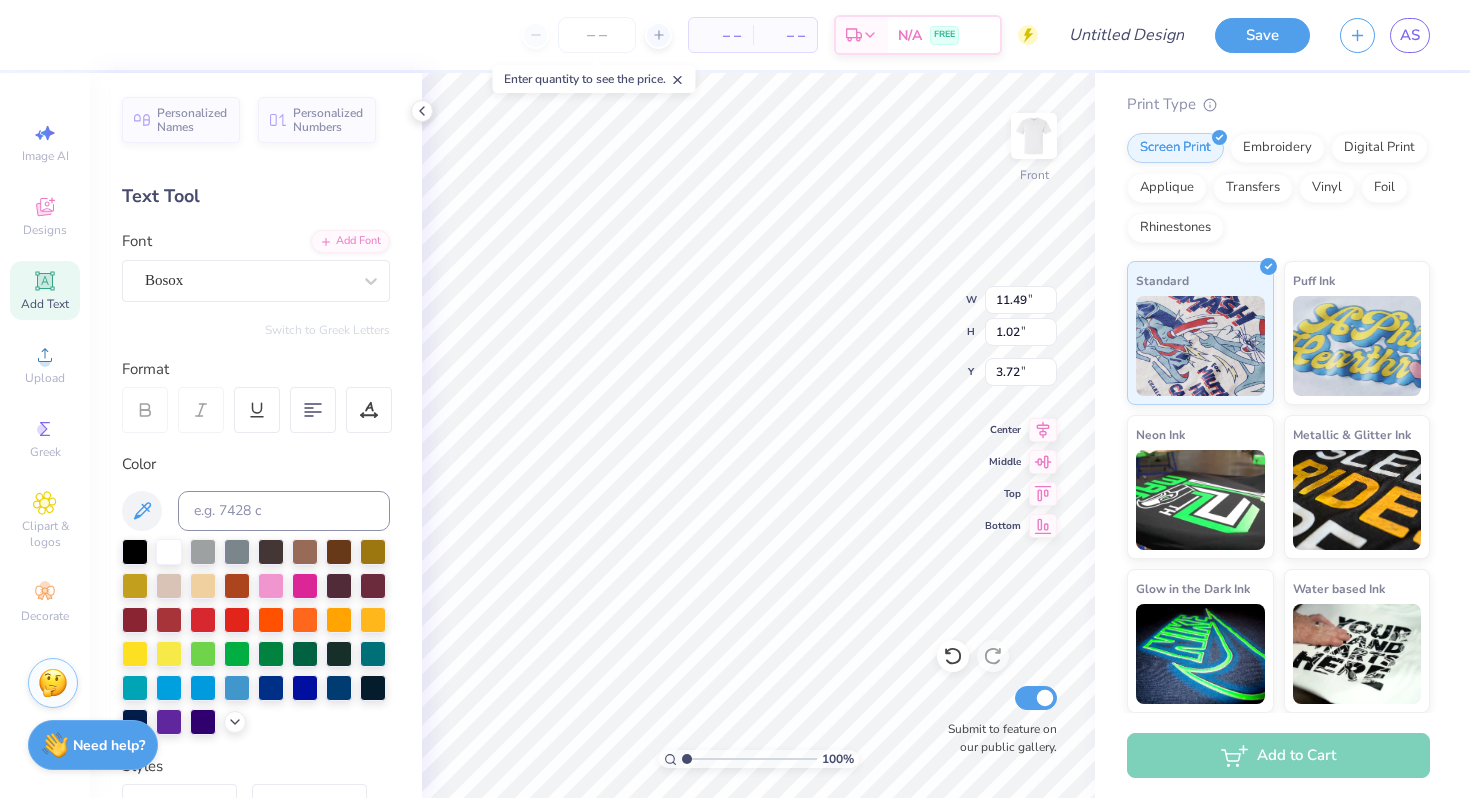 click on "Personalized Names Personalized Numbers Text Tool  Add Font Font Bosox Switch to Greek Letters Format Color Styles Text Shape" at bounding box center [256, 435] 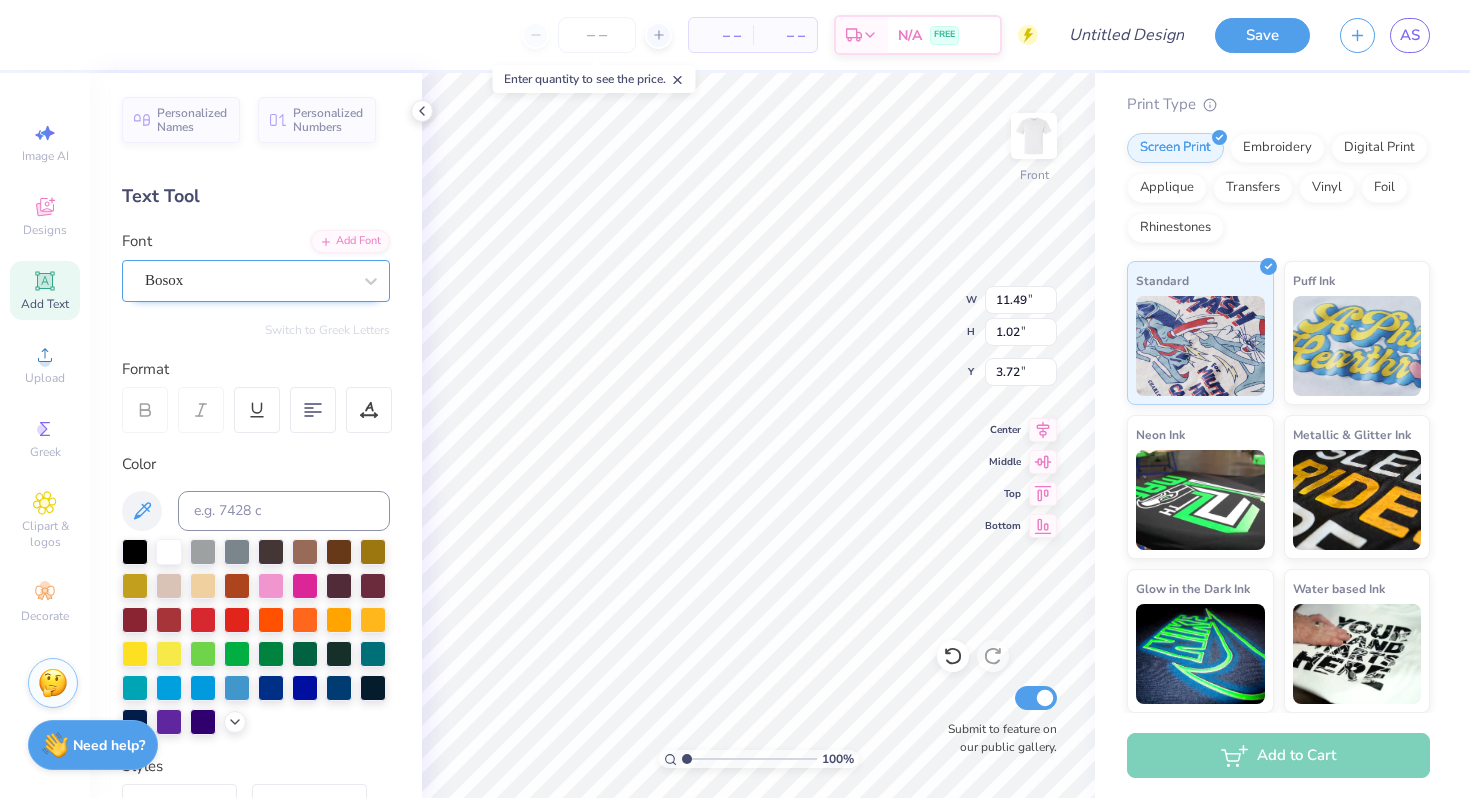 click on "Bosox" at bounding box center (248, 280) 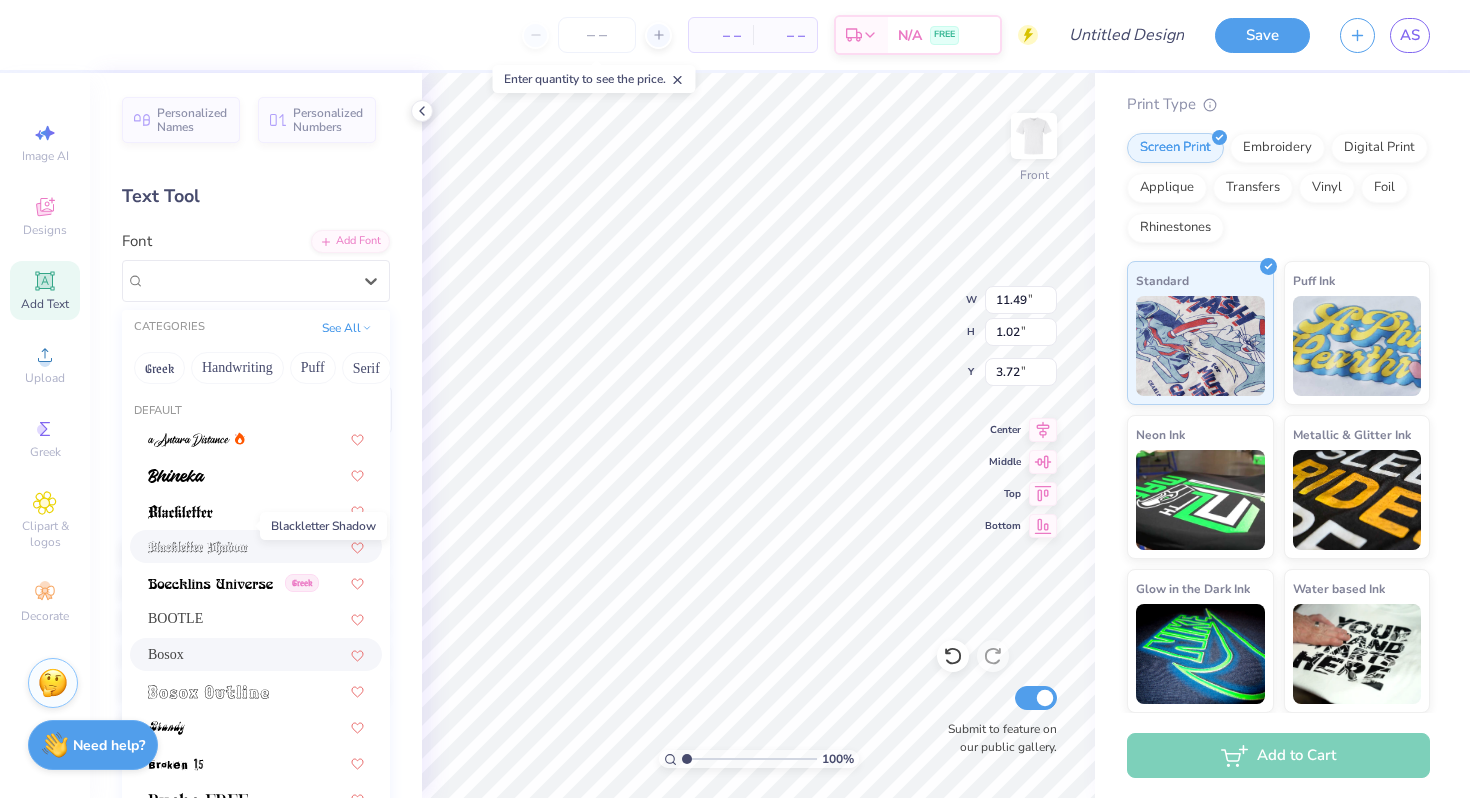 scroll, scrollTop: 255, scrollLeft: 0, axis: vertical 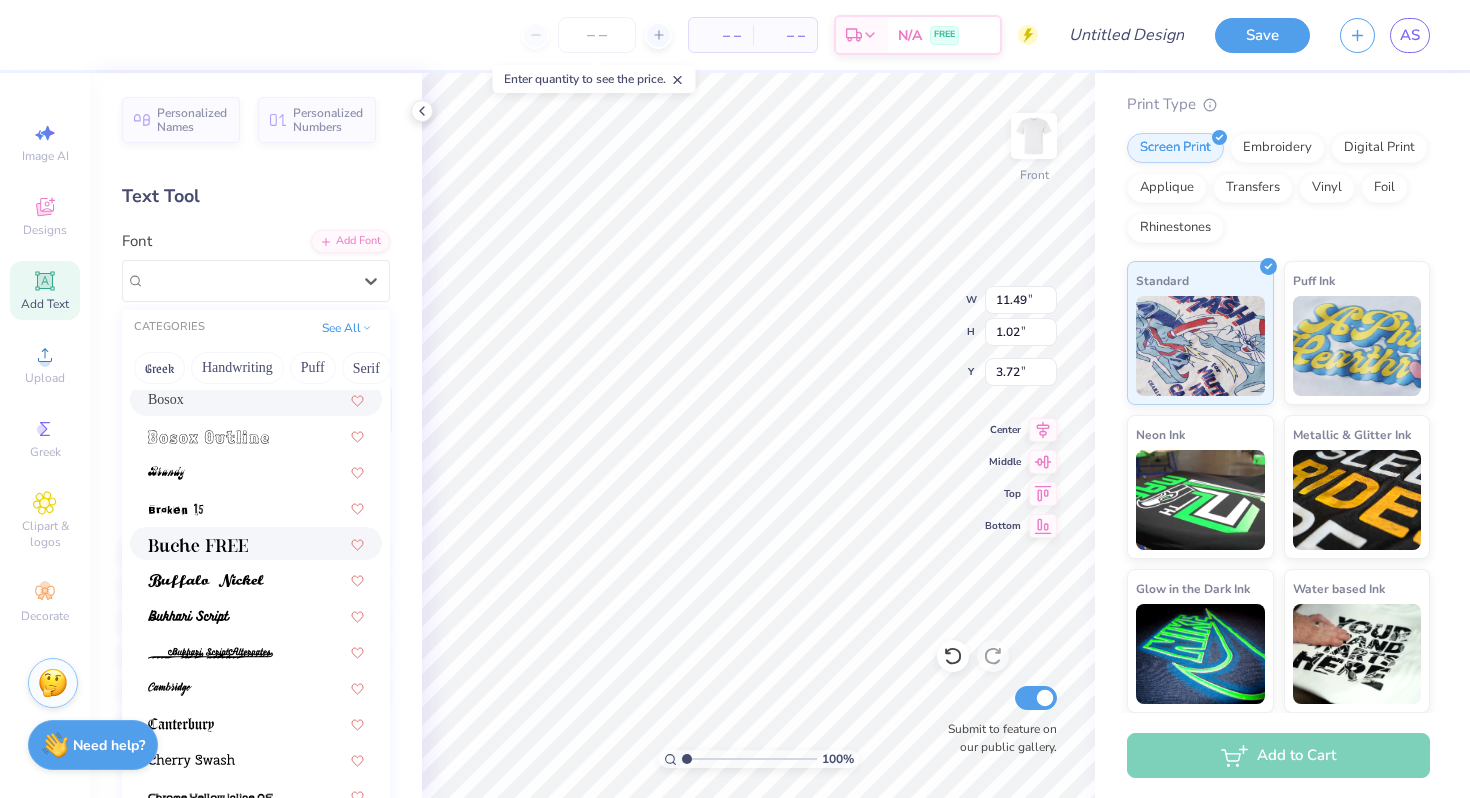click at bounding box center (256, 543) 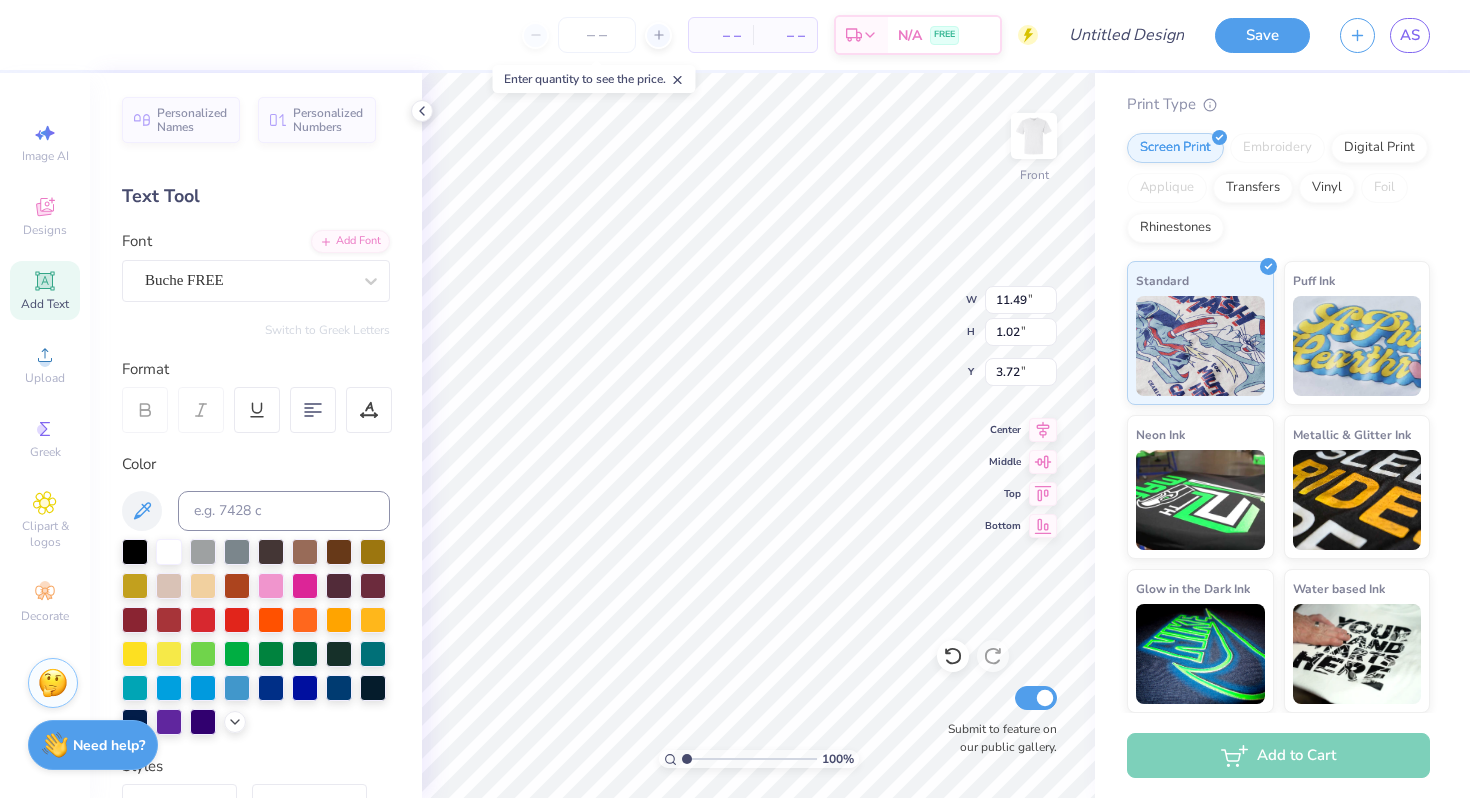 type on "12.52" 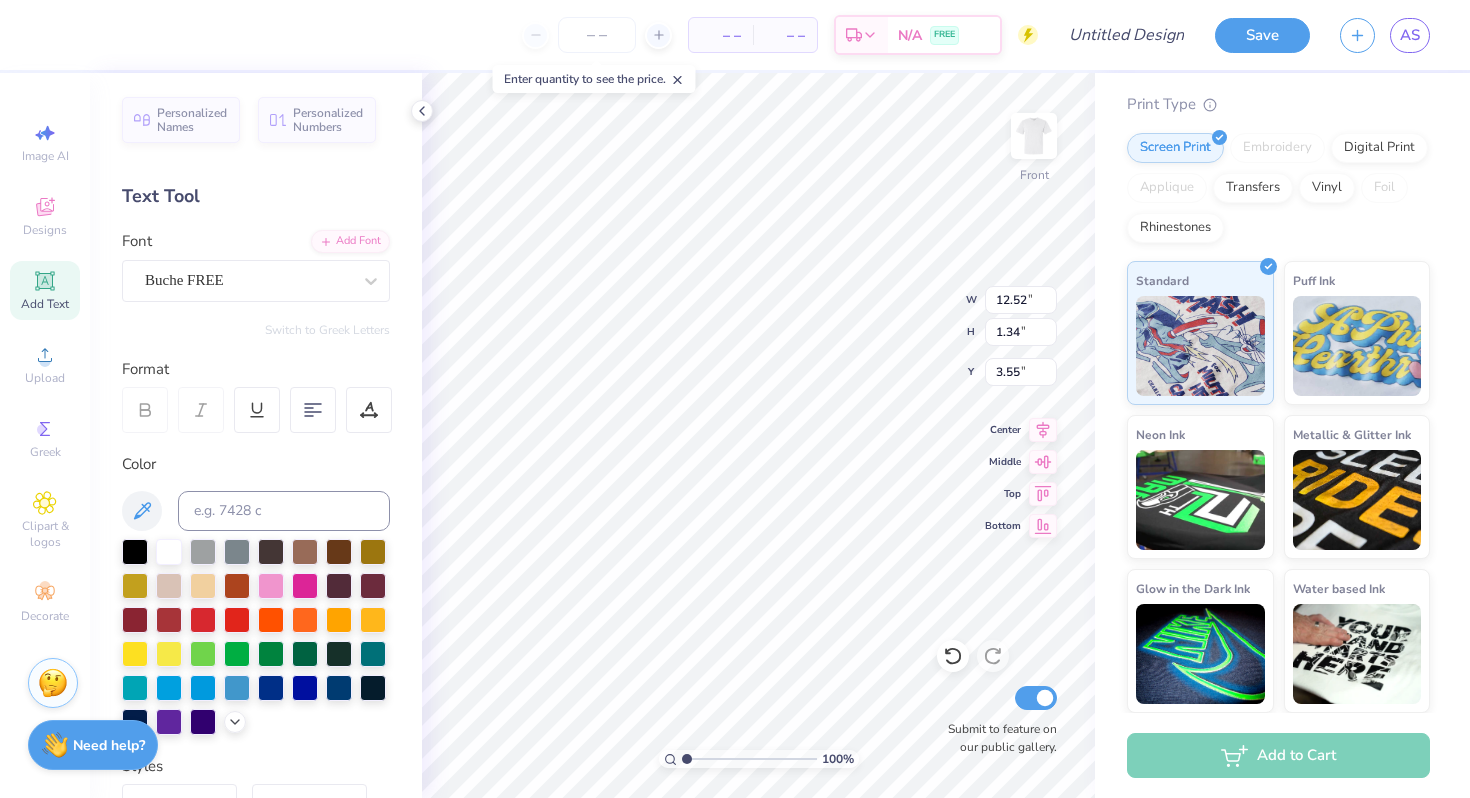 scroll, scrollTop: 0, scrollLeft: 5, axis: horizontal 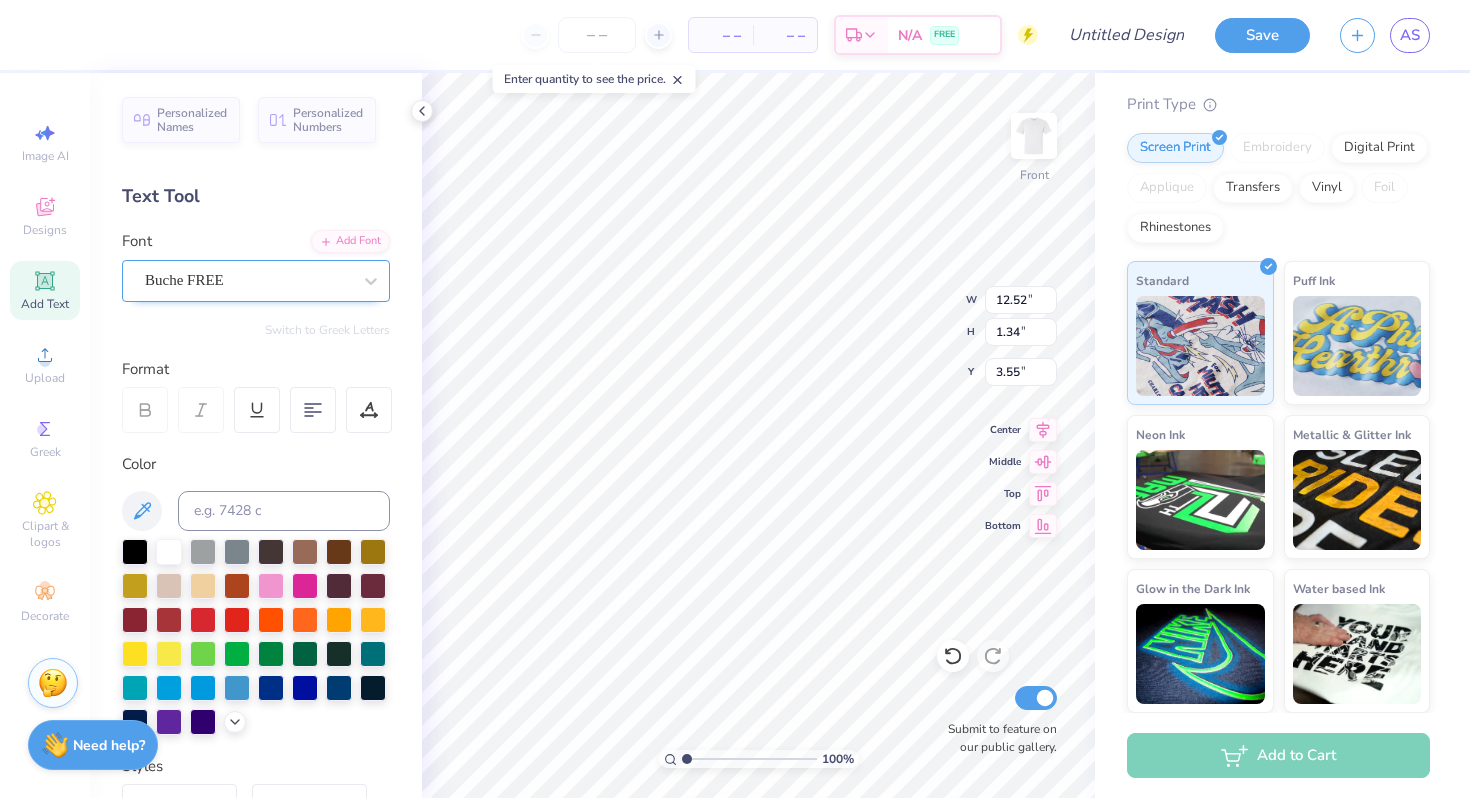 click on "Buche FREE" at bounding box center [248, 280] 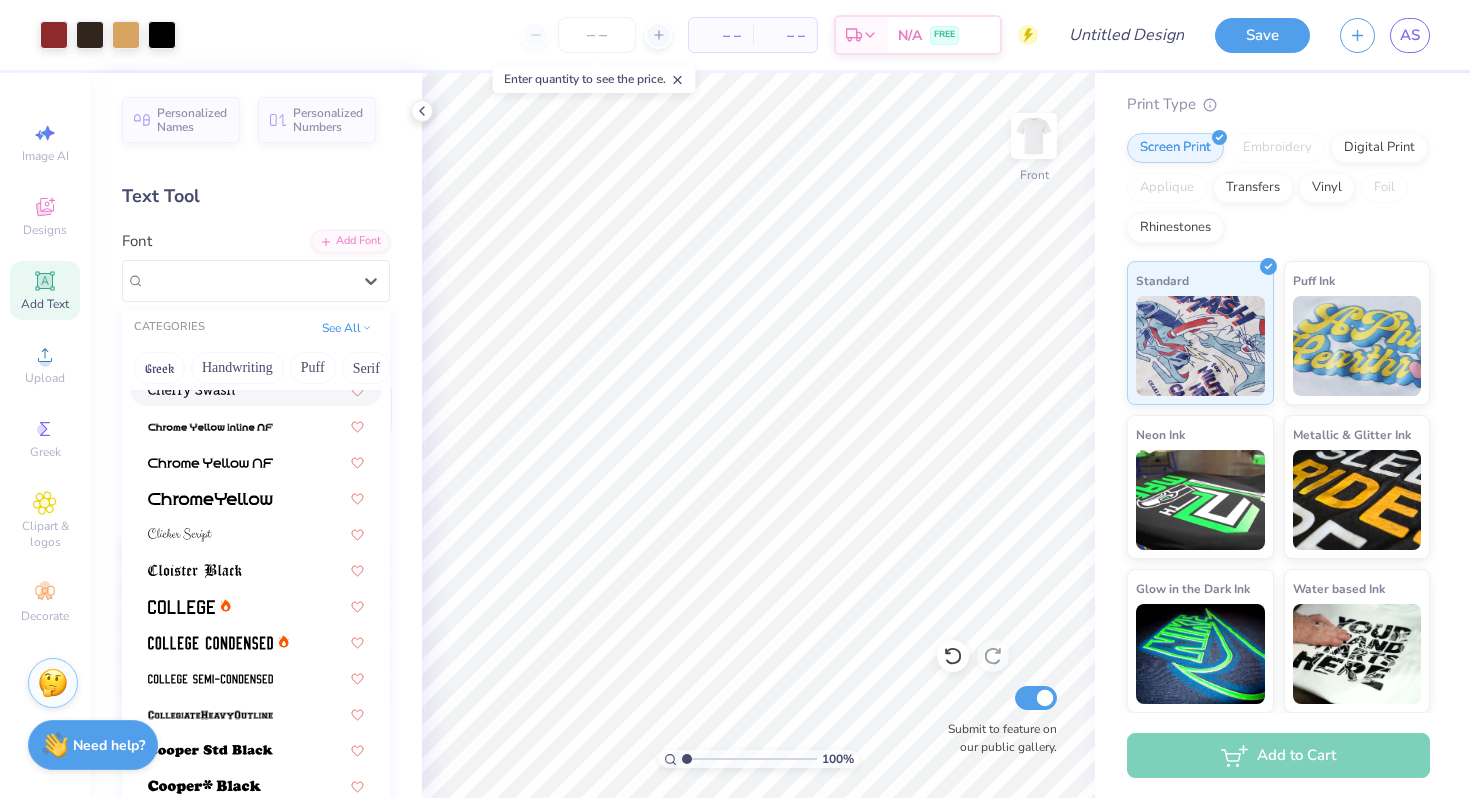 scroll, scrollTop: 644, scrollLeft: 0, axis: vertical 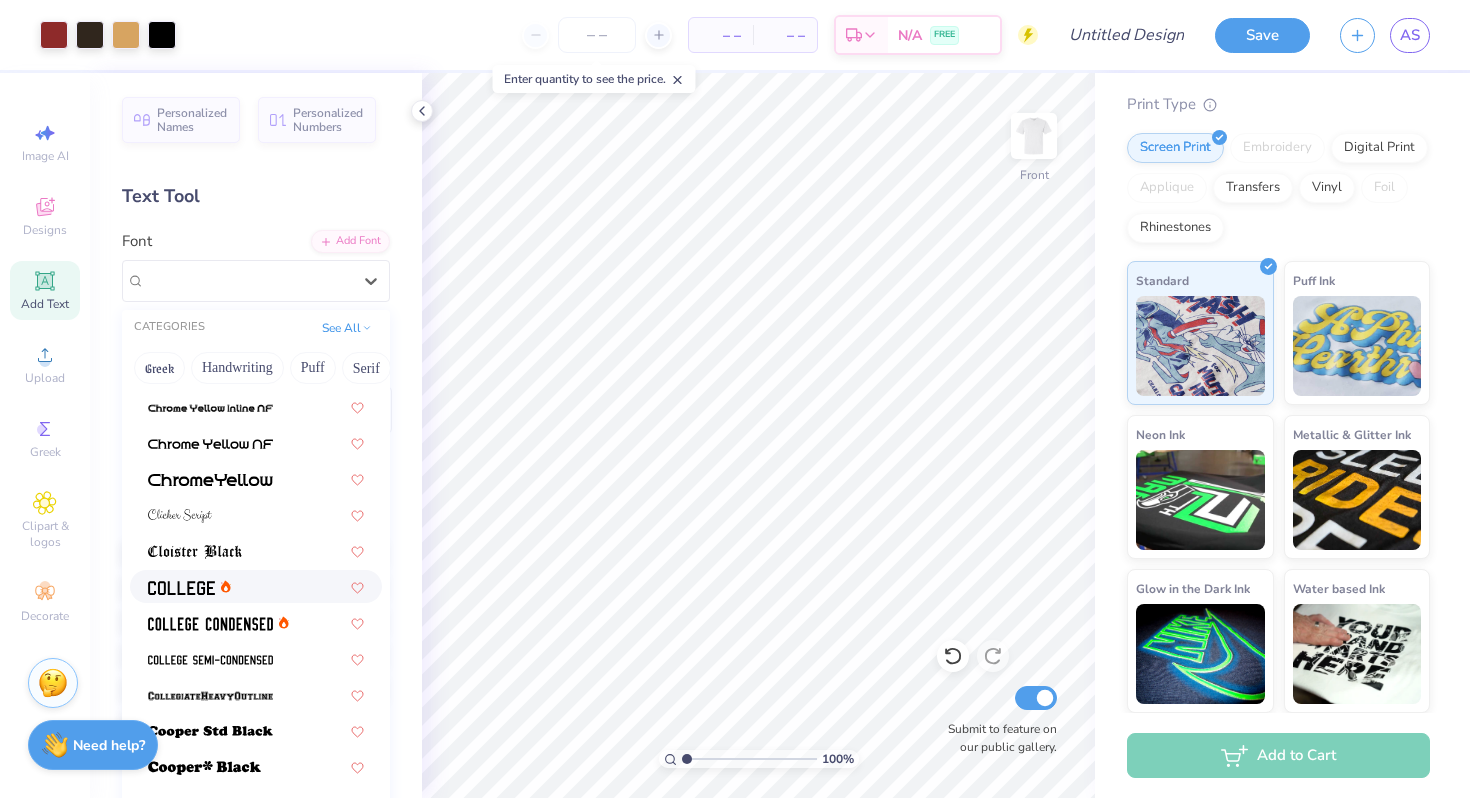 click at bounding box center (256, 586) 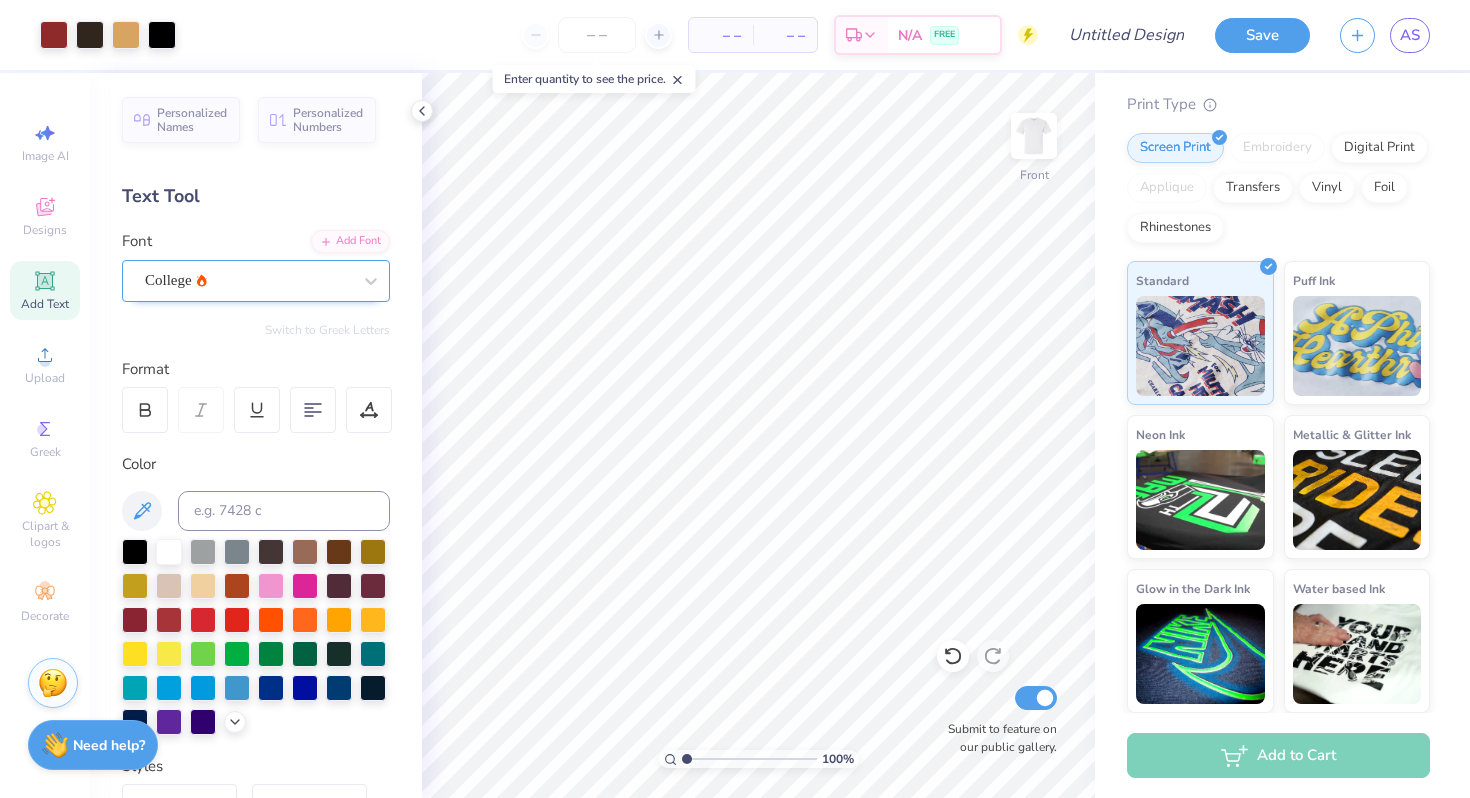 click on "College" at bounding box center [248, 280] 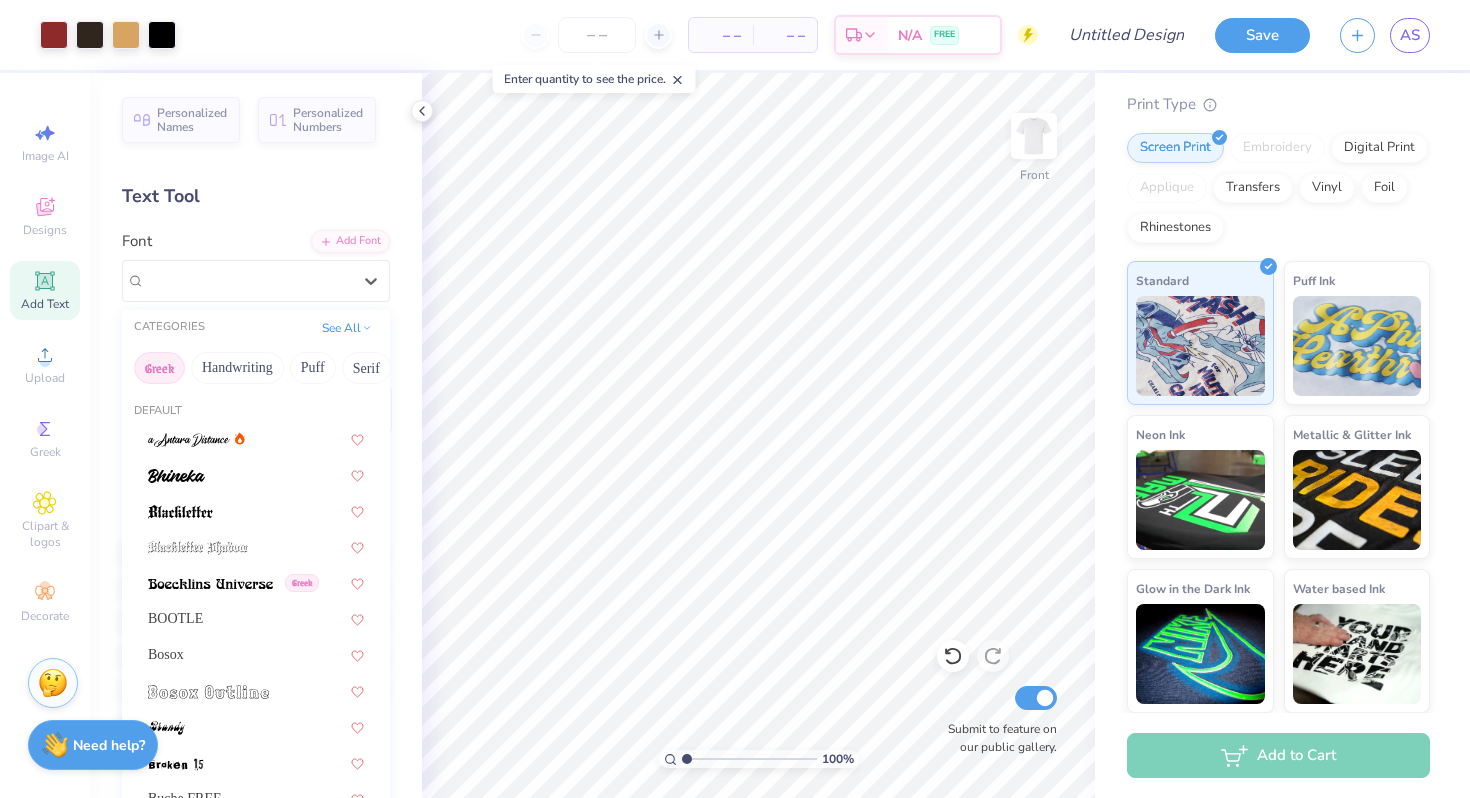 click on "Greek" at bounding box center [159, 368] 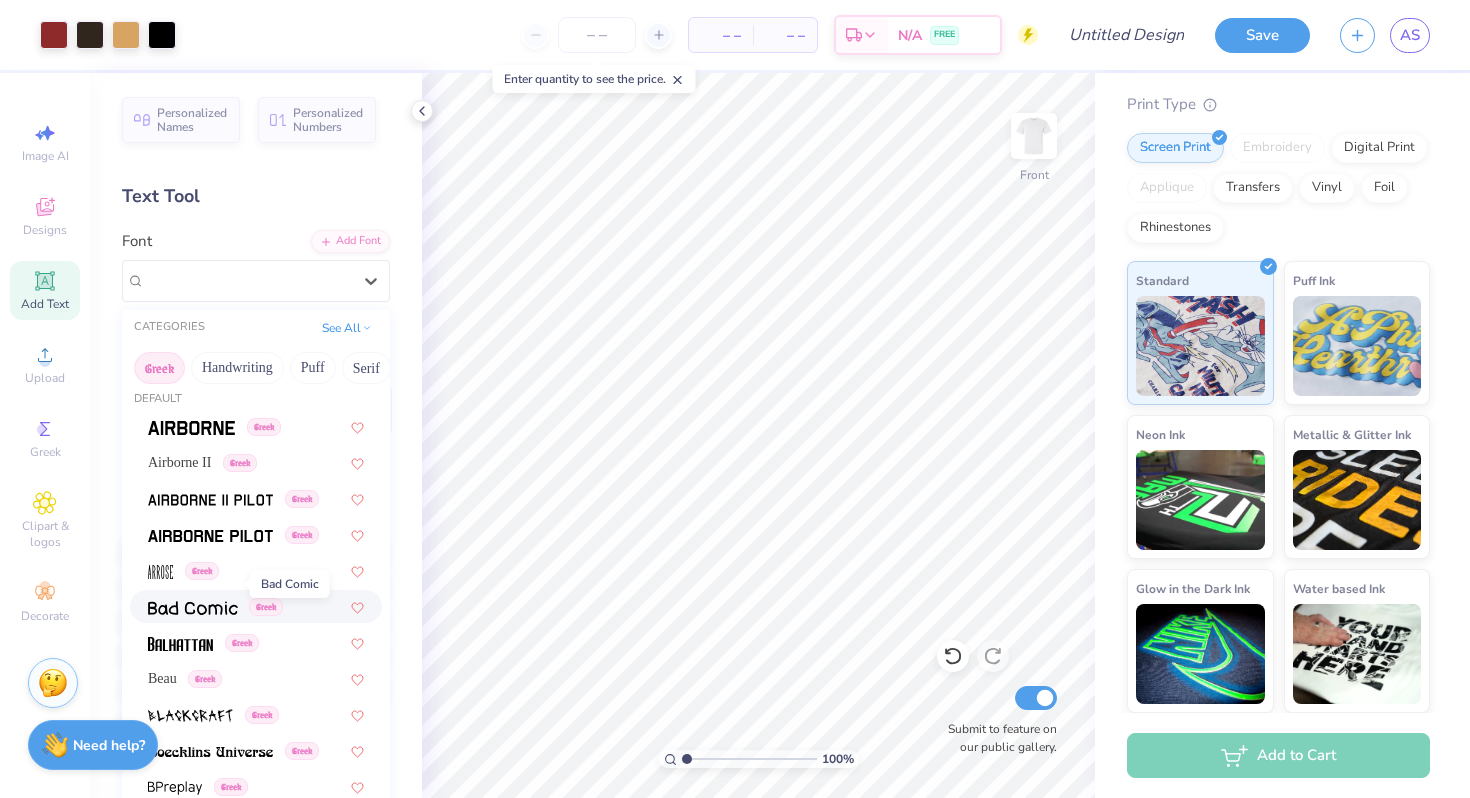 scroll, scrollTop: 38, scrollLeft: 0, axis: vertical 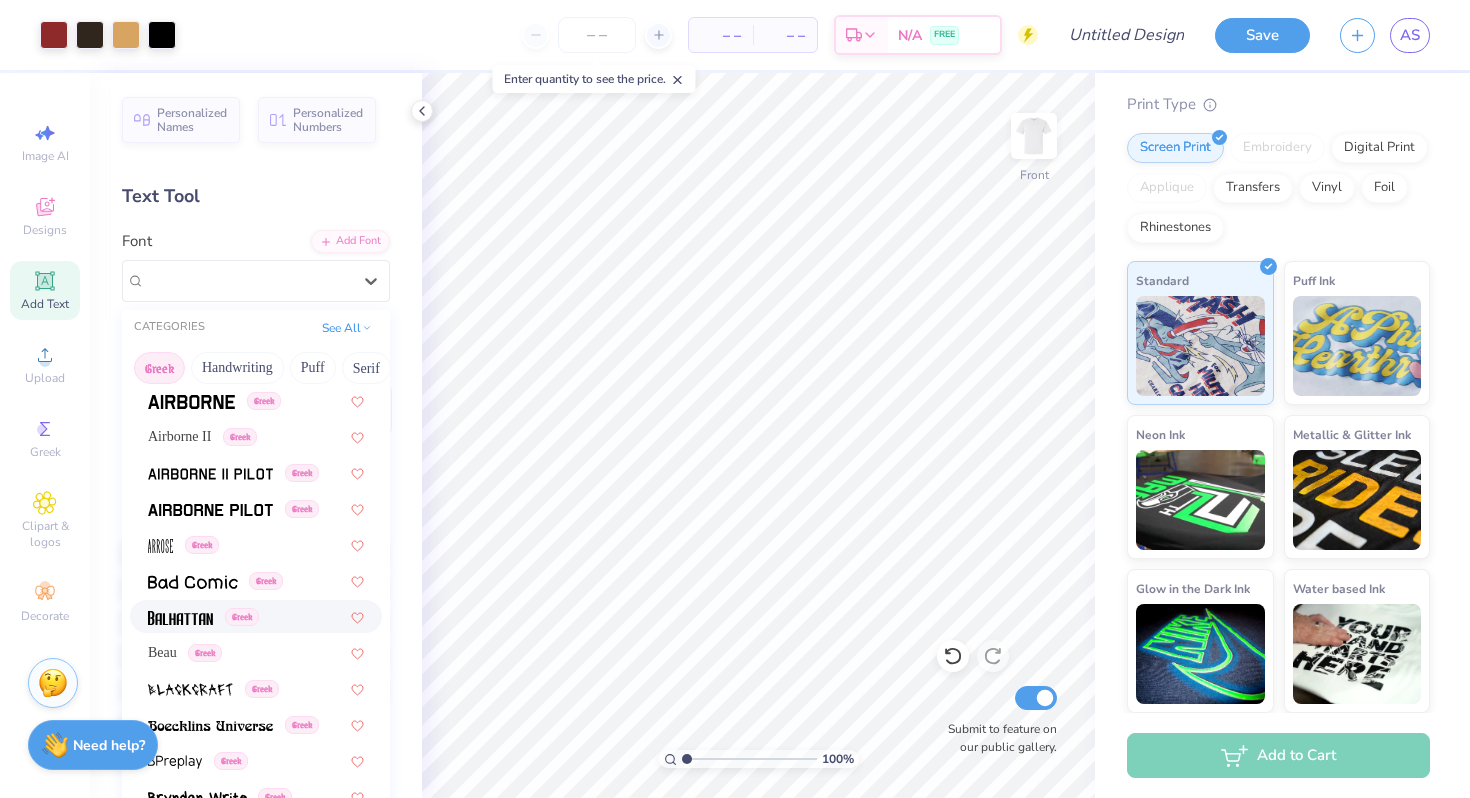 click at bounding box center [180, 618] 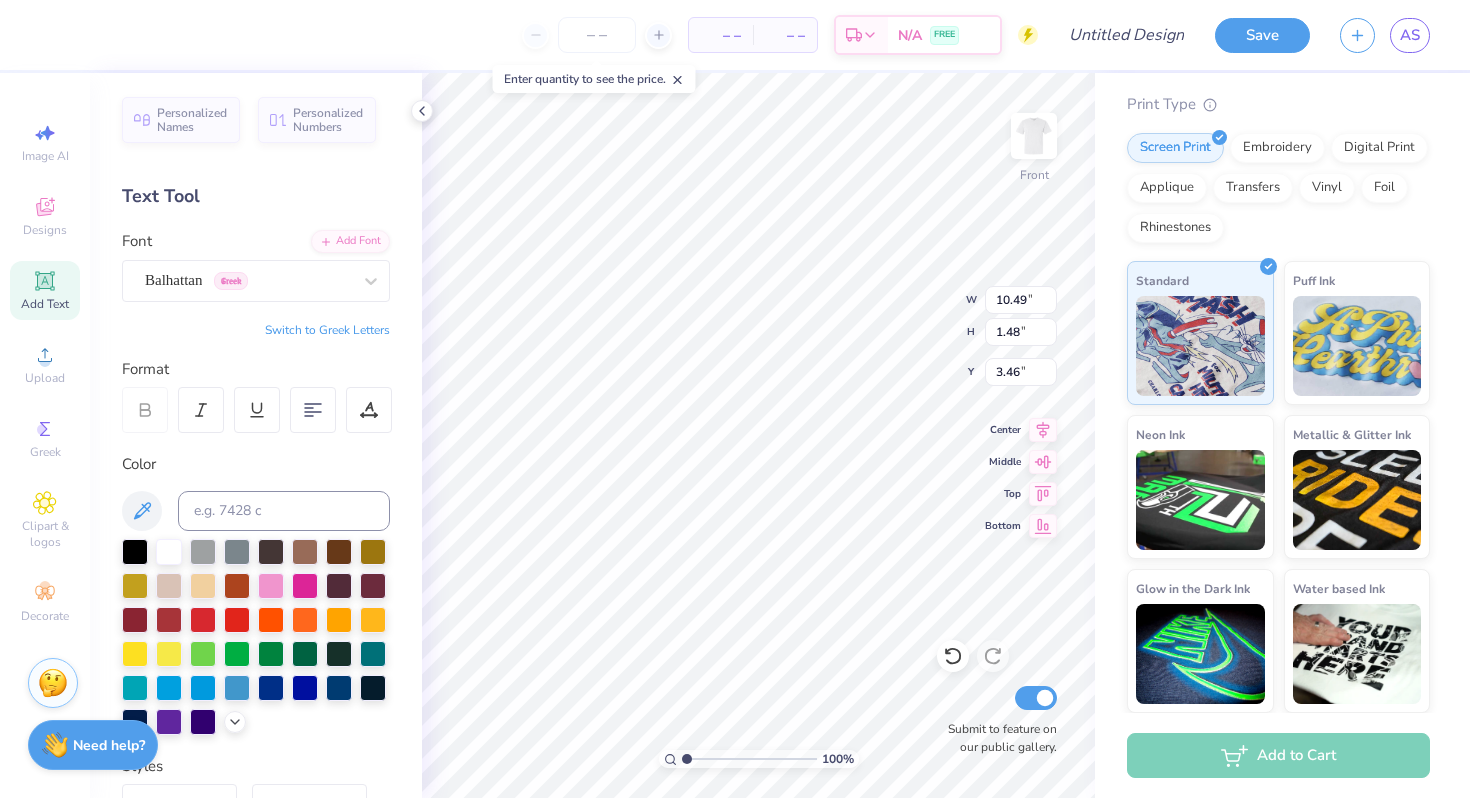 type on "3.46" 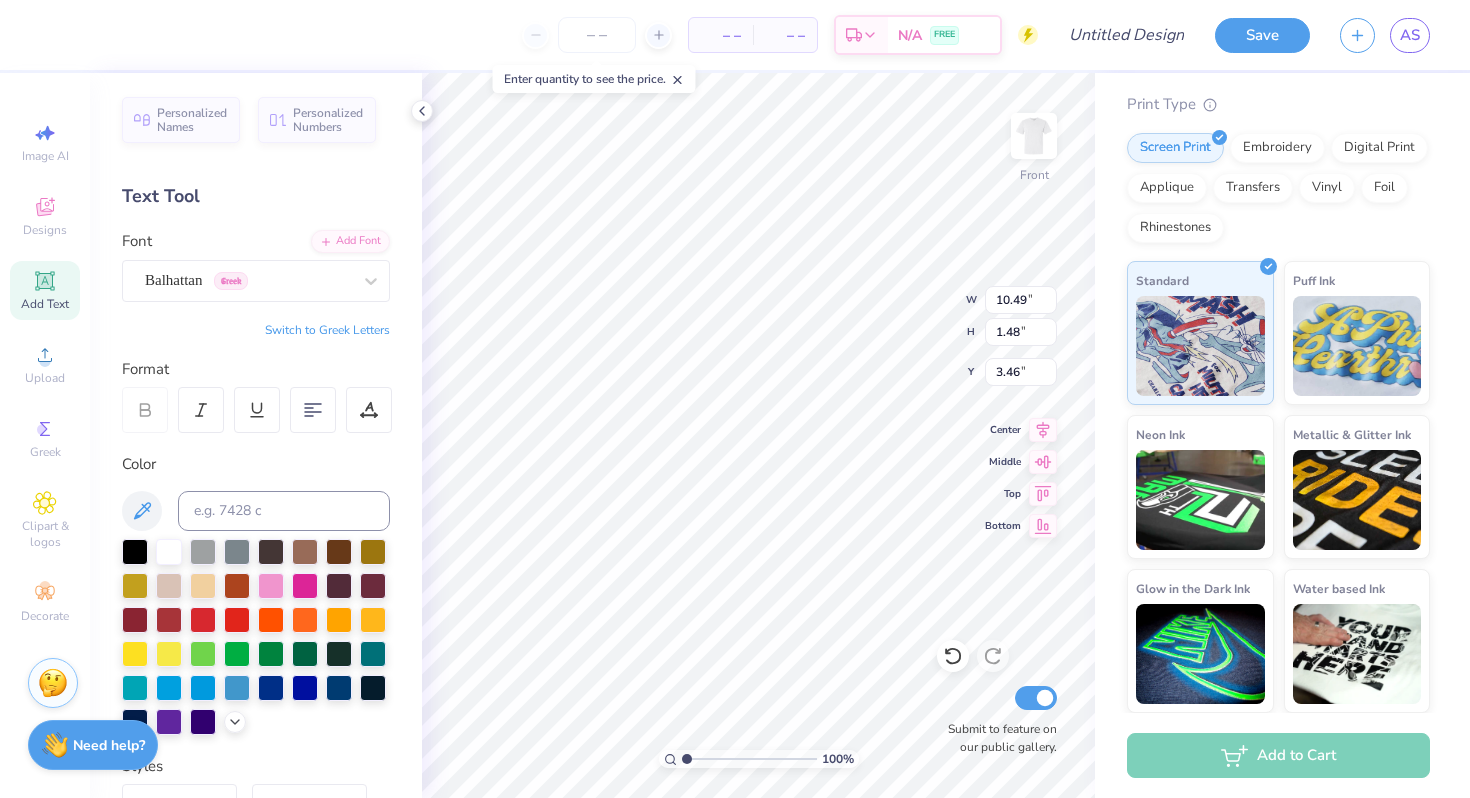 scroll, scrollTop: 0, scrollLeft: 5, axis: horizontal 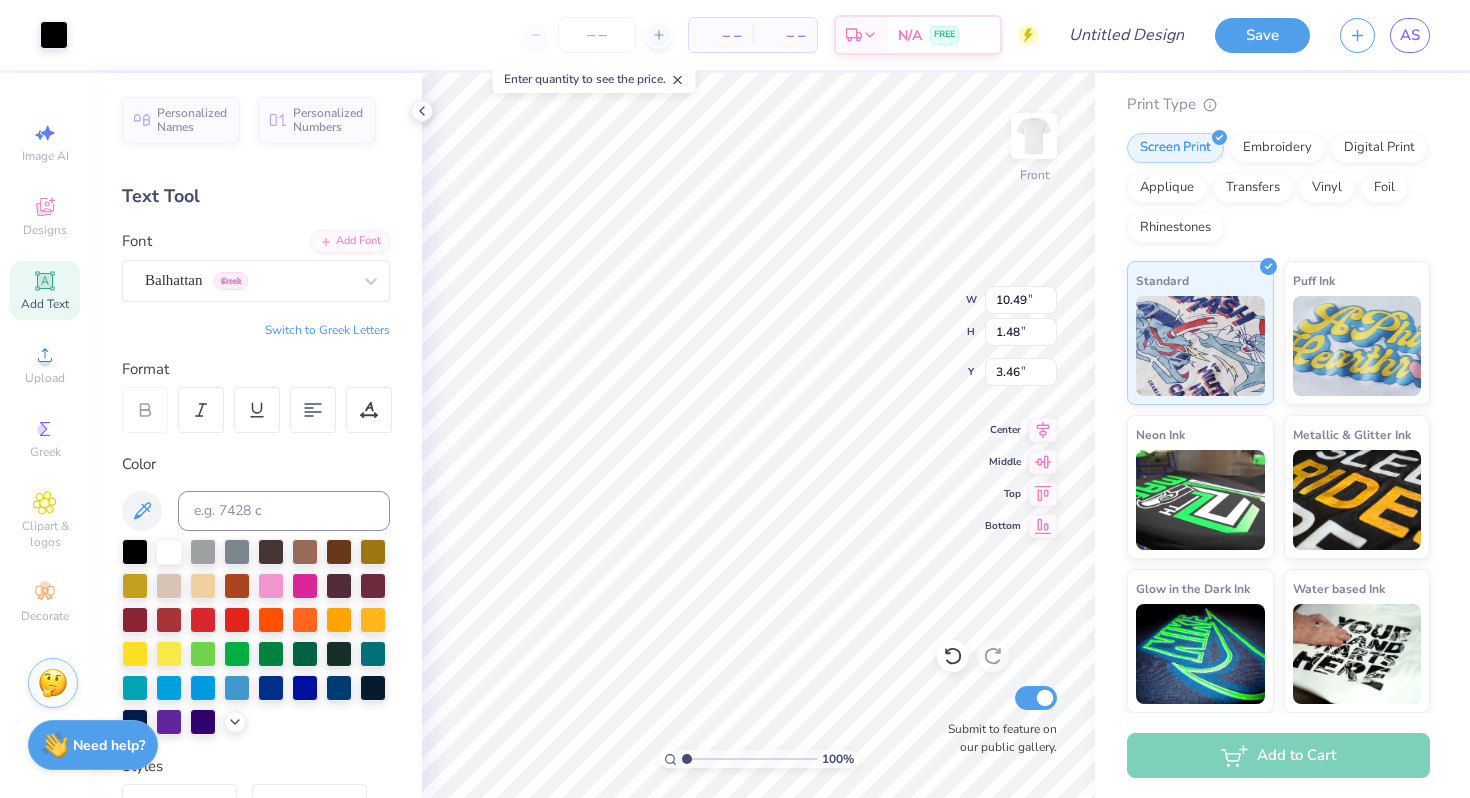 type on "10.42" 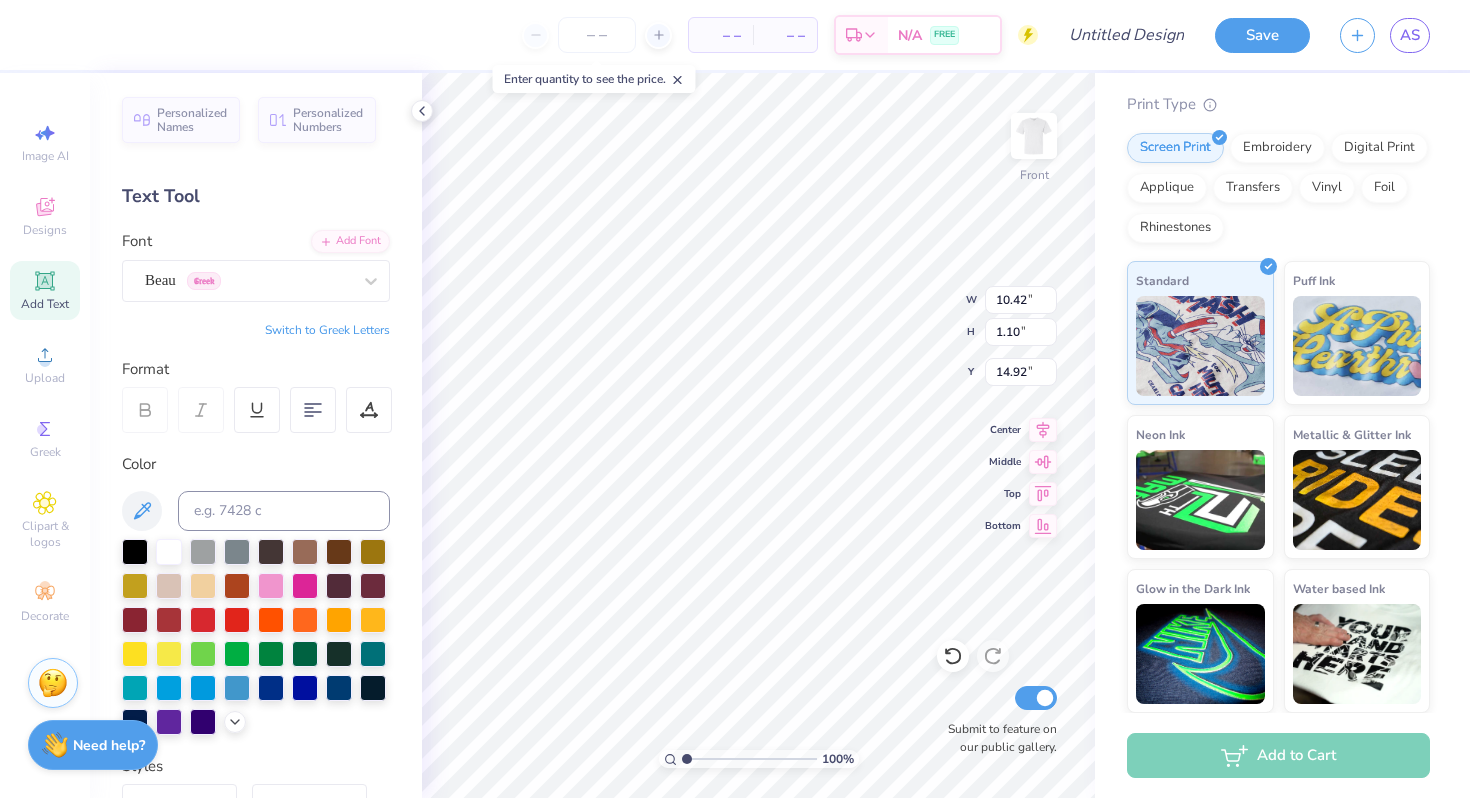 type on "6.85" 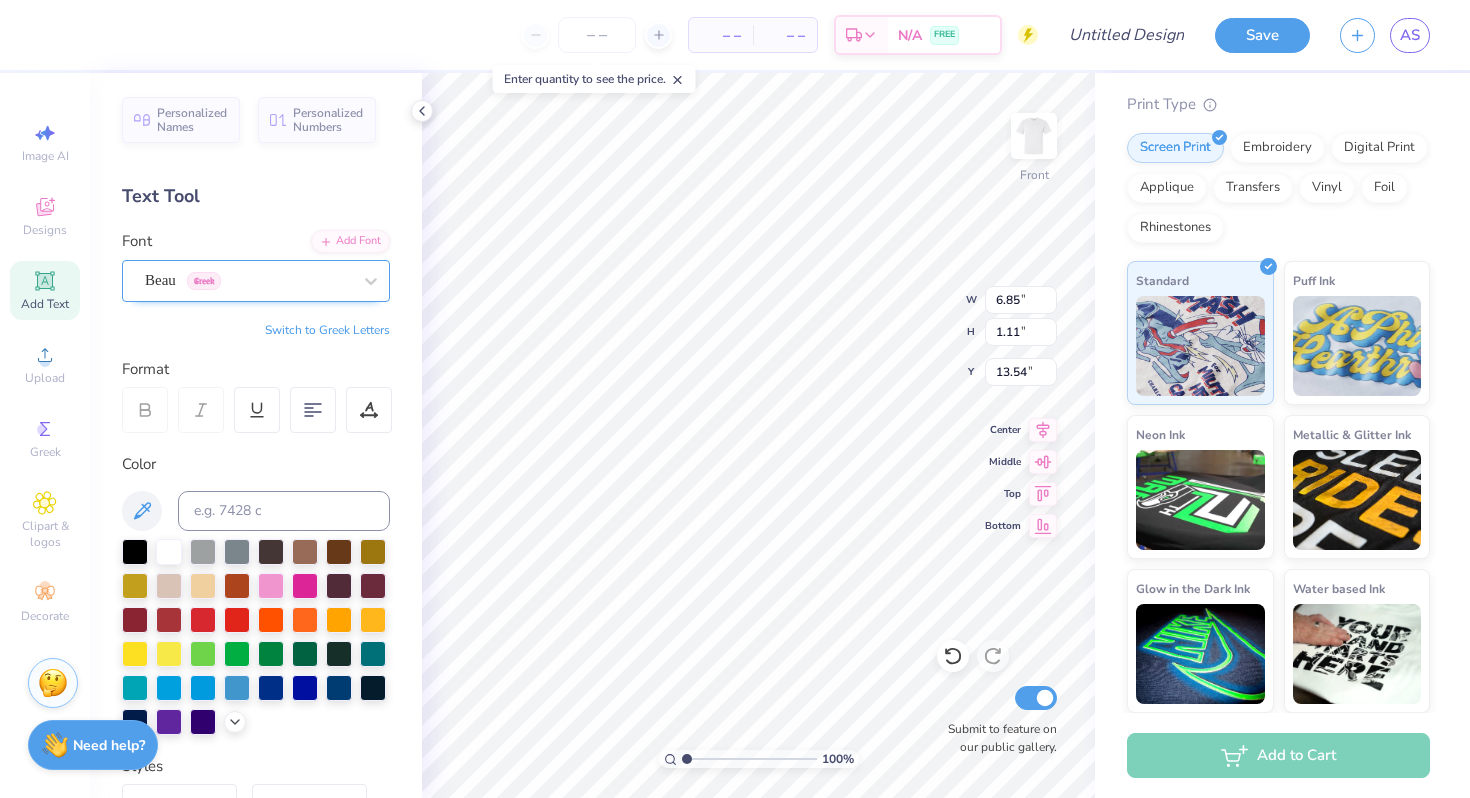 click on "Beau Greek" at bounding box center (248, 280) 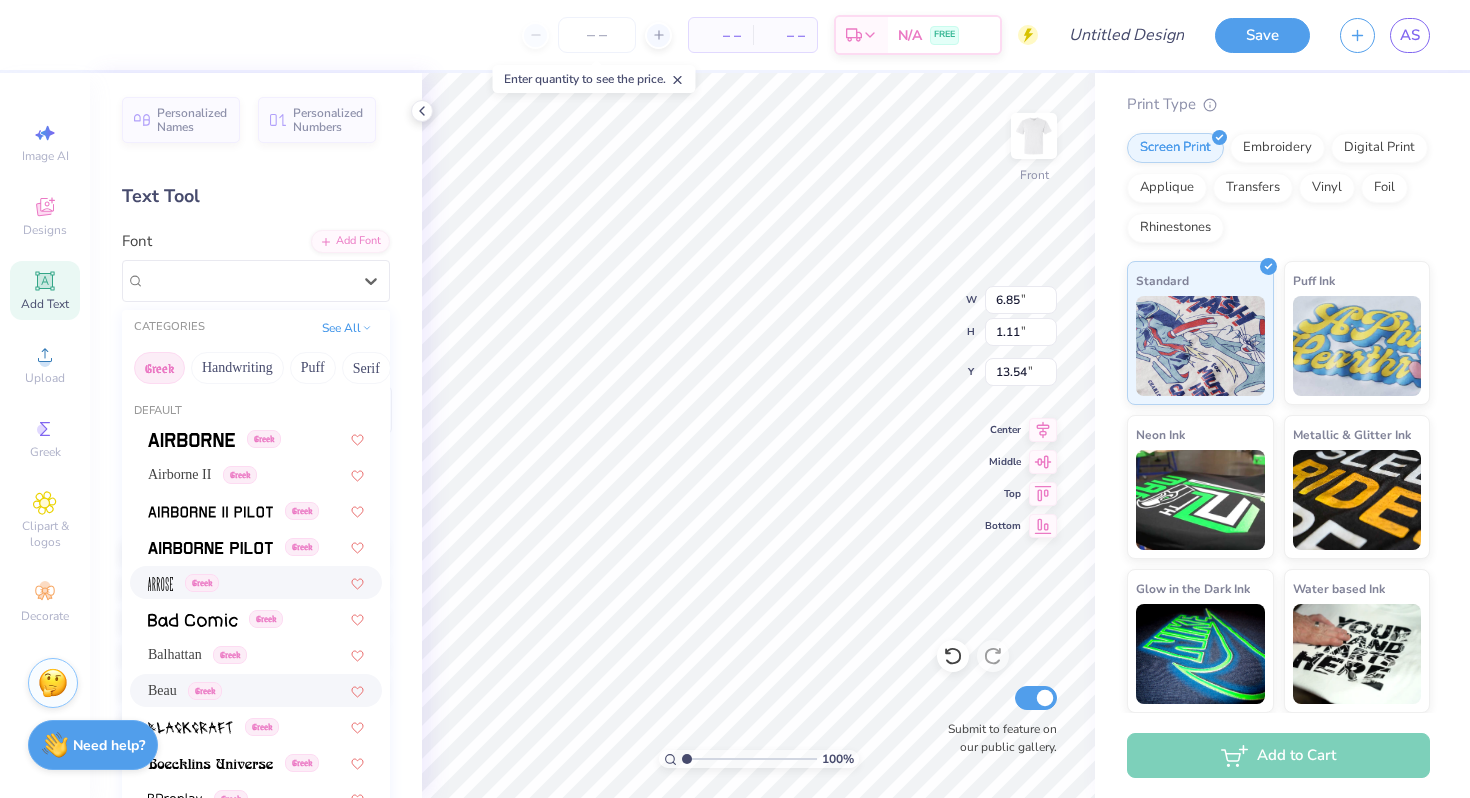 scroll, scrollTop: 70, scrollLeft: 0, axis: vertical 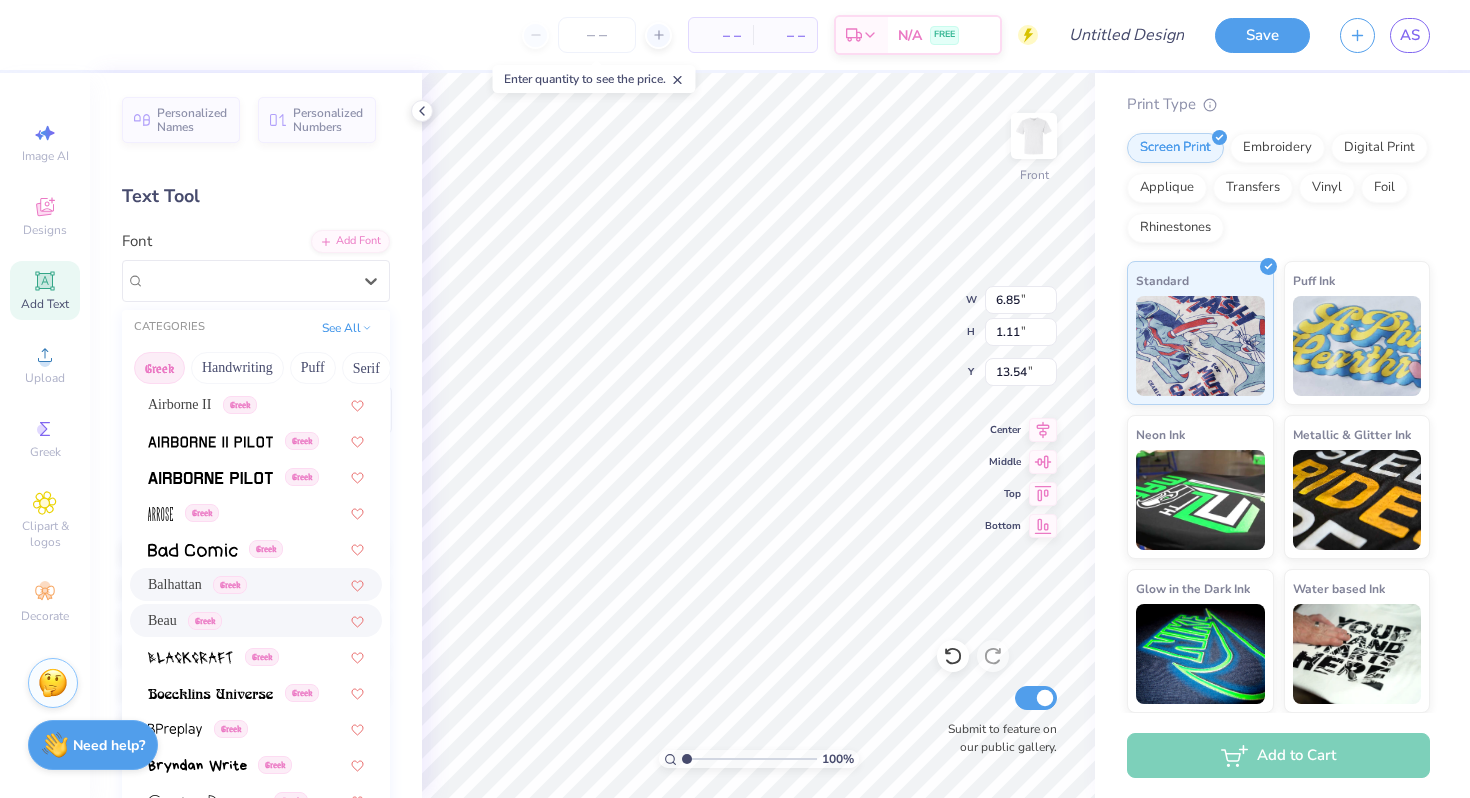 click on "Balhattan" at bounding box center (175, 584) 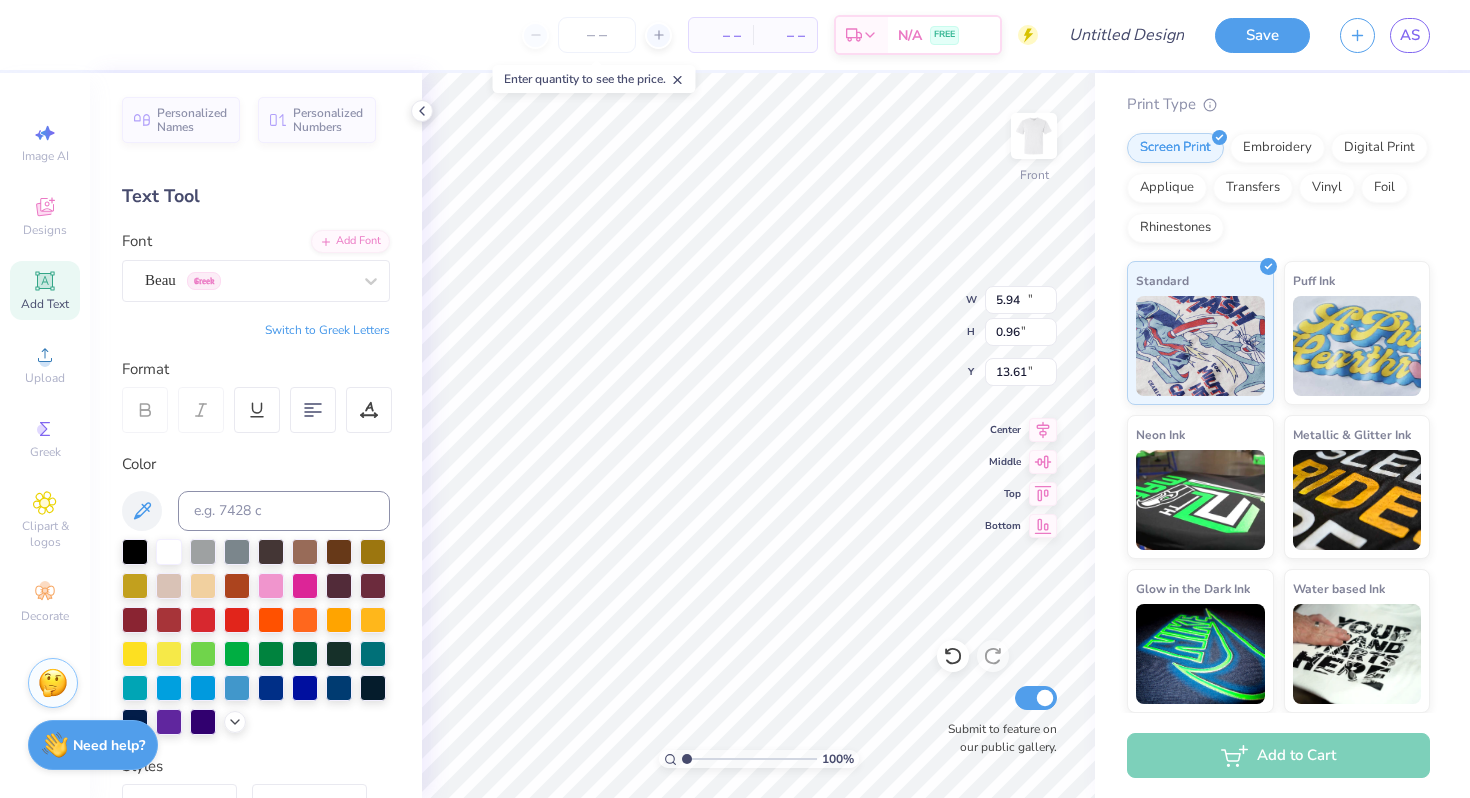 type on "10.42" 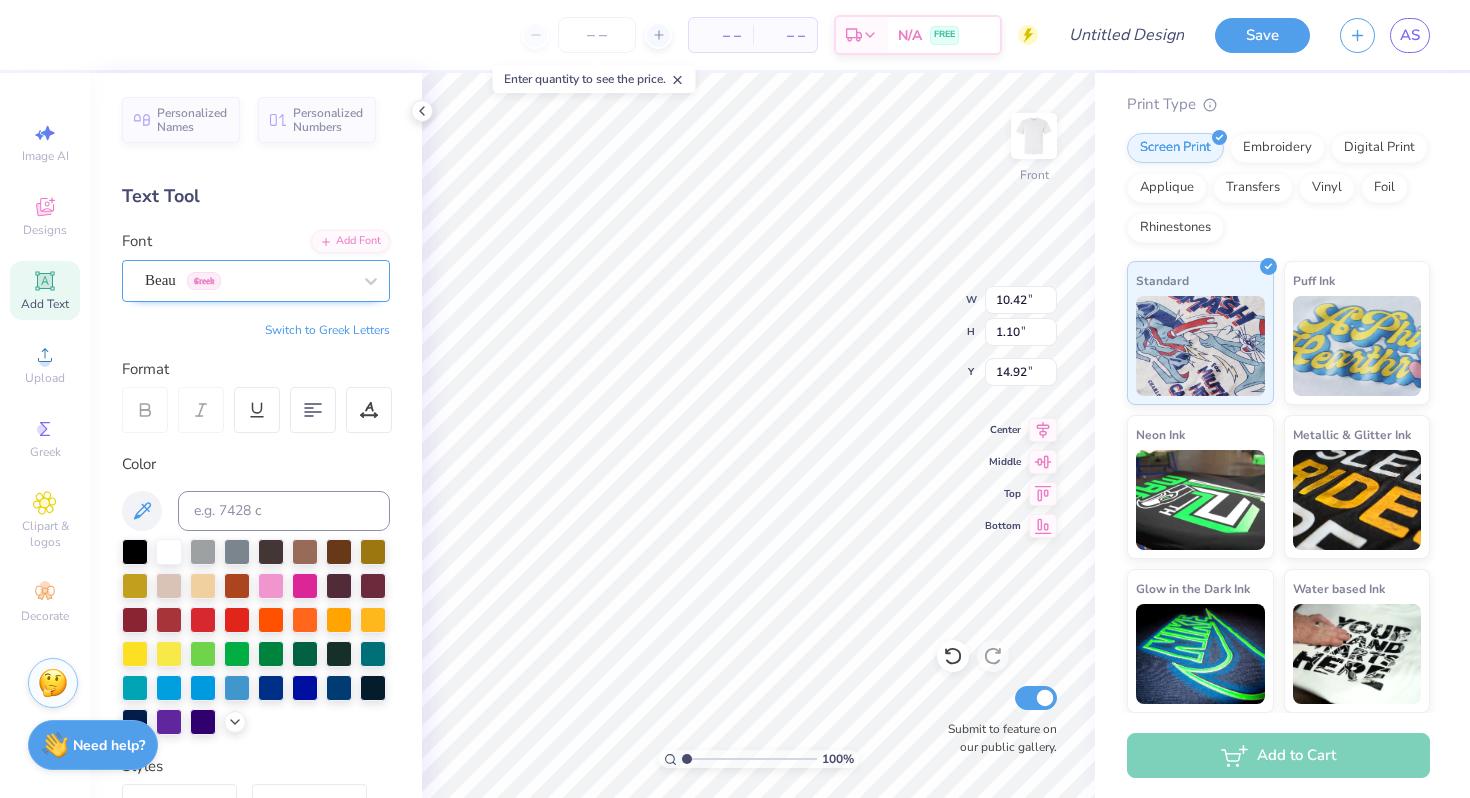 click on "Beau Greek" at bounding box center [248, 280] 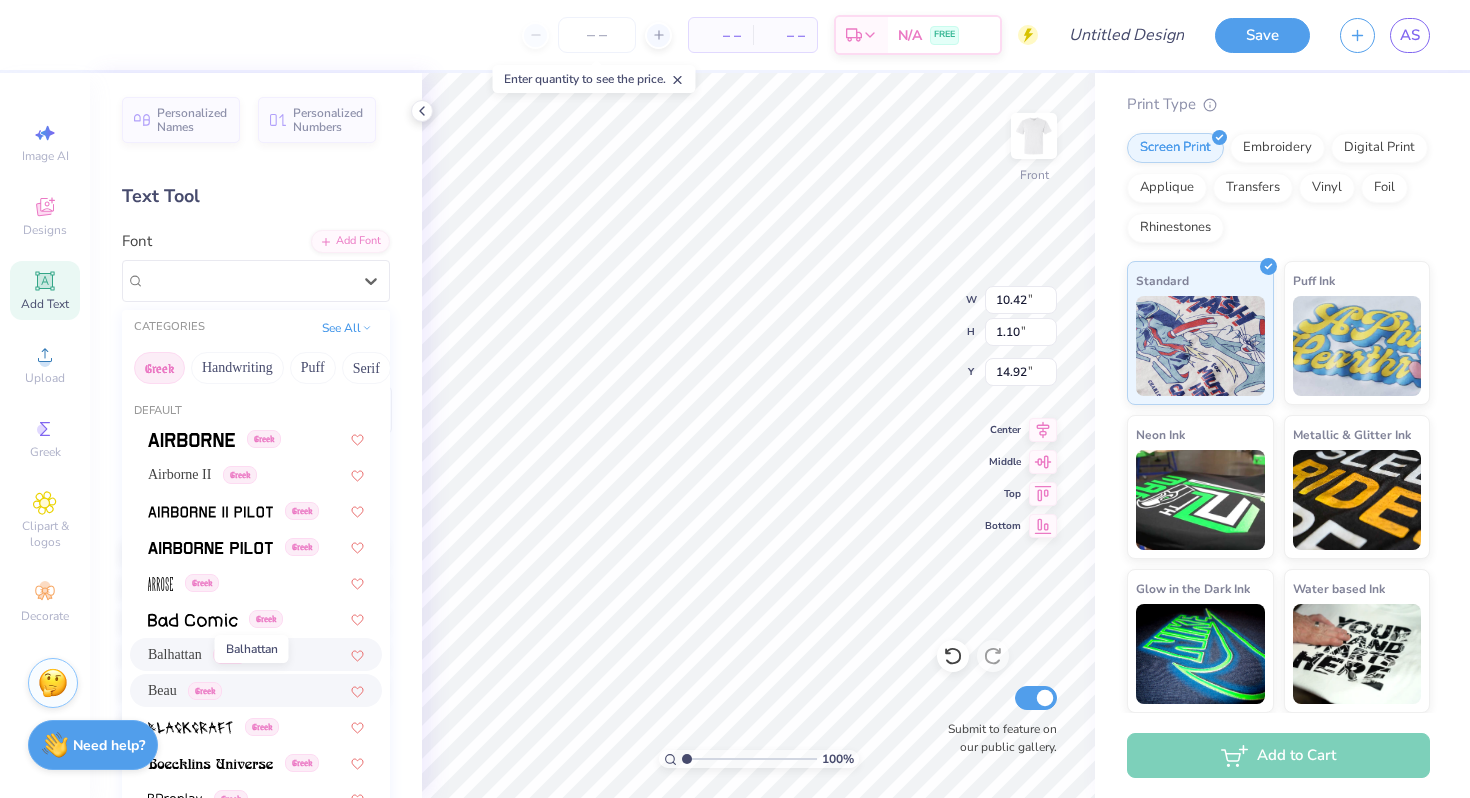 click on "Balhattan" at bounding box center [175, 654] 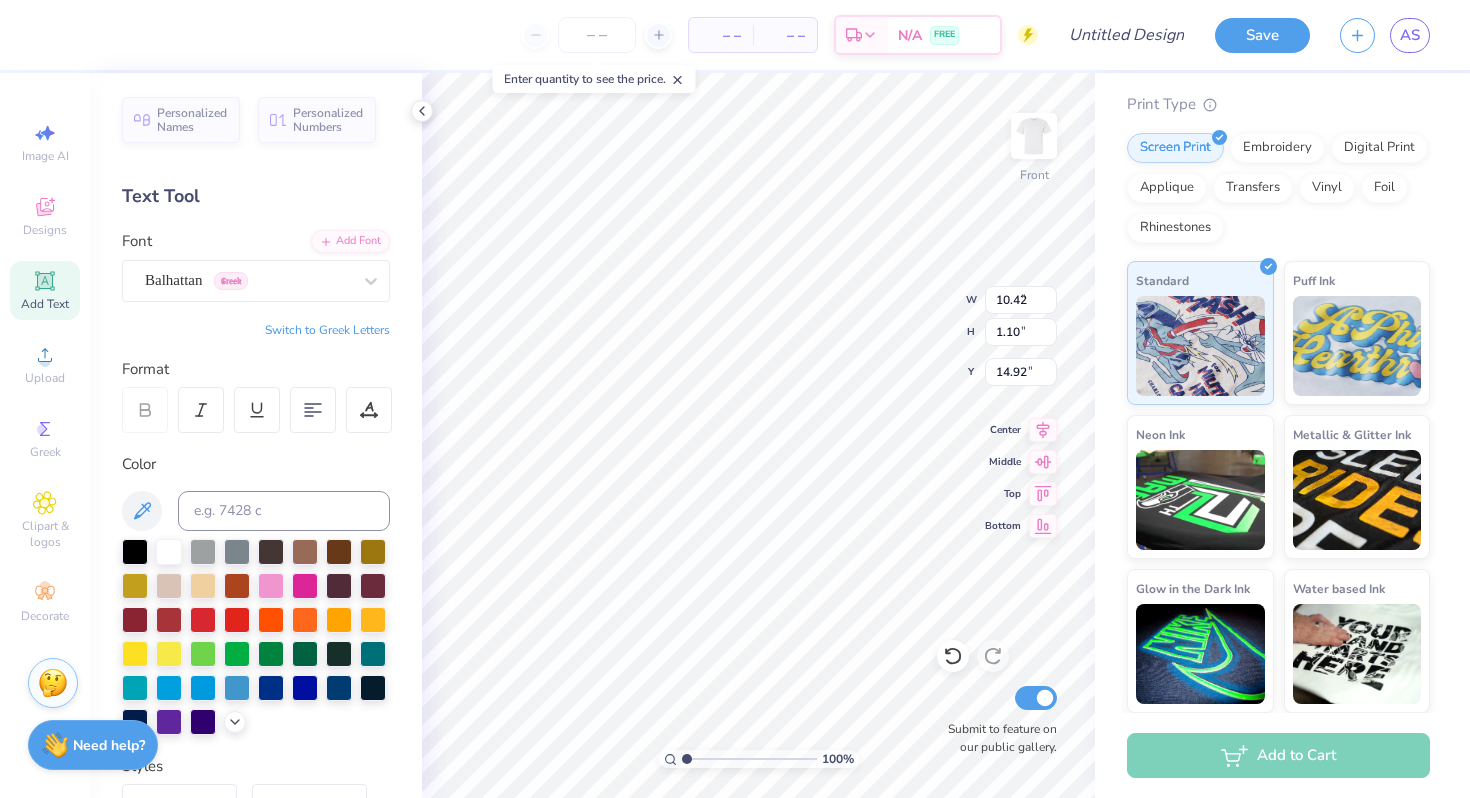 type on "8.83" 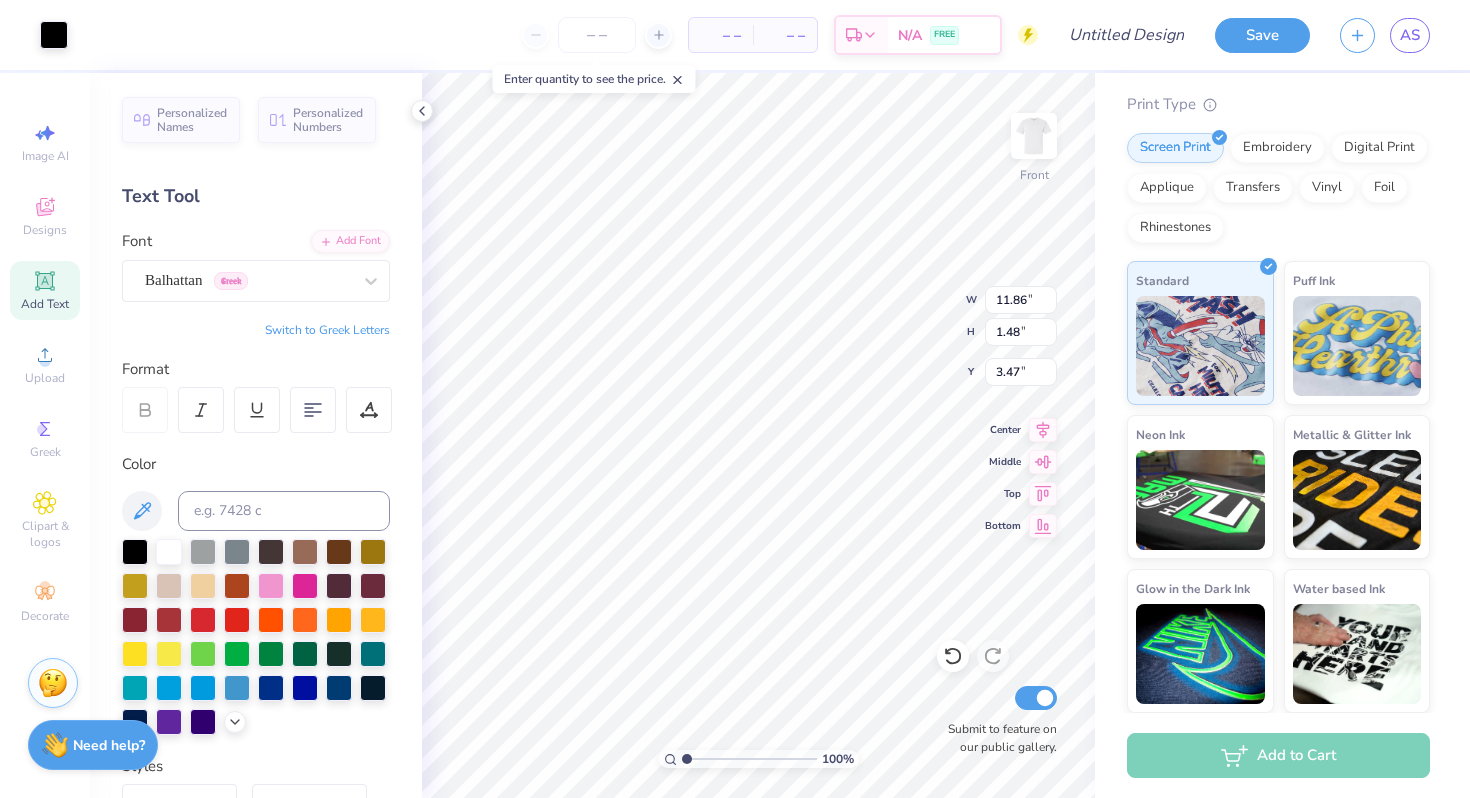 type on "3.47" 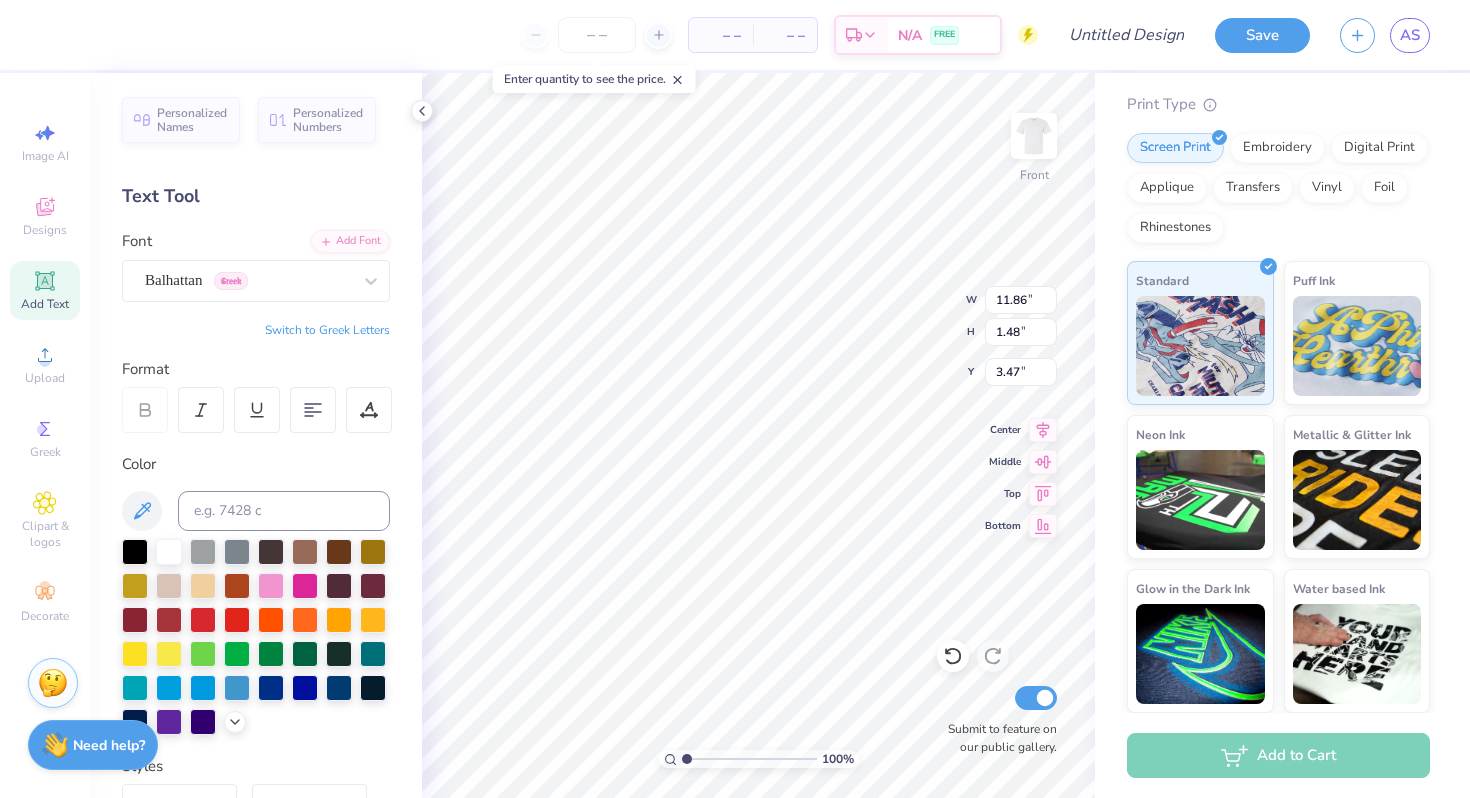 type on "8.76" 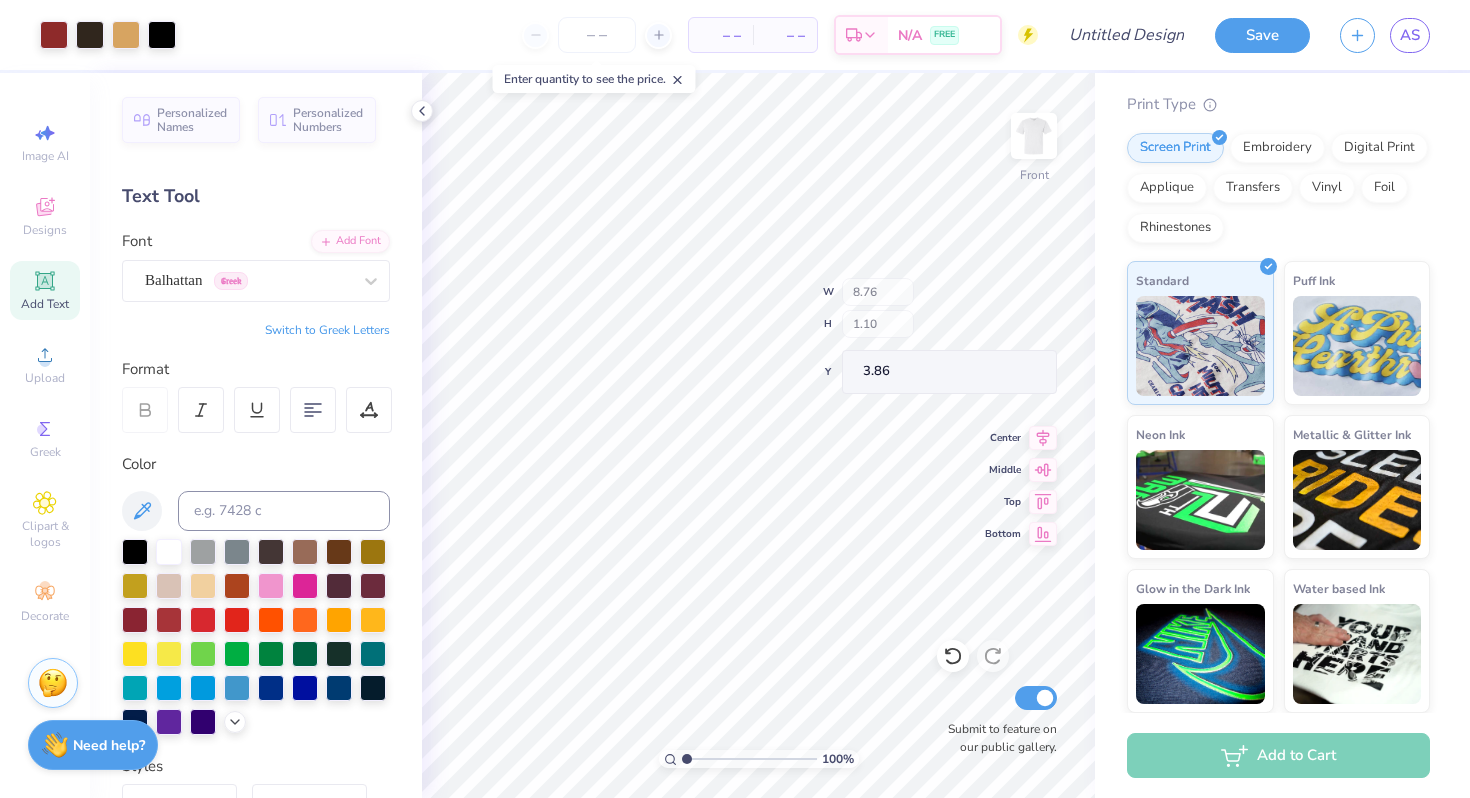 type on "3.71" 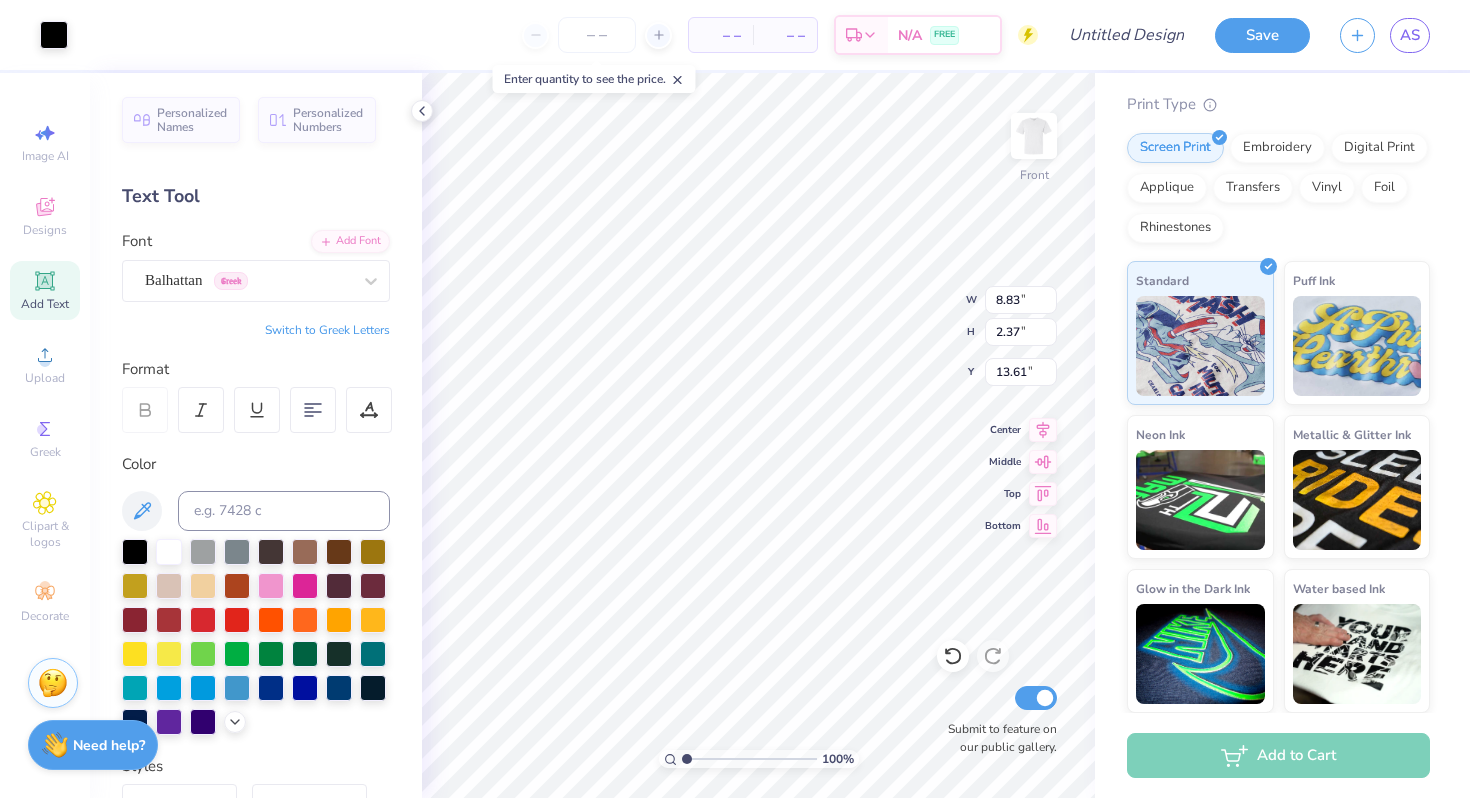 type on "13.75" 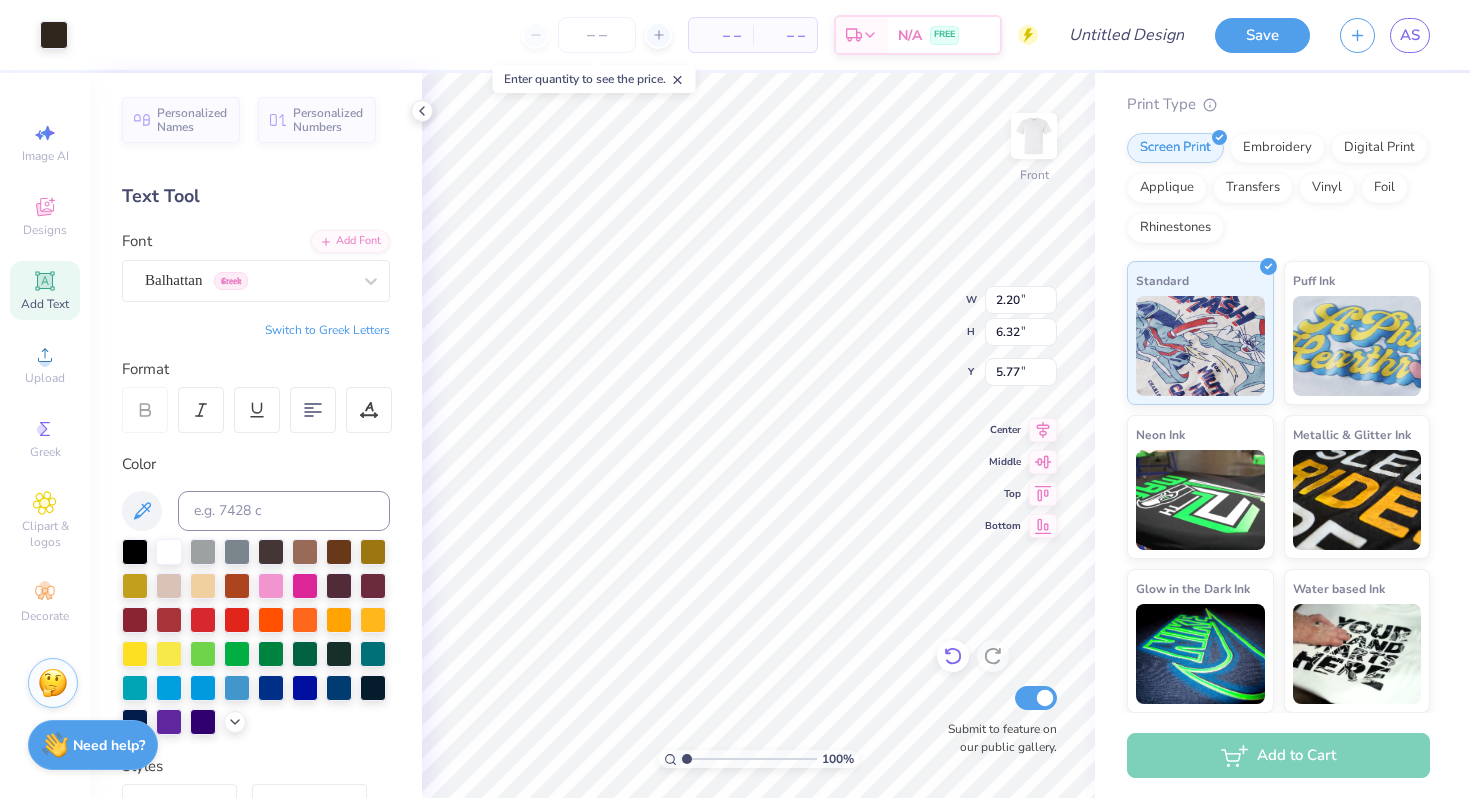 click 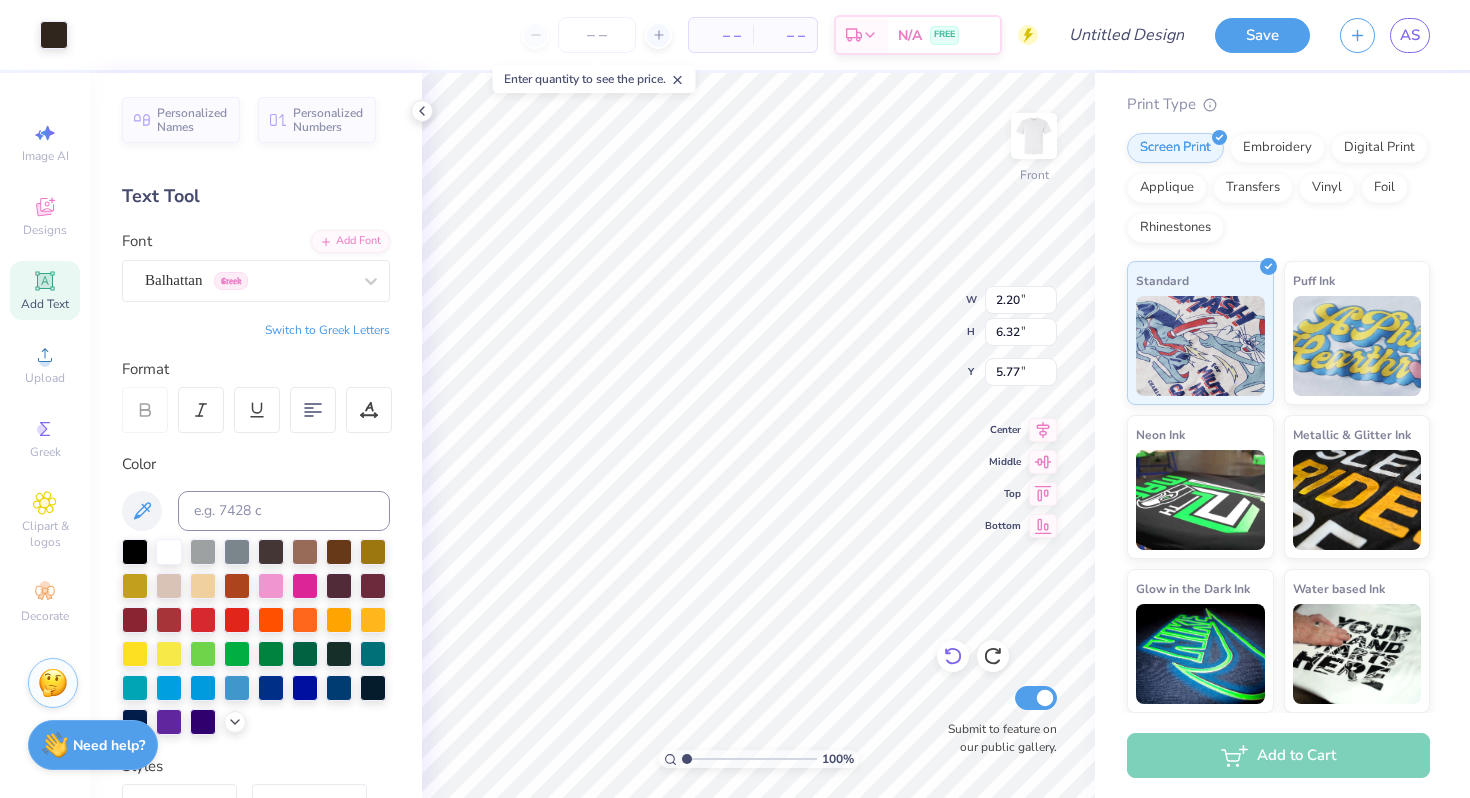 type on "5.74" 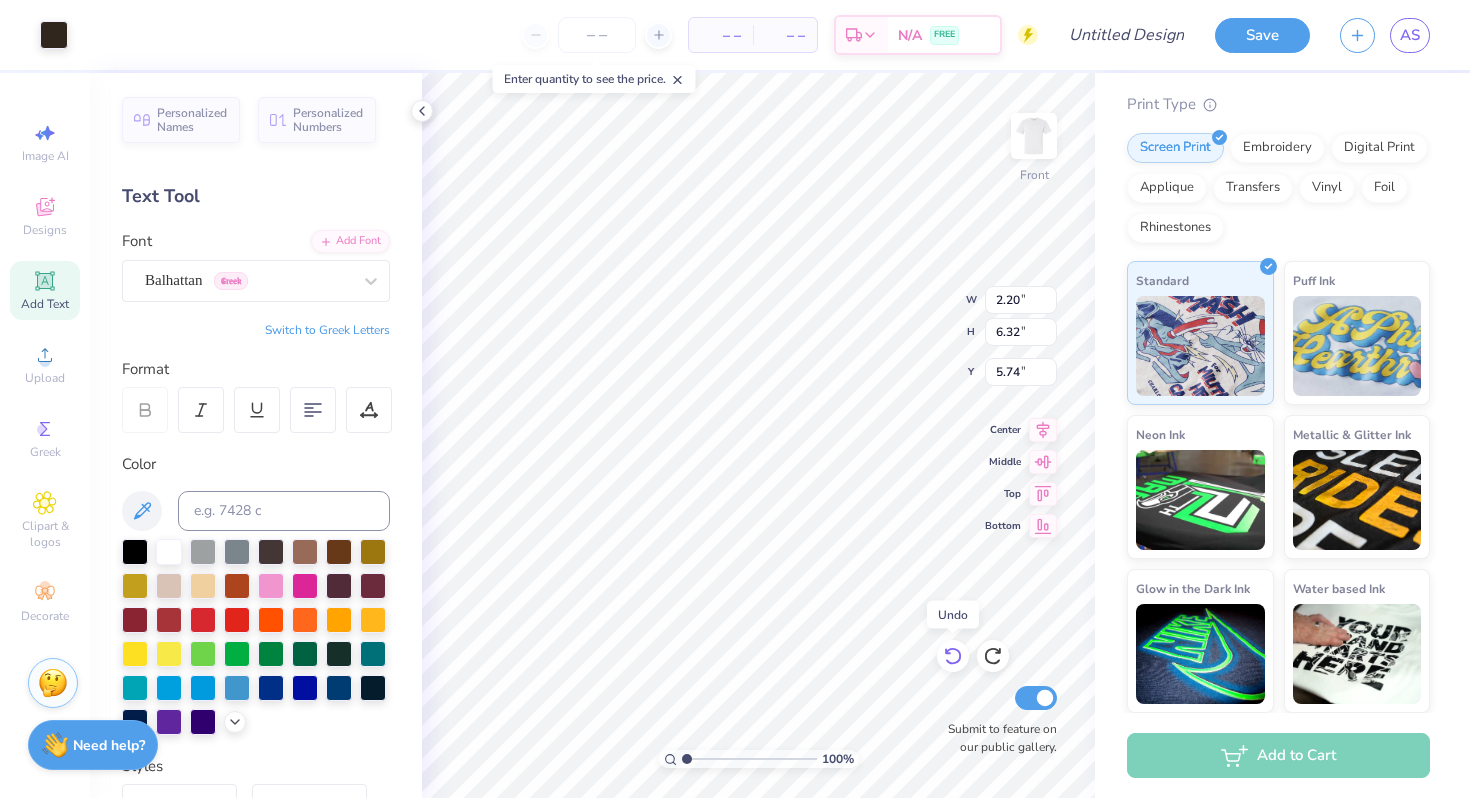 click 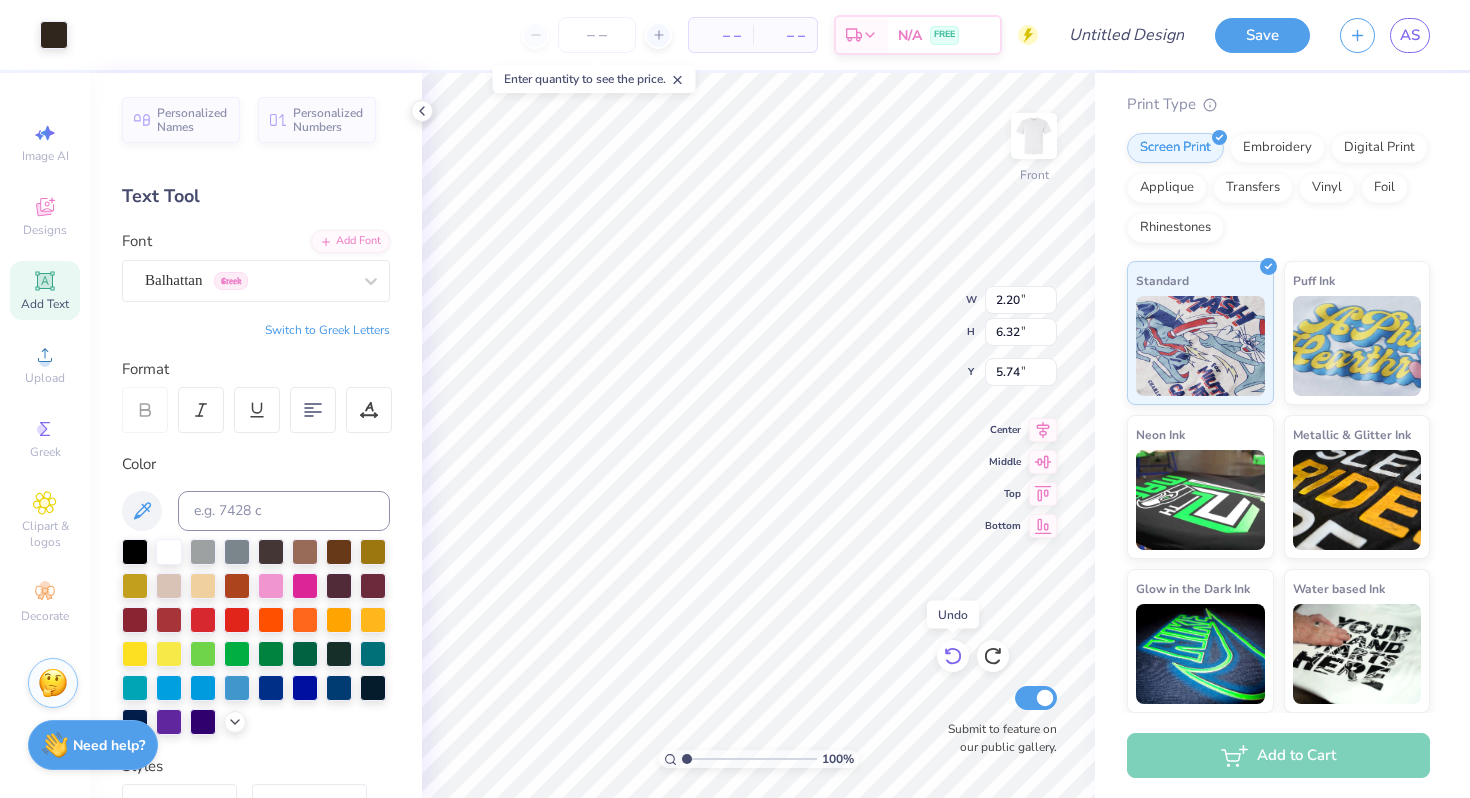 click 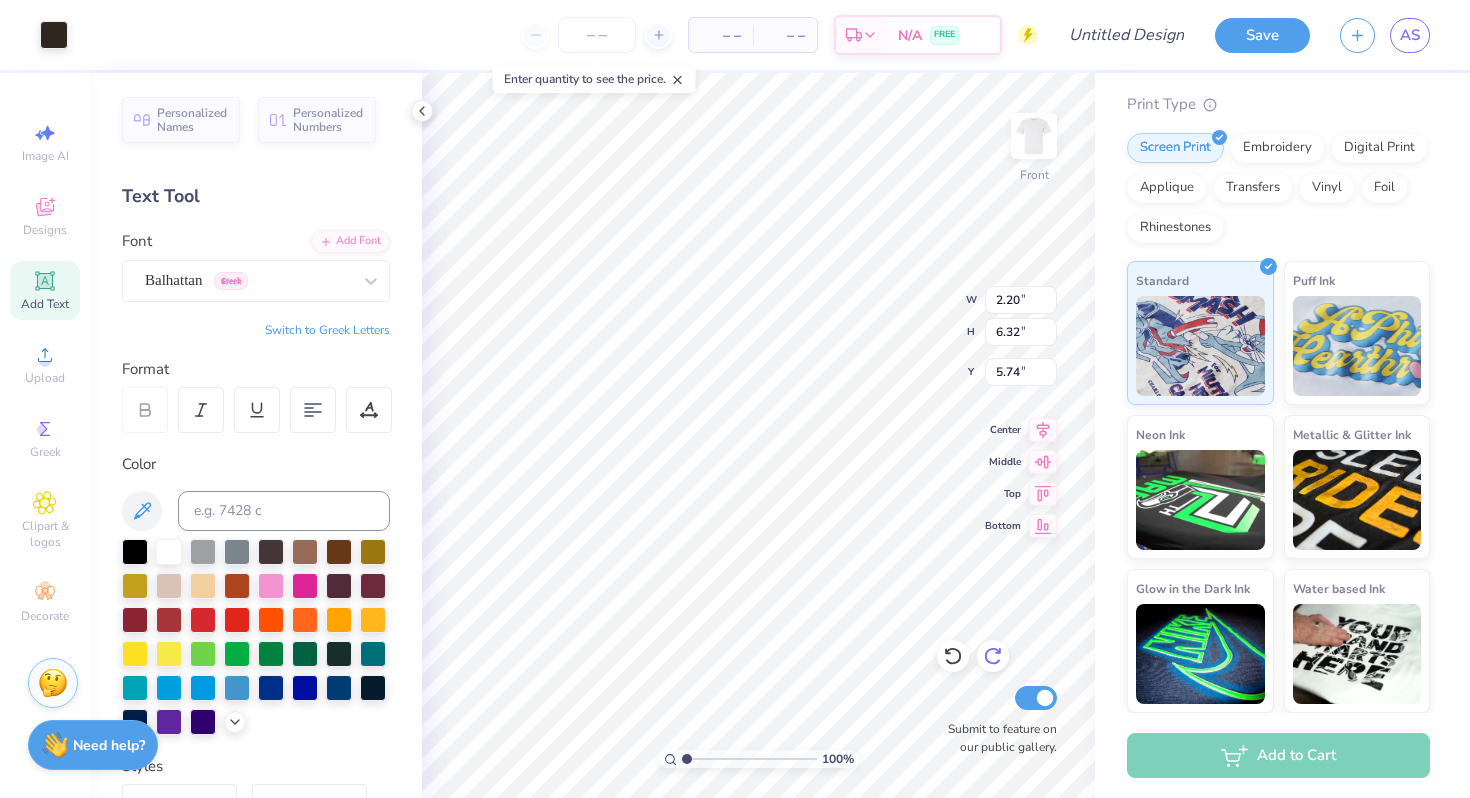 click 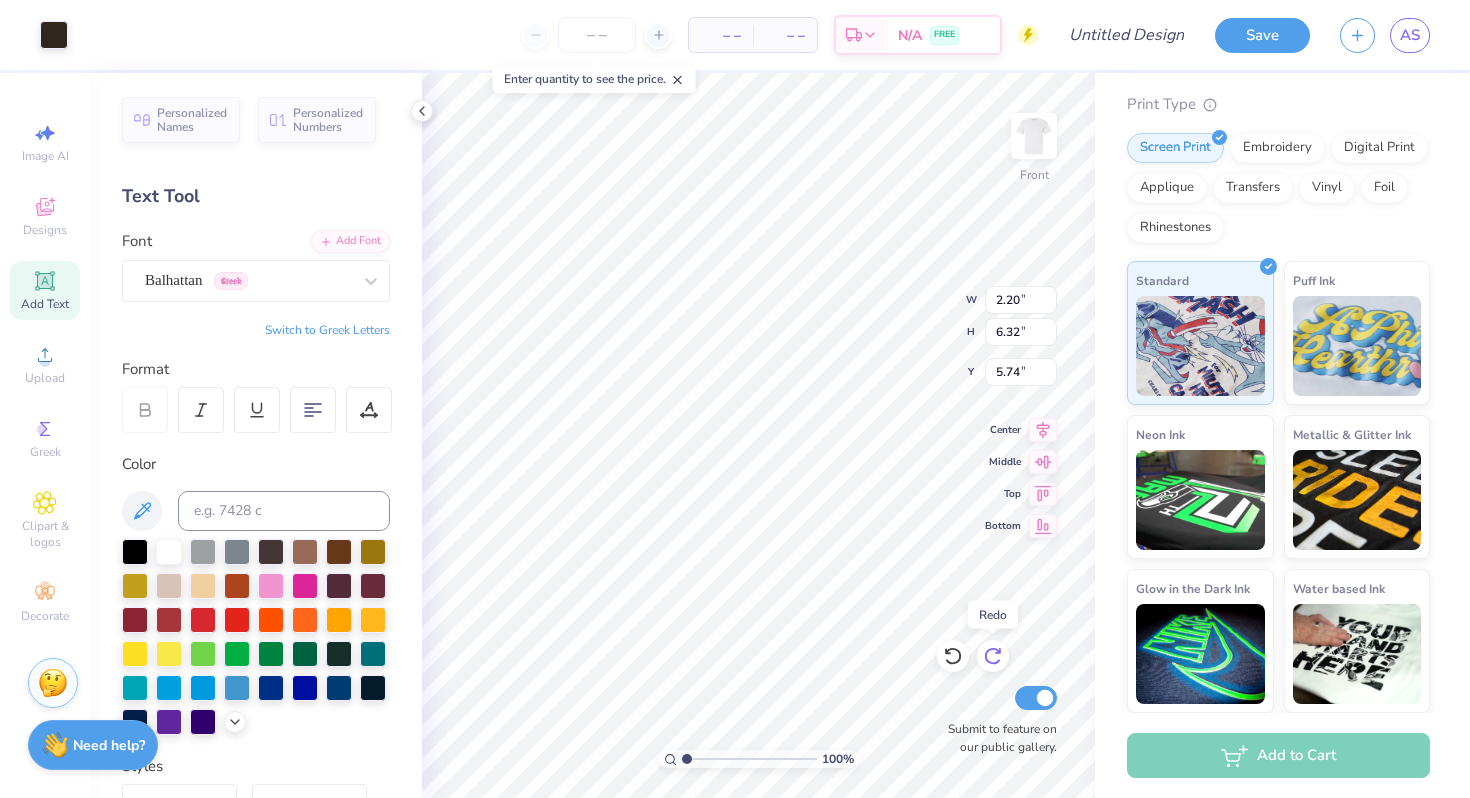 click 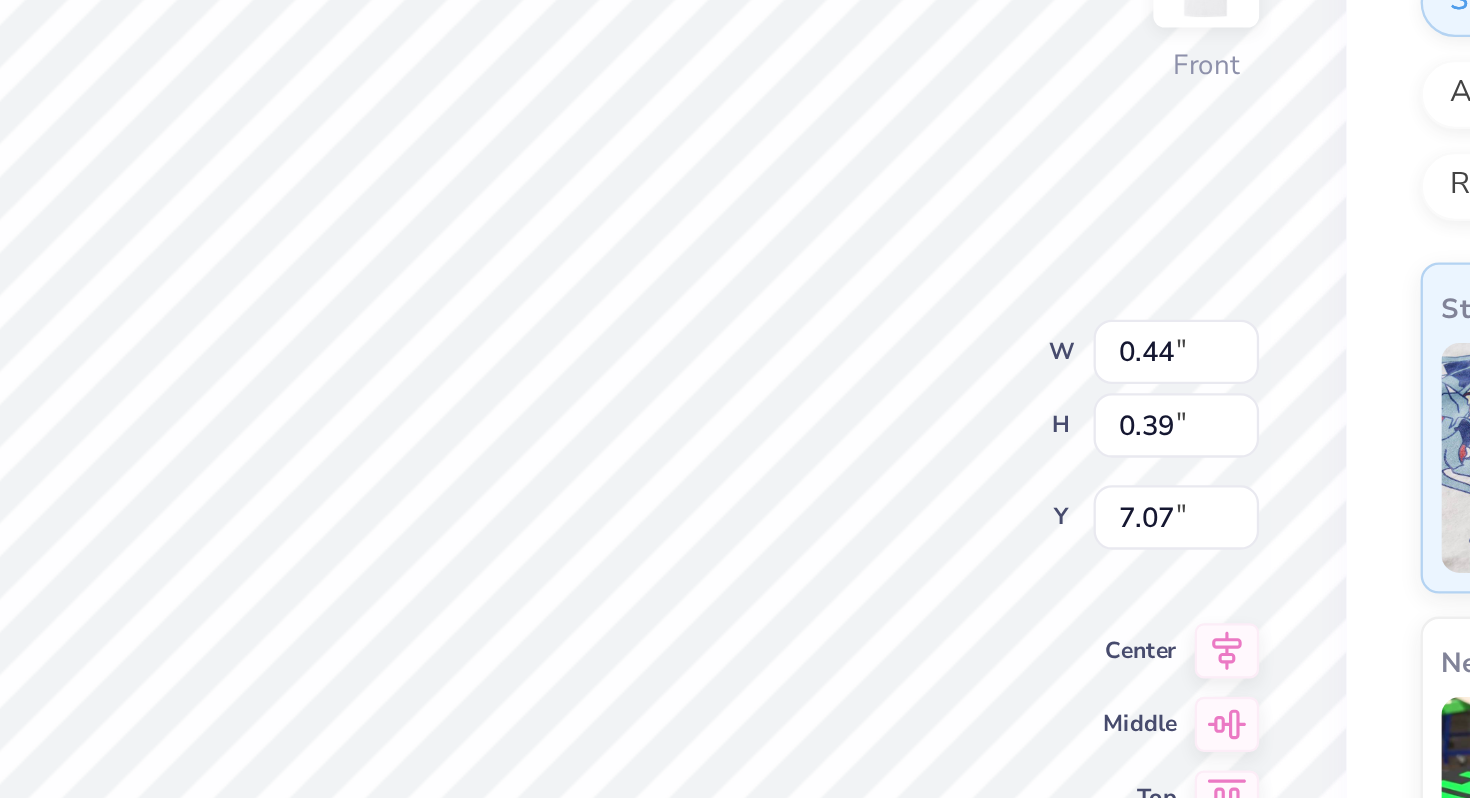 type on "1.55" 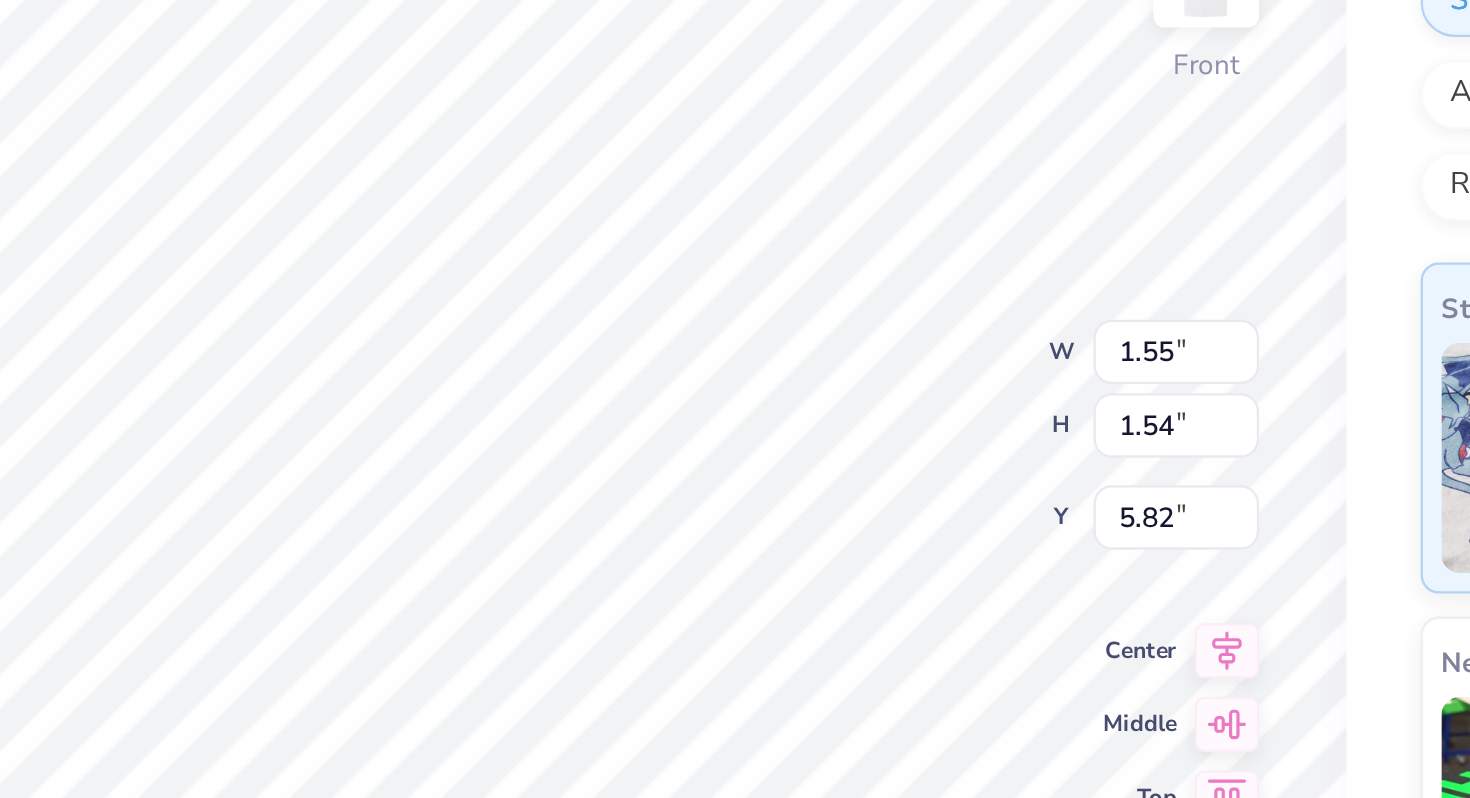 type on "0.38" 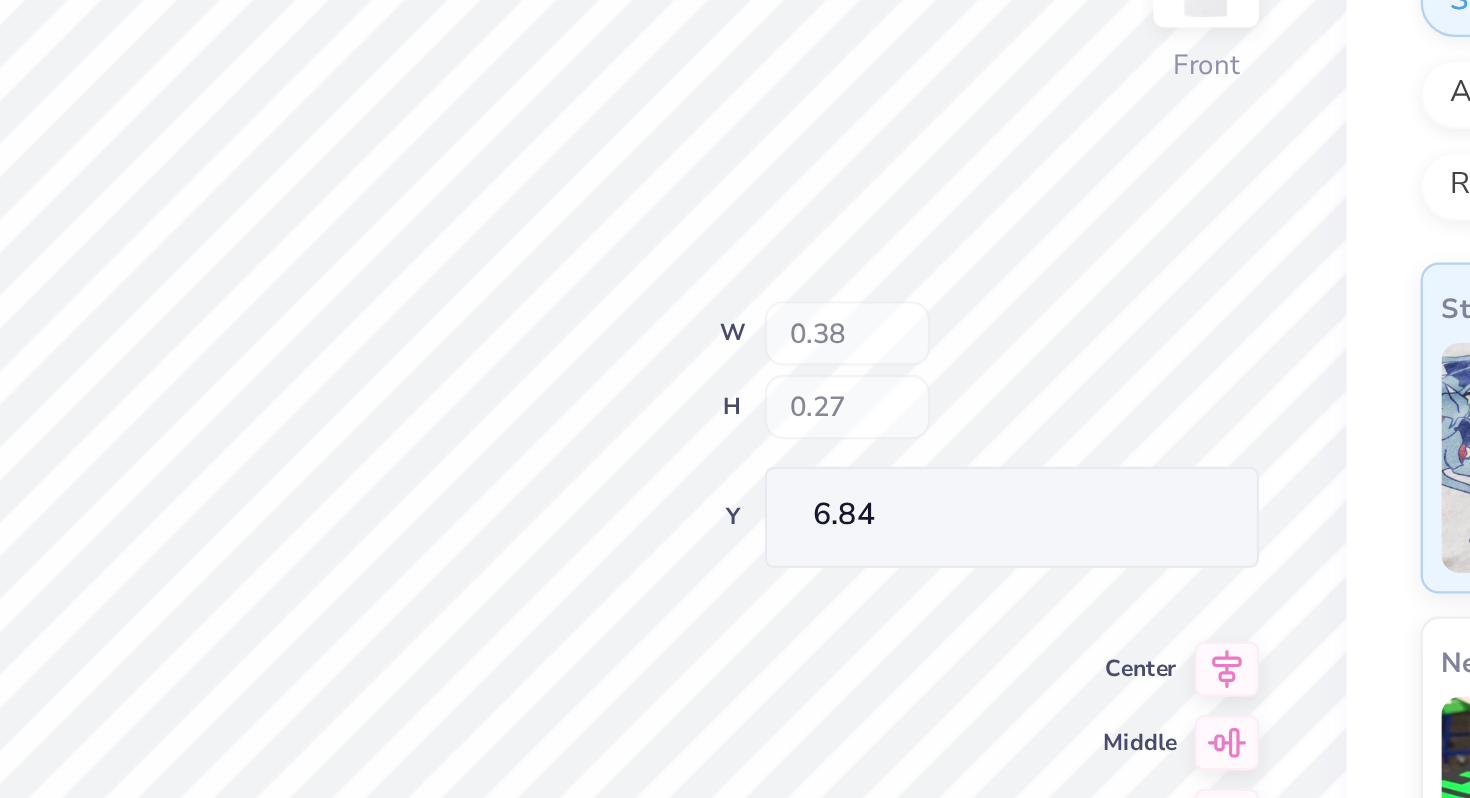type on "0.49" 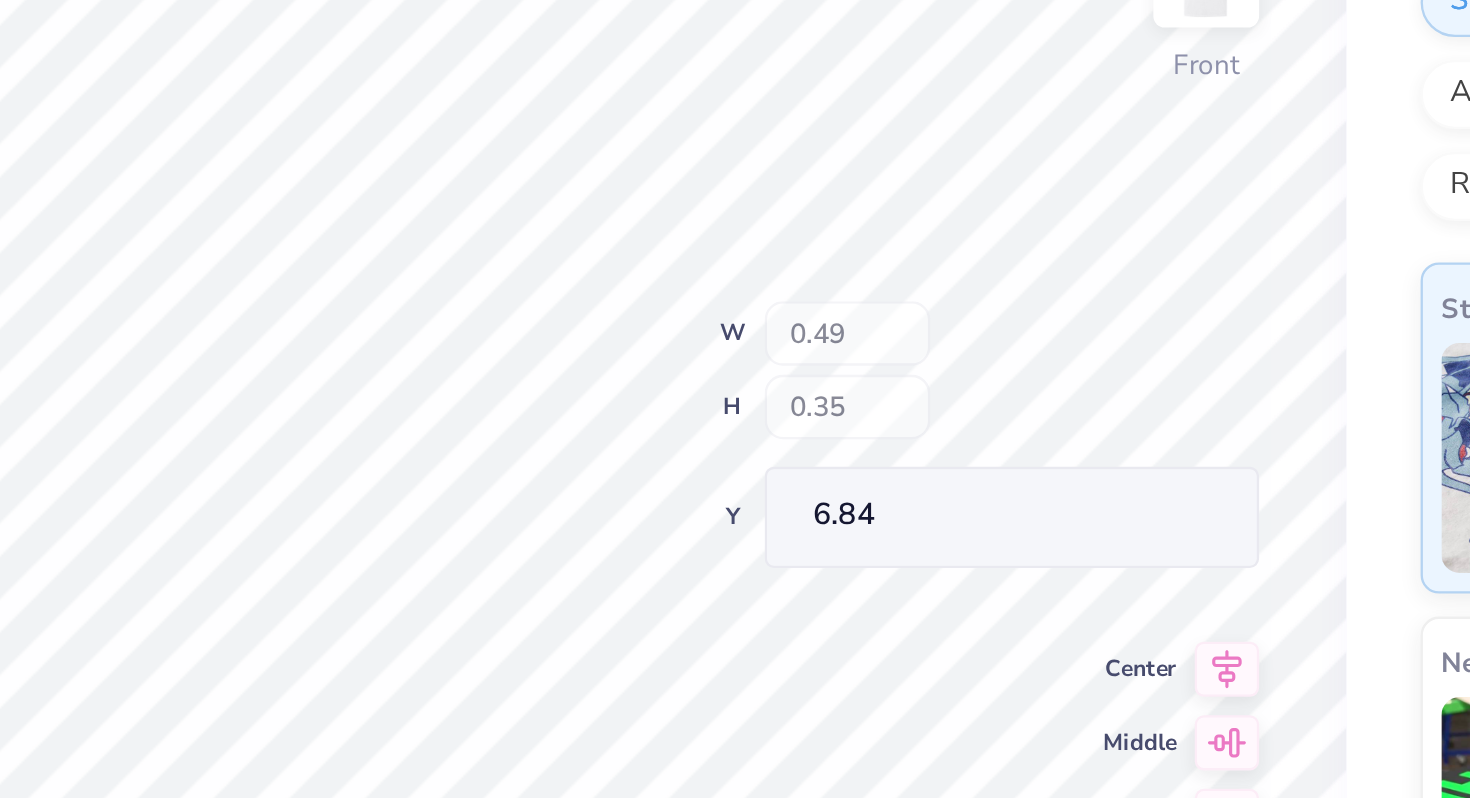 click on "[NUMBER]  % Front W [NUMBER] H [NUMBER] Y [NUMBER] Center Middle Top Bottom Submit to feature on our public gallery." at bounding box center (758, 435) 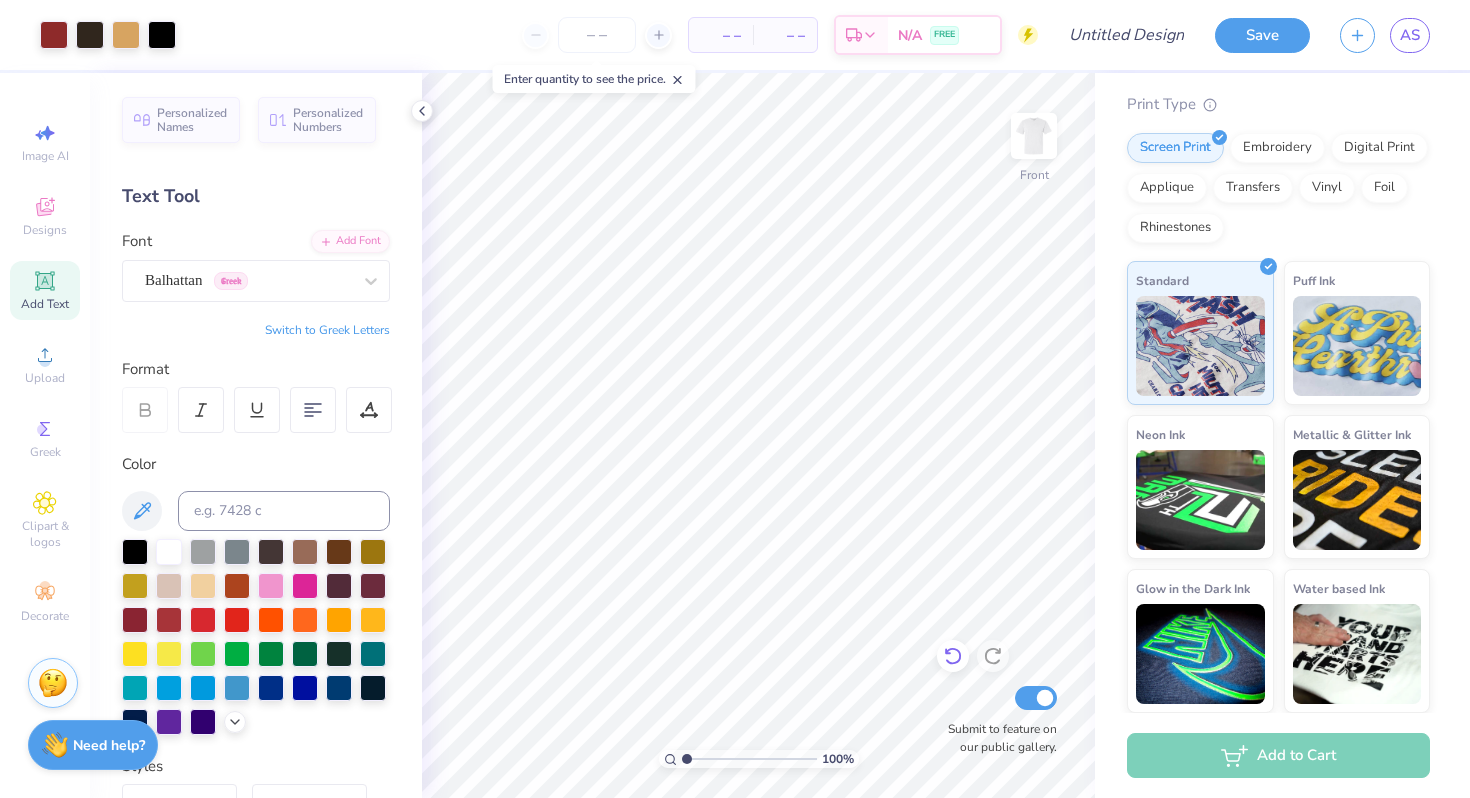 click 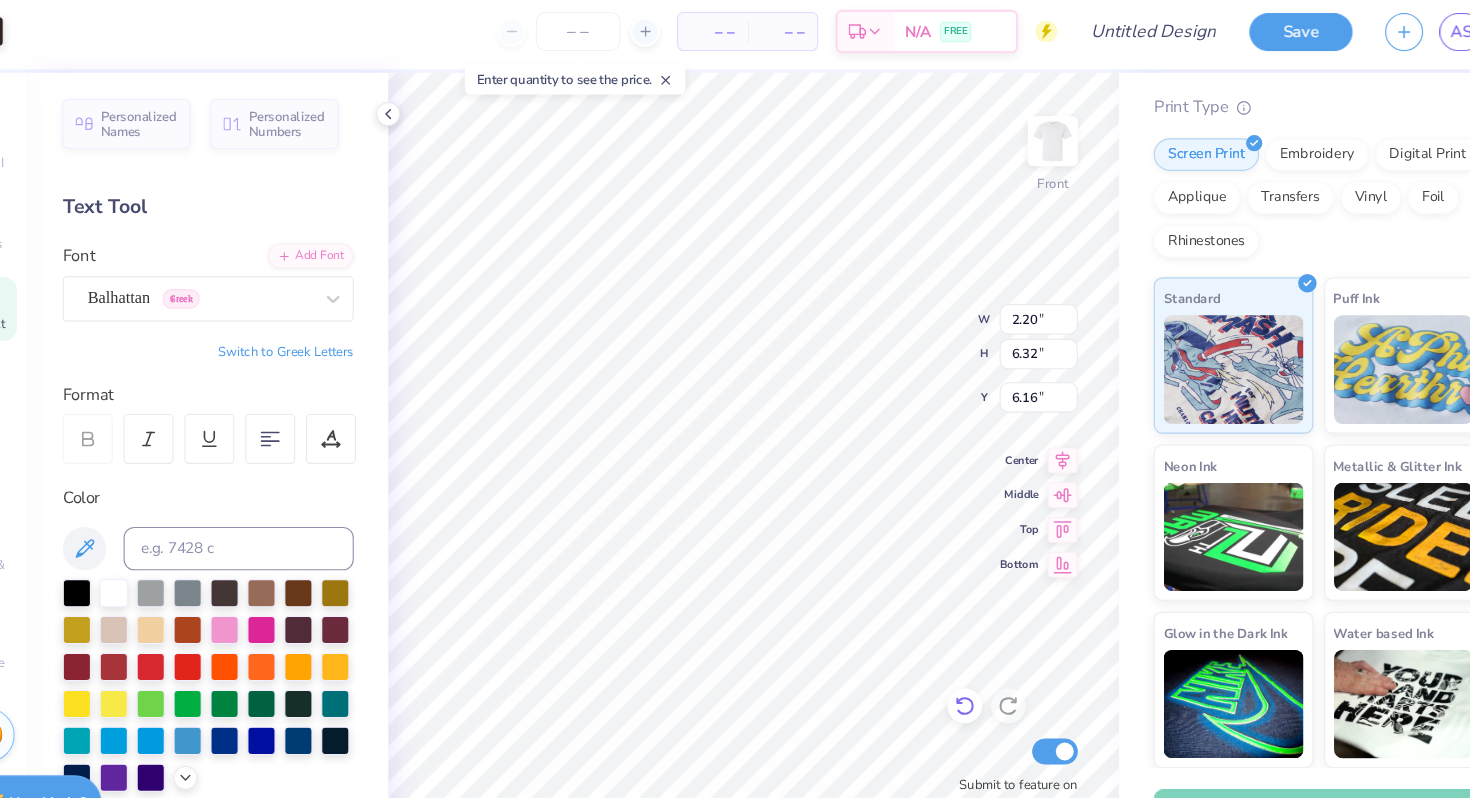 click 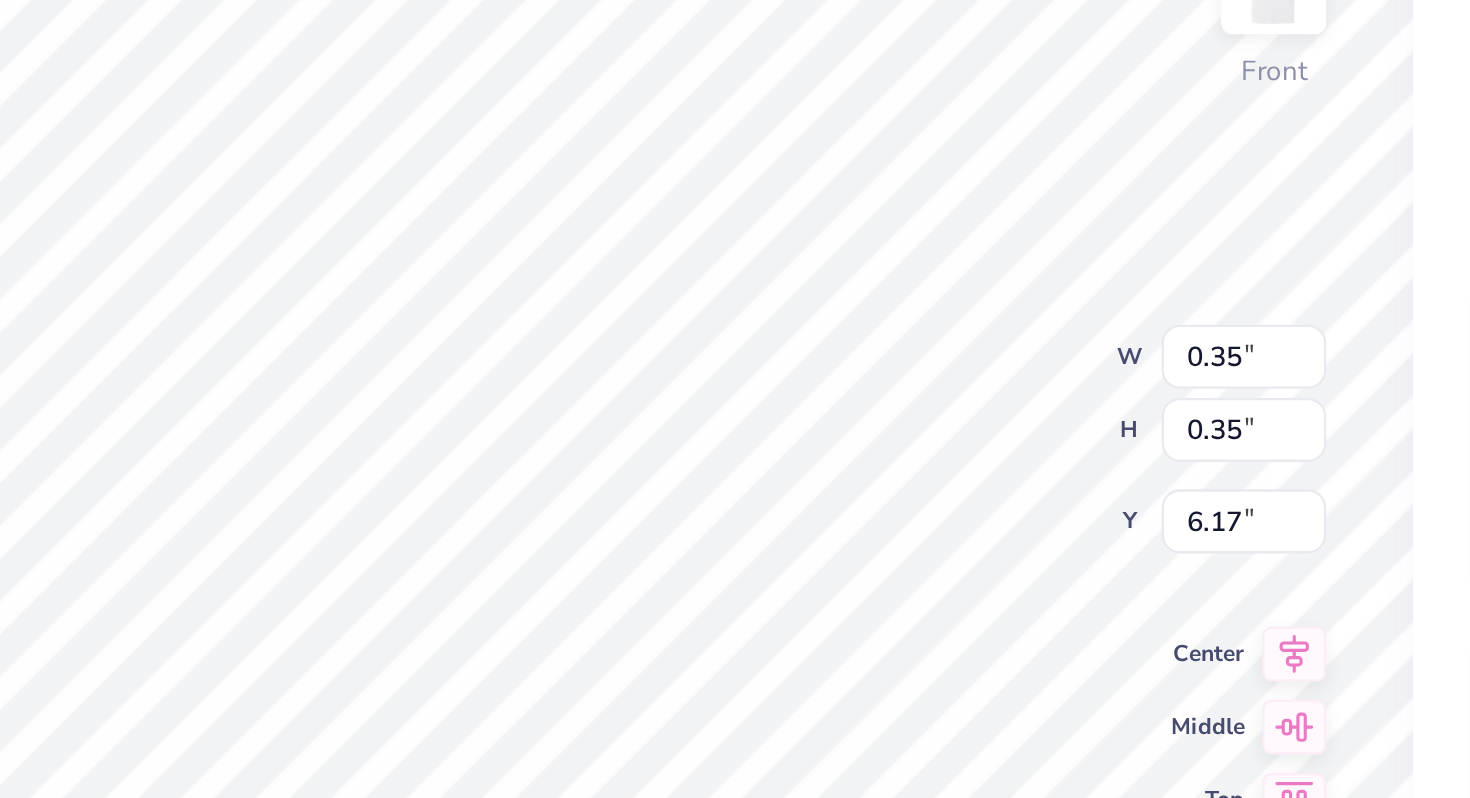 type on "0.74" 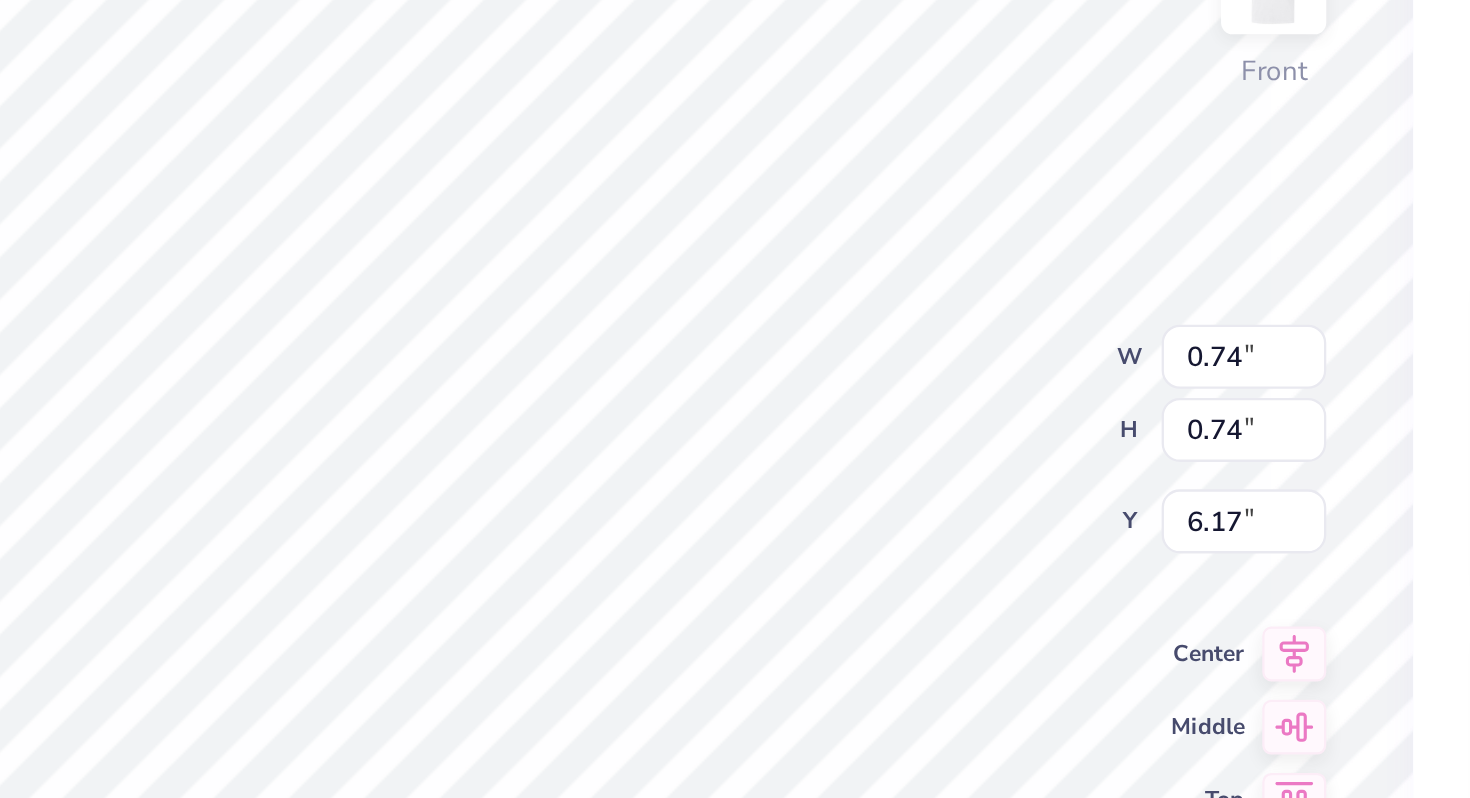type on "4.80" 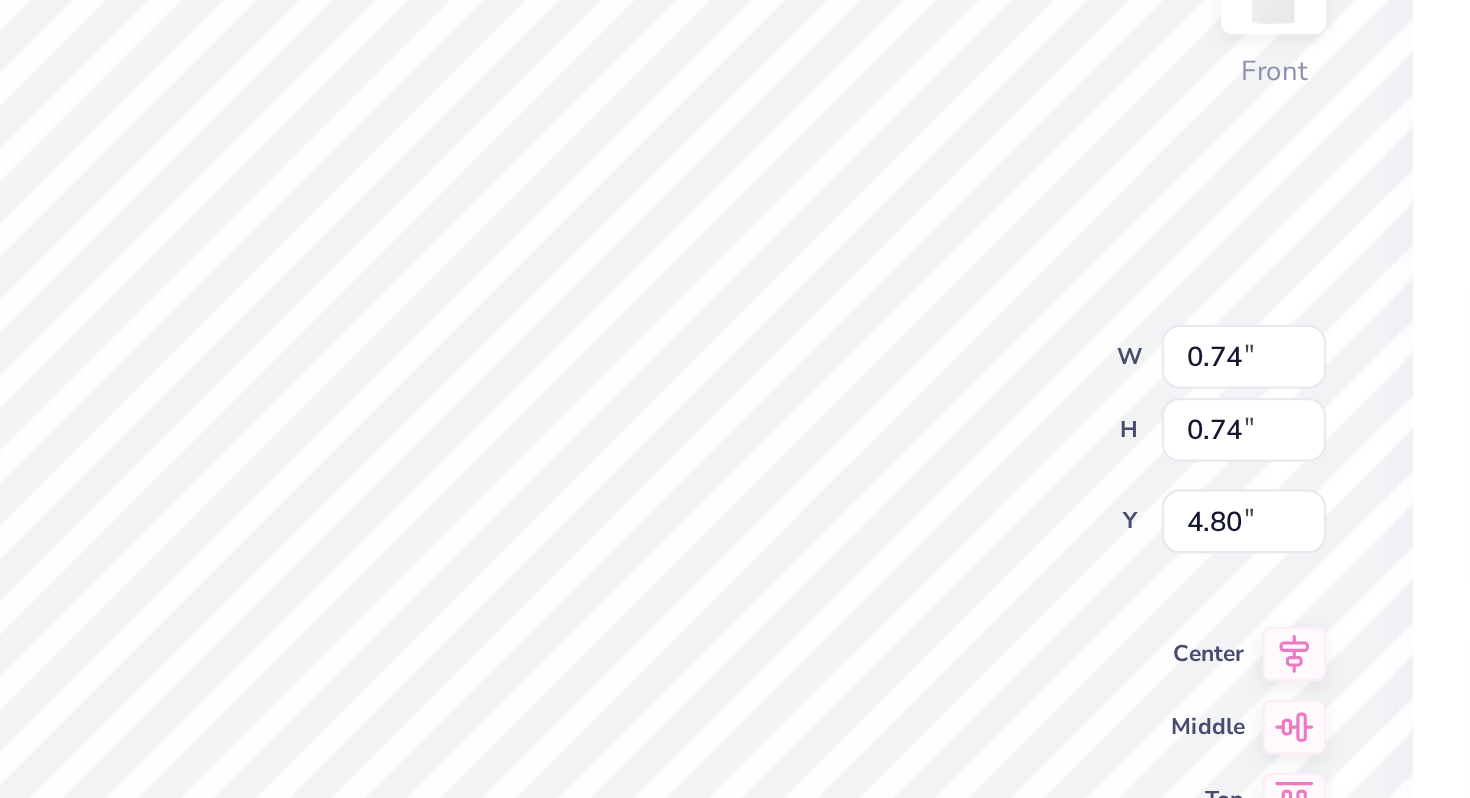 type on "0.27" 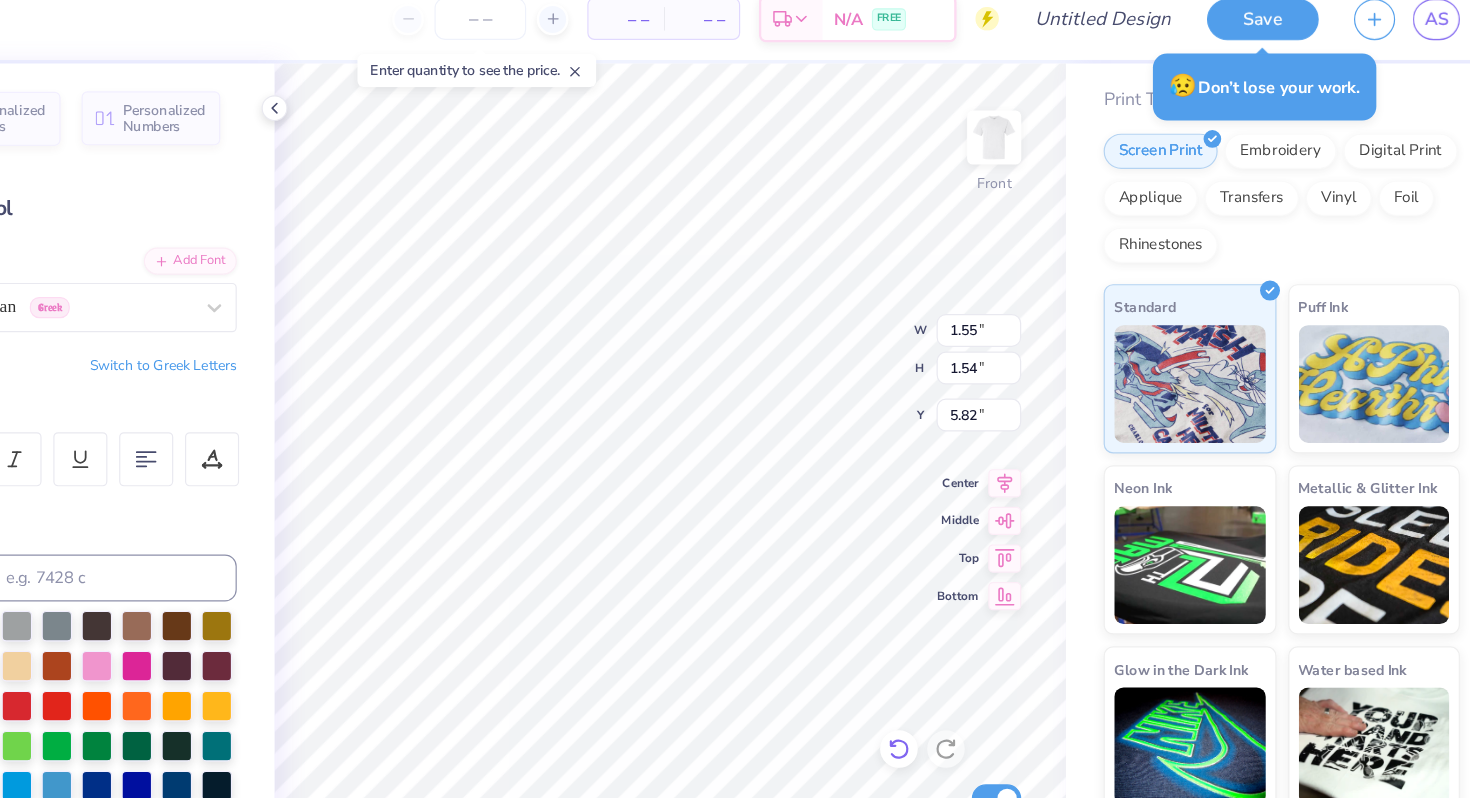 click 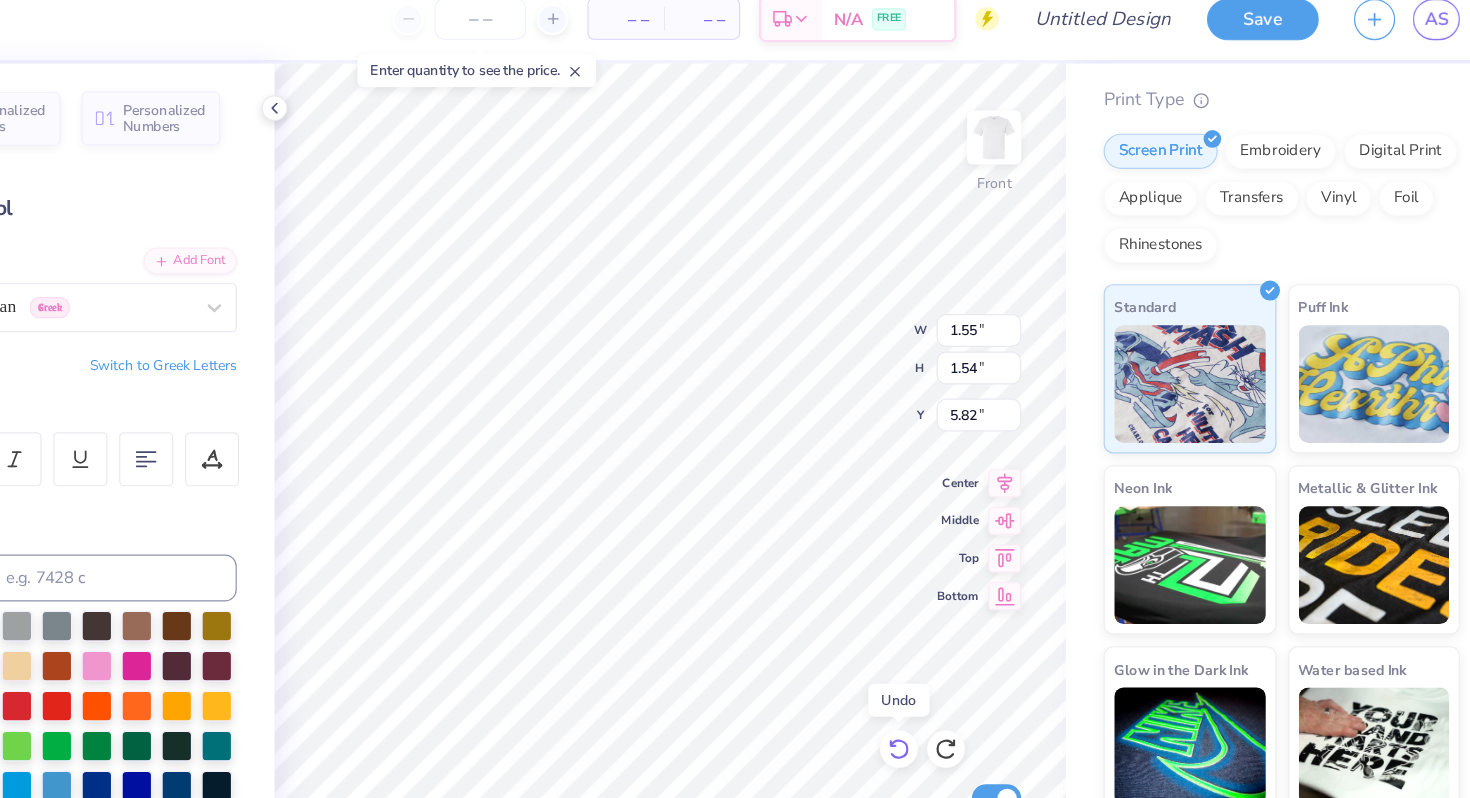 click 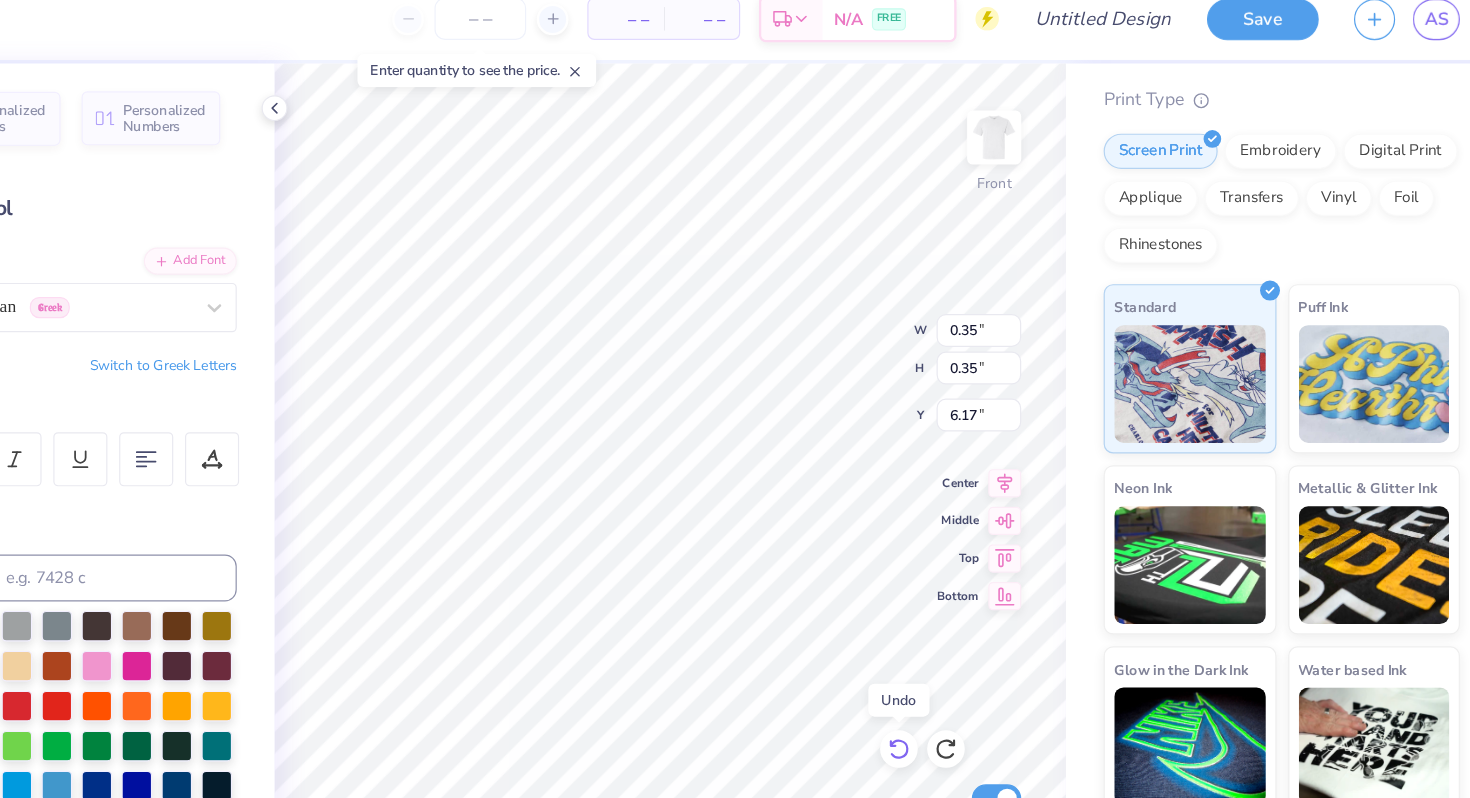 click 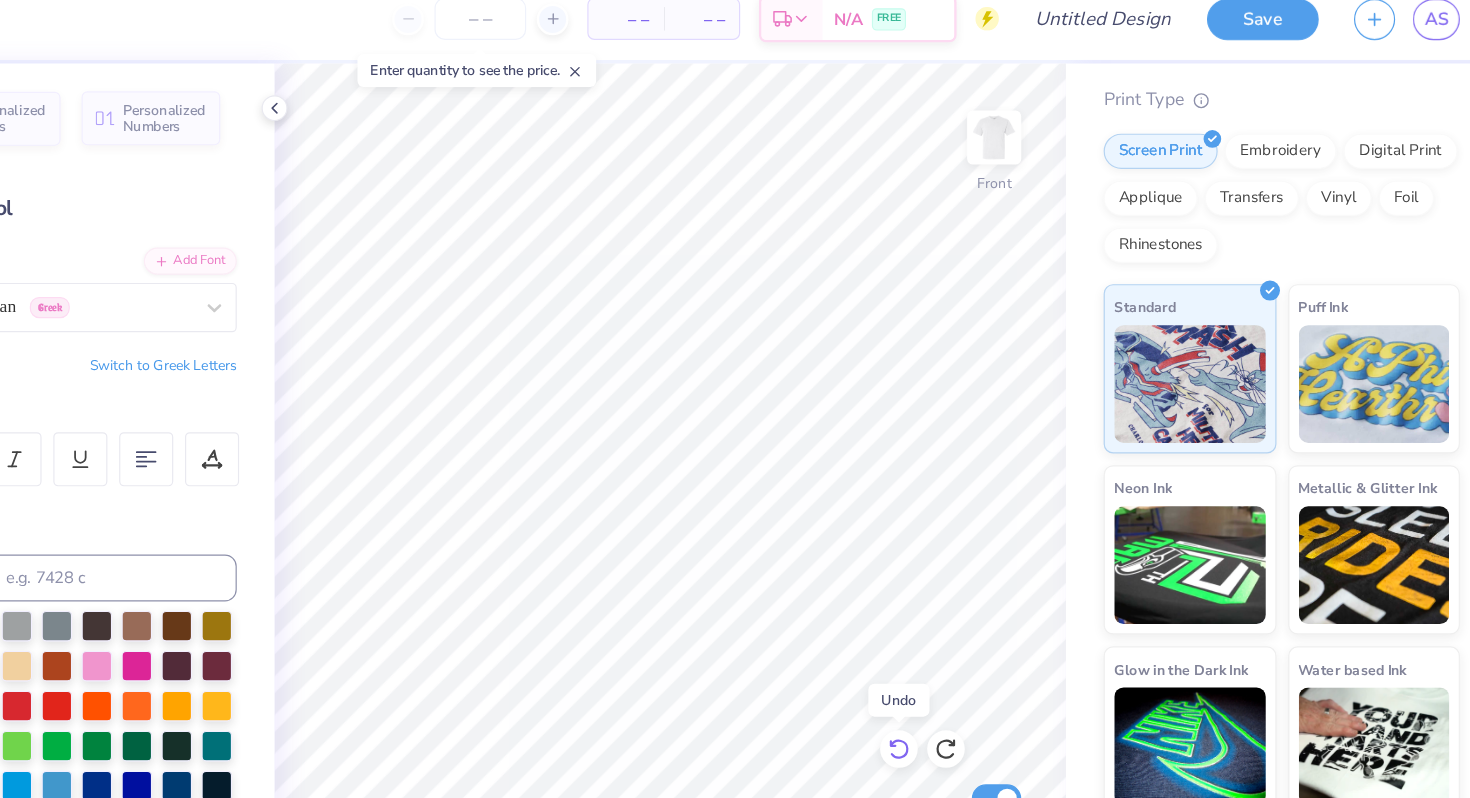 click 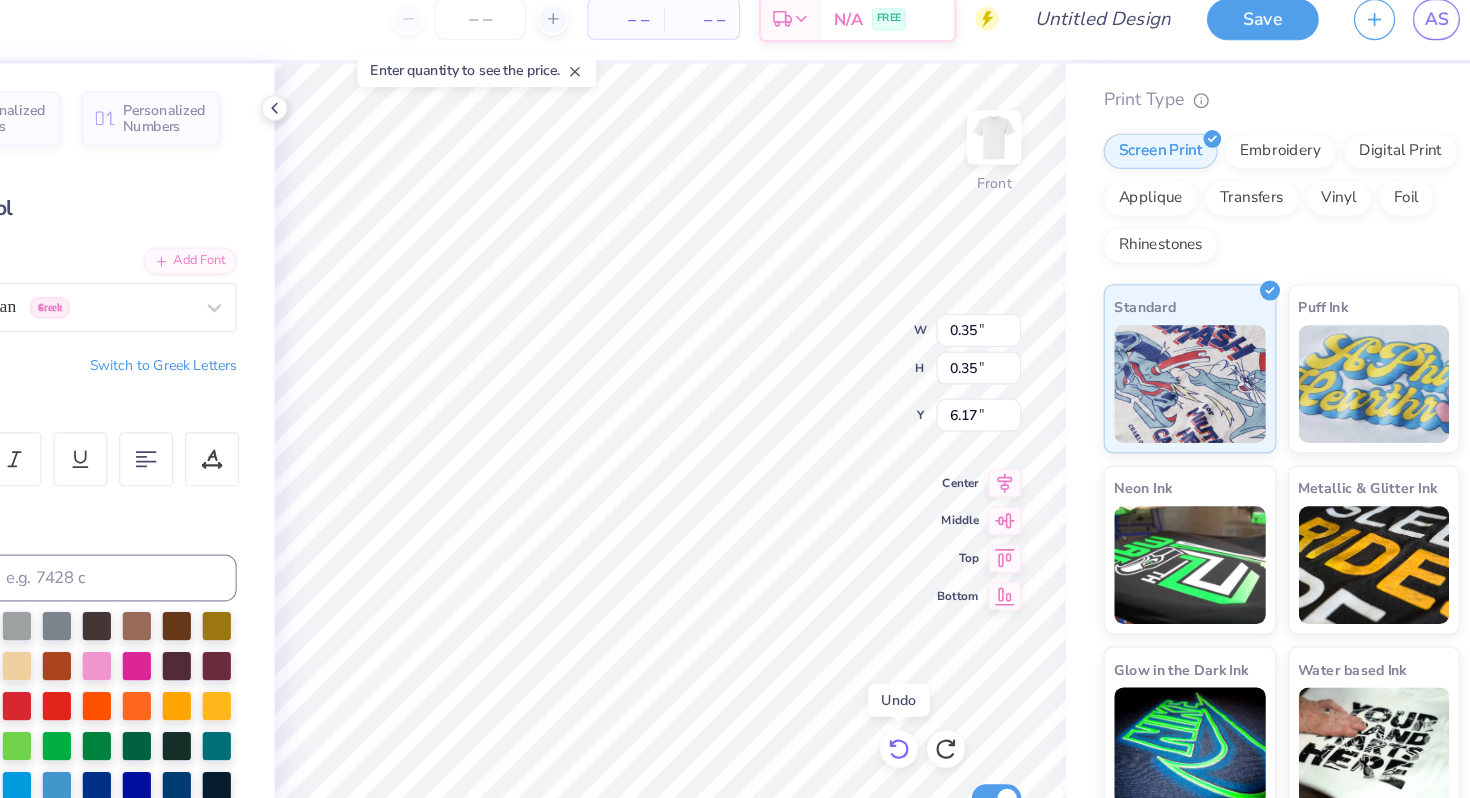 click 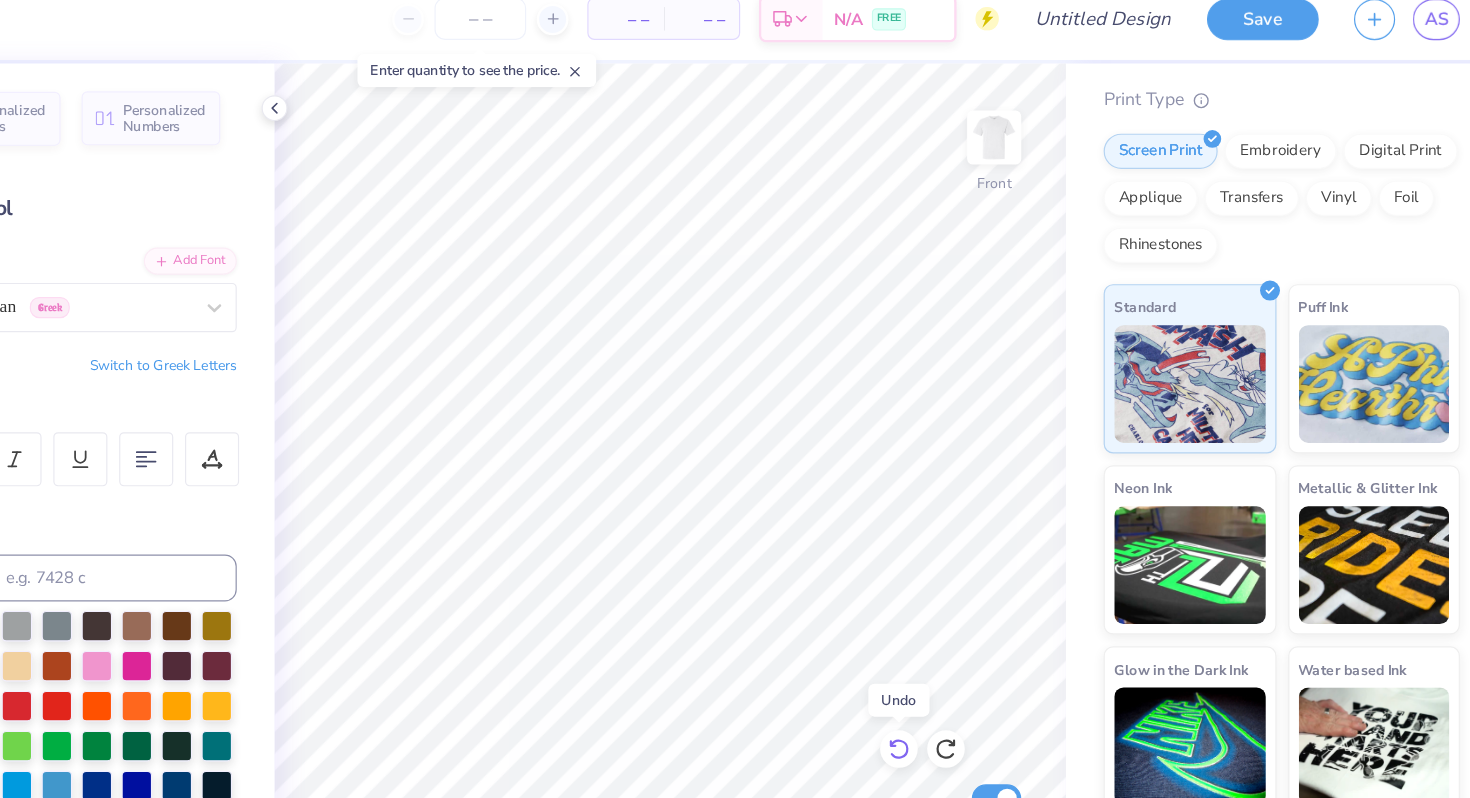 click 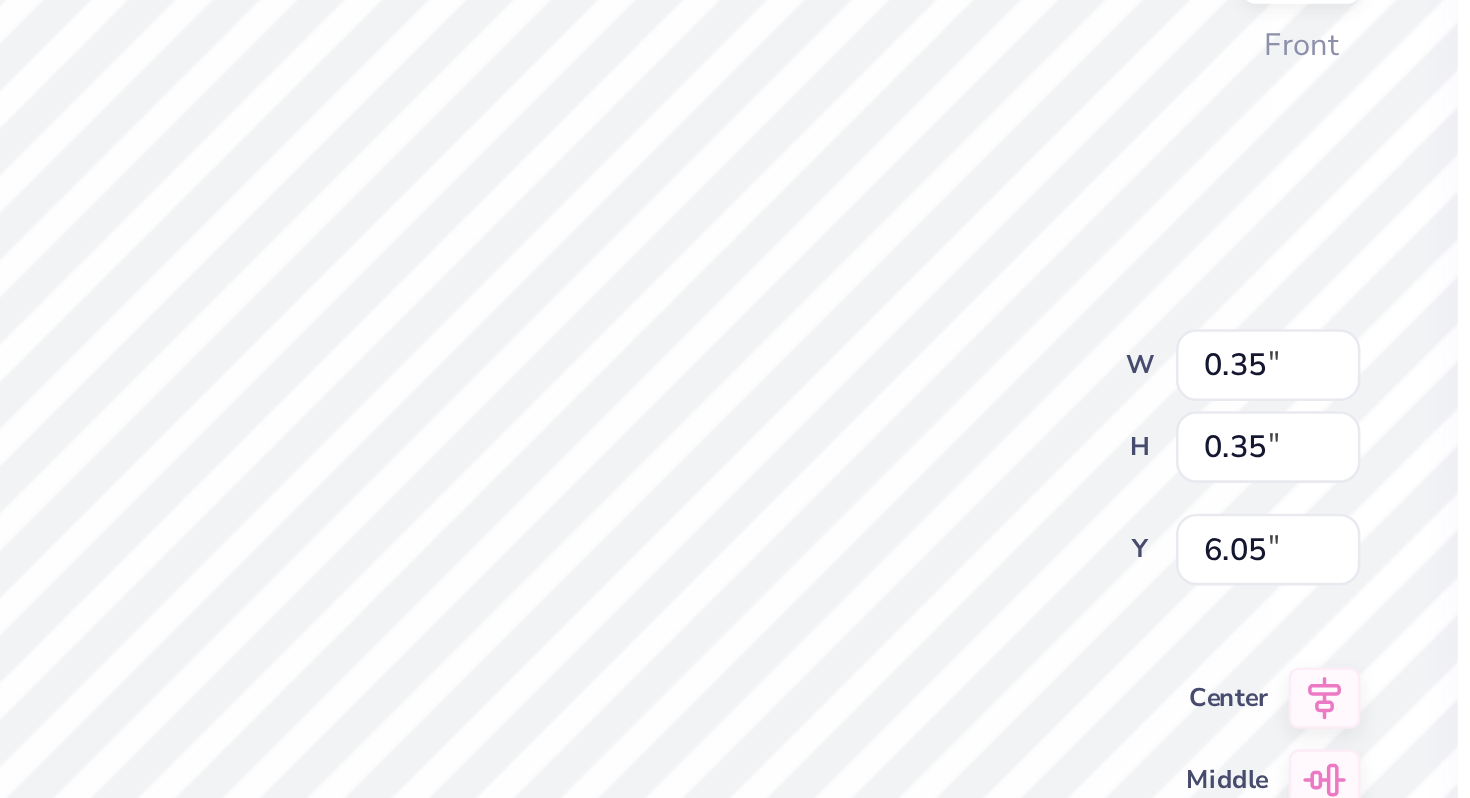 type on "0.41" 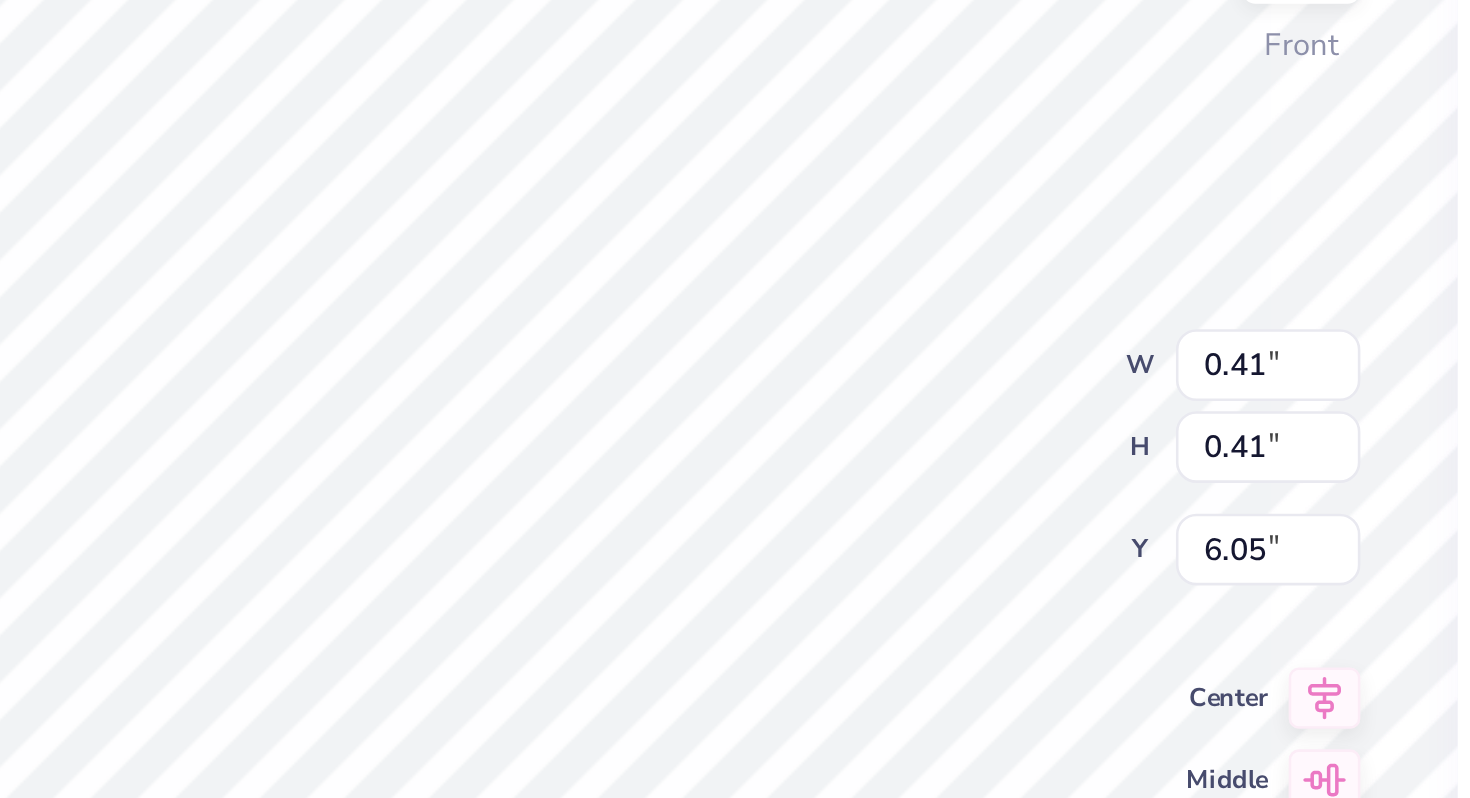 type on "0.67" 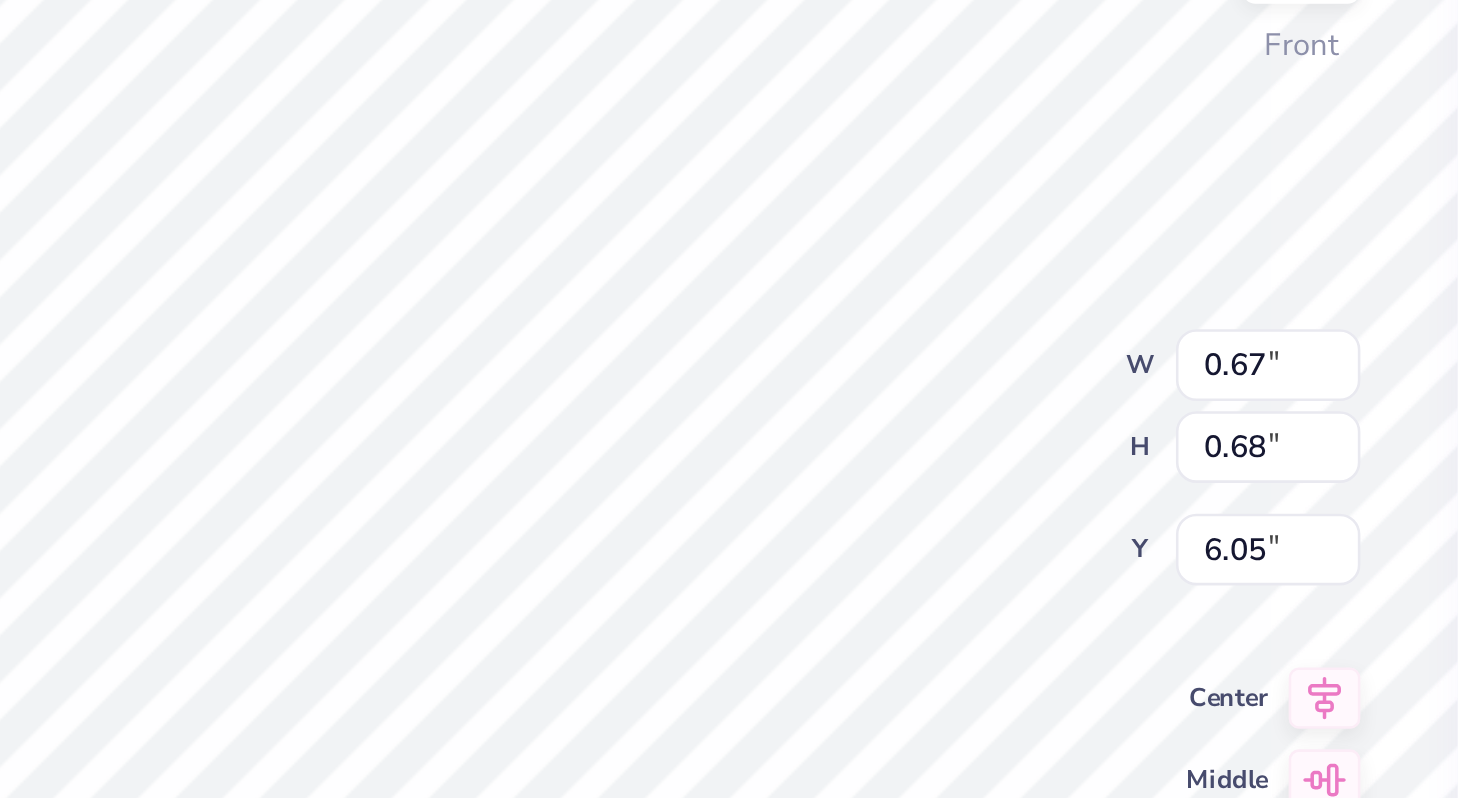 type on "4.80" 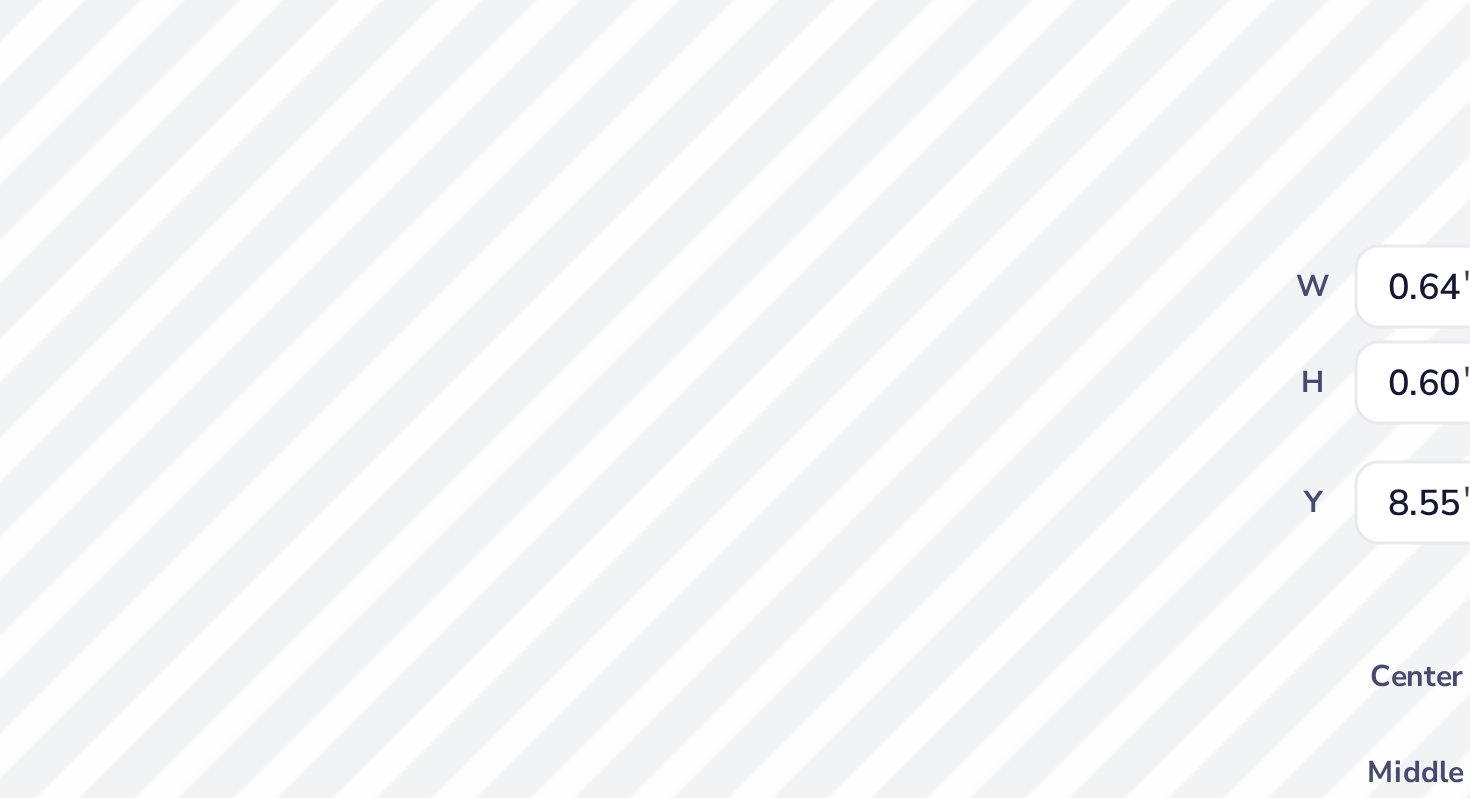 type on "0.64" 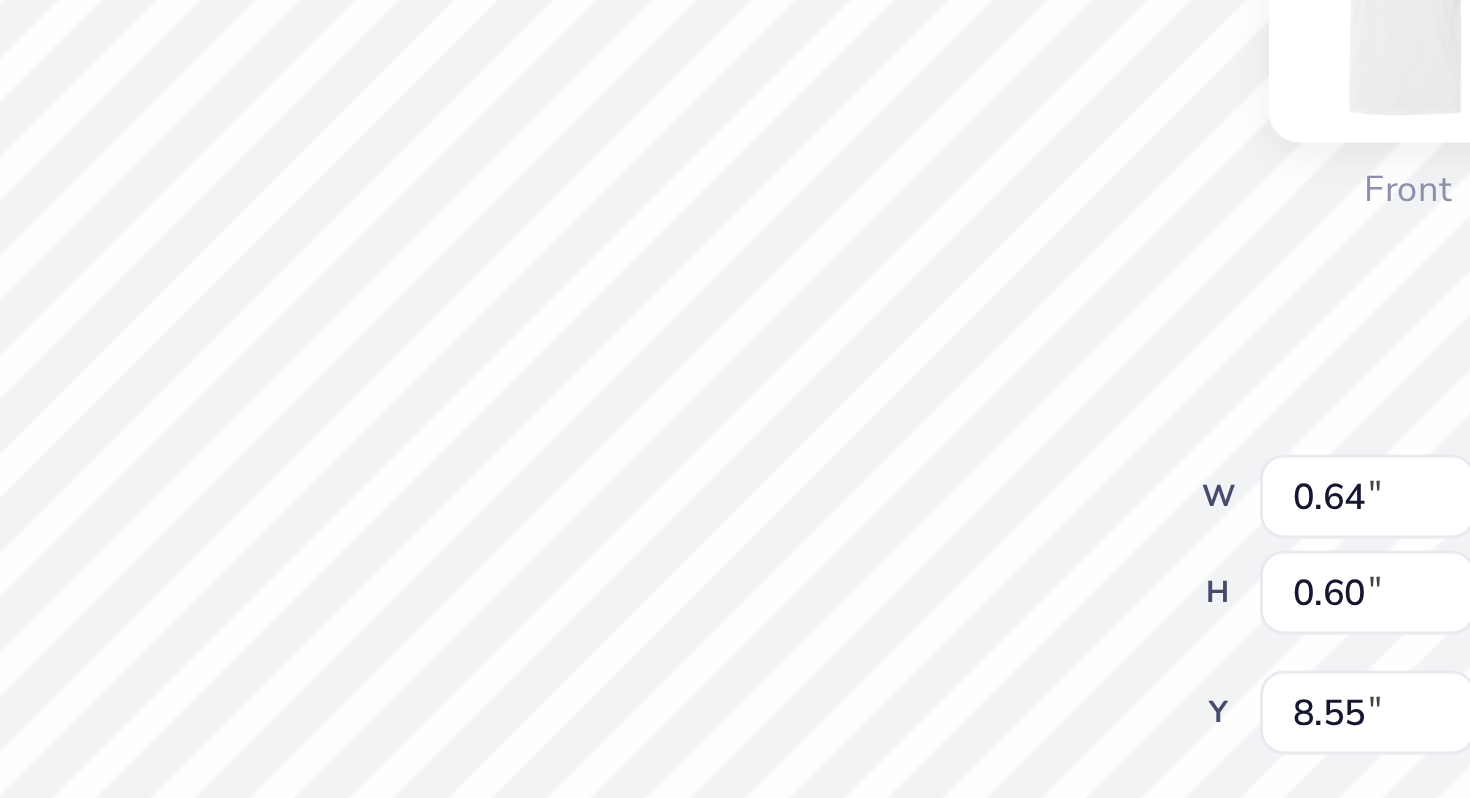 type on "4.50" 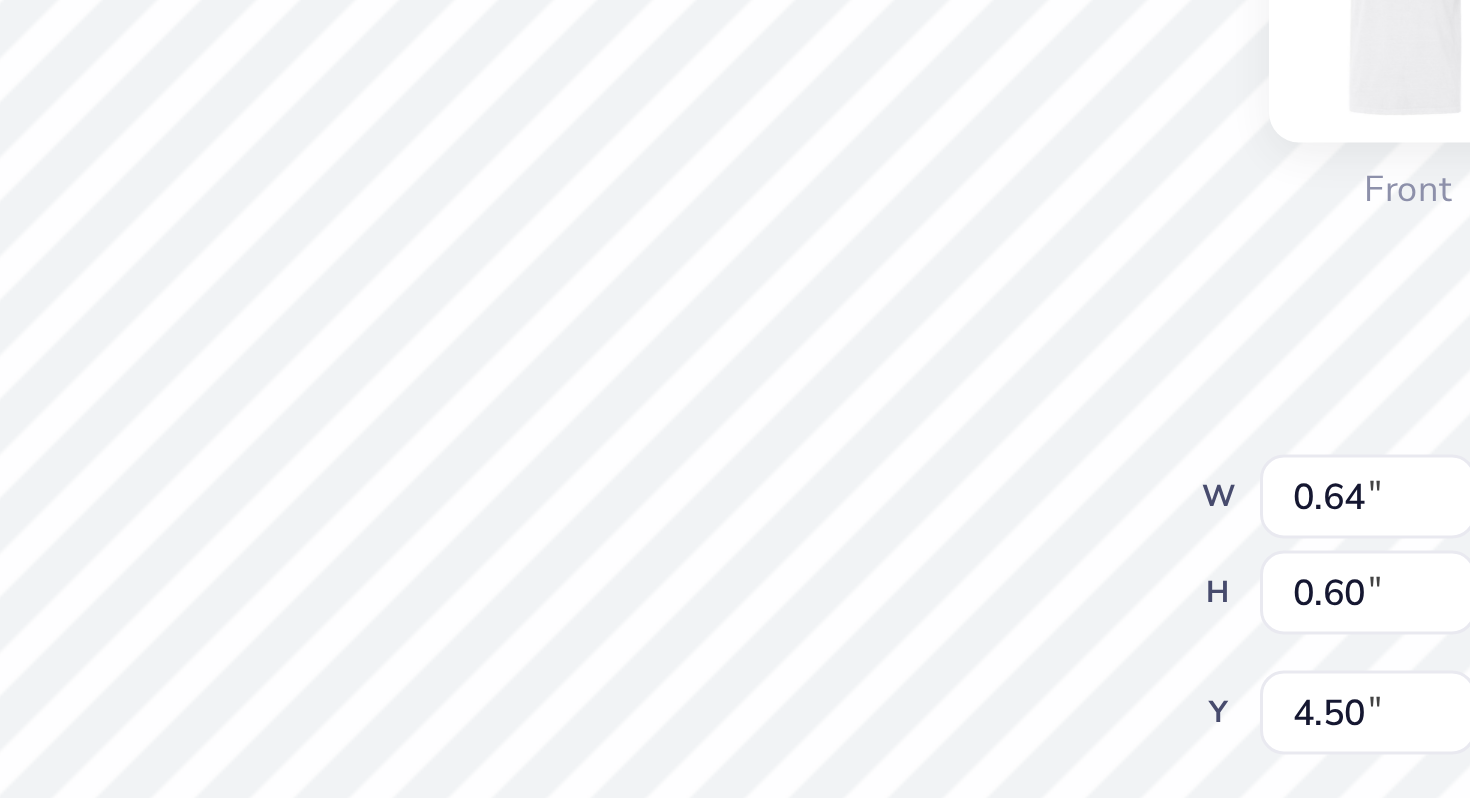 type on "0.48" 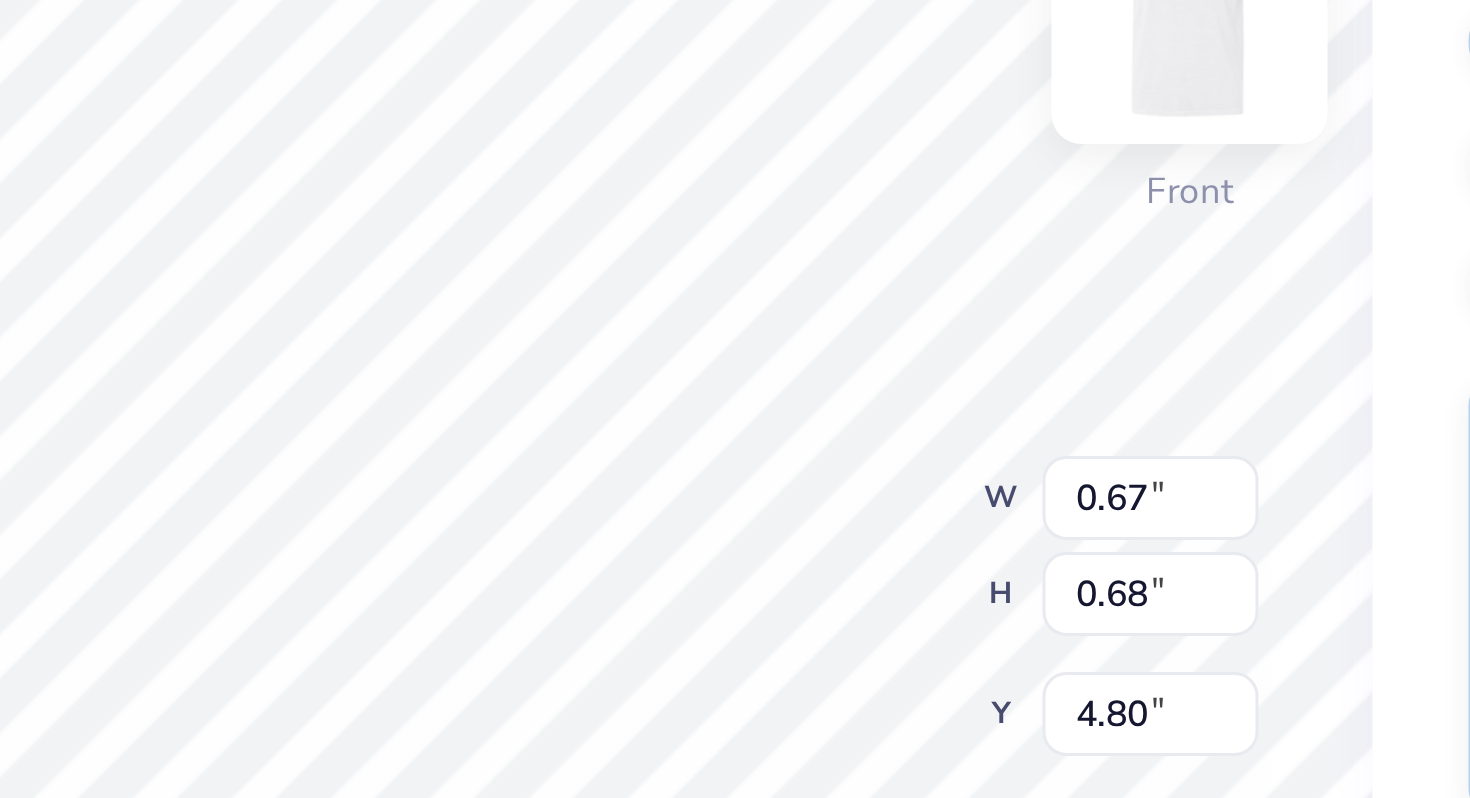 type on "0.61" 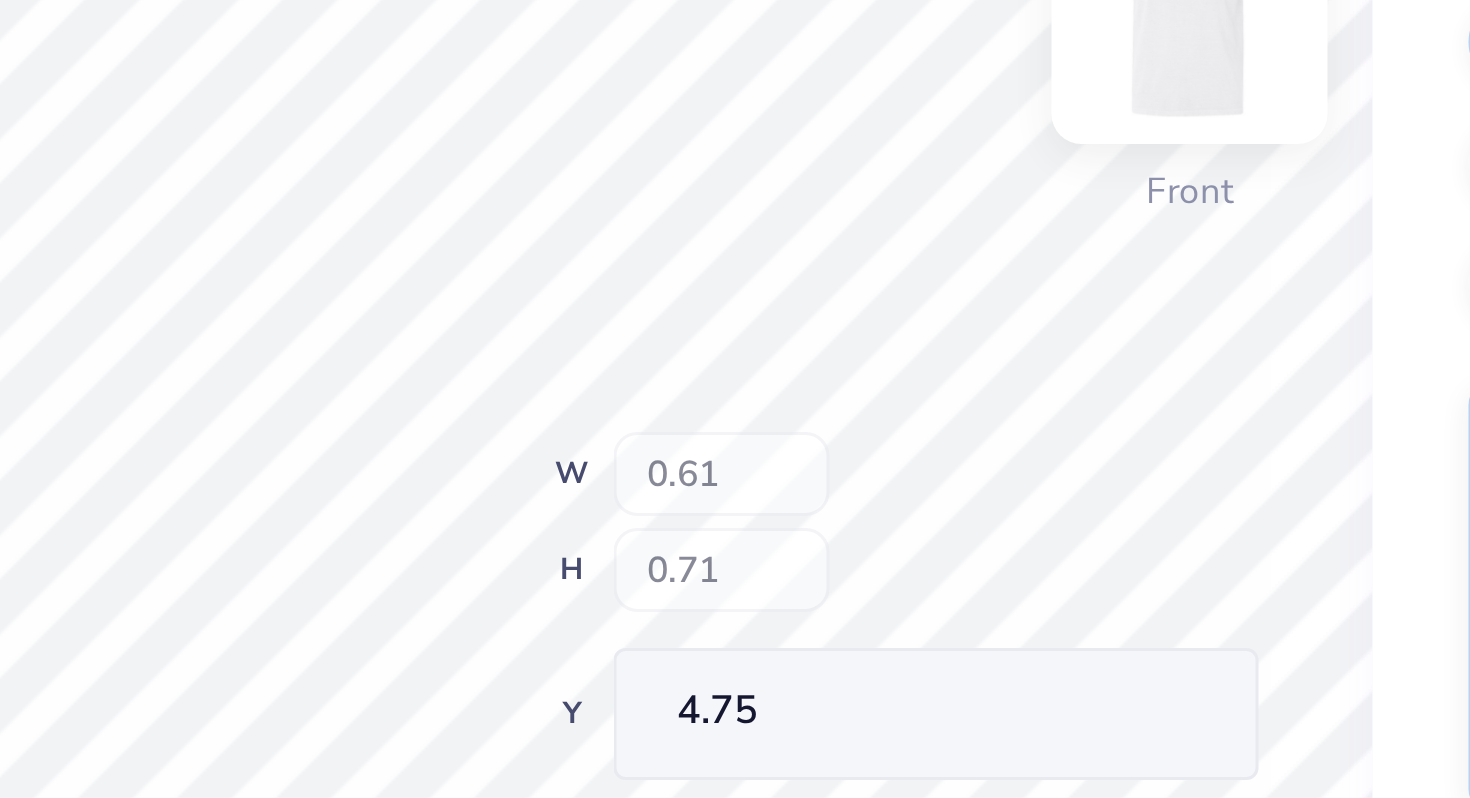type on "4.84" 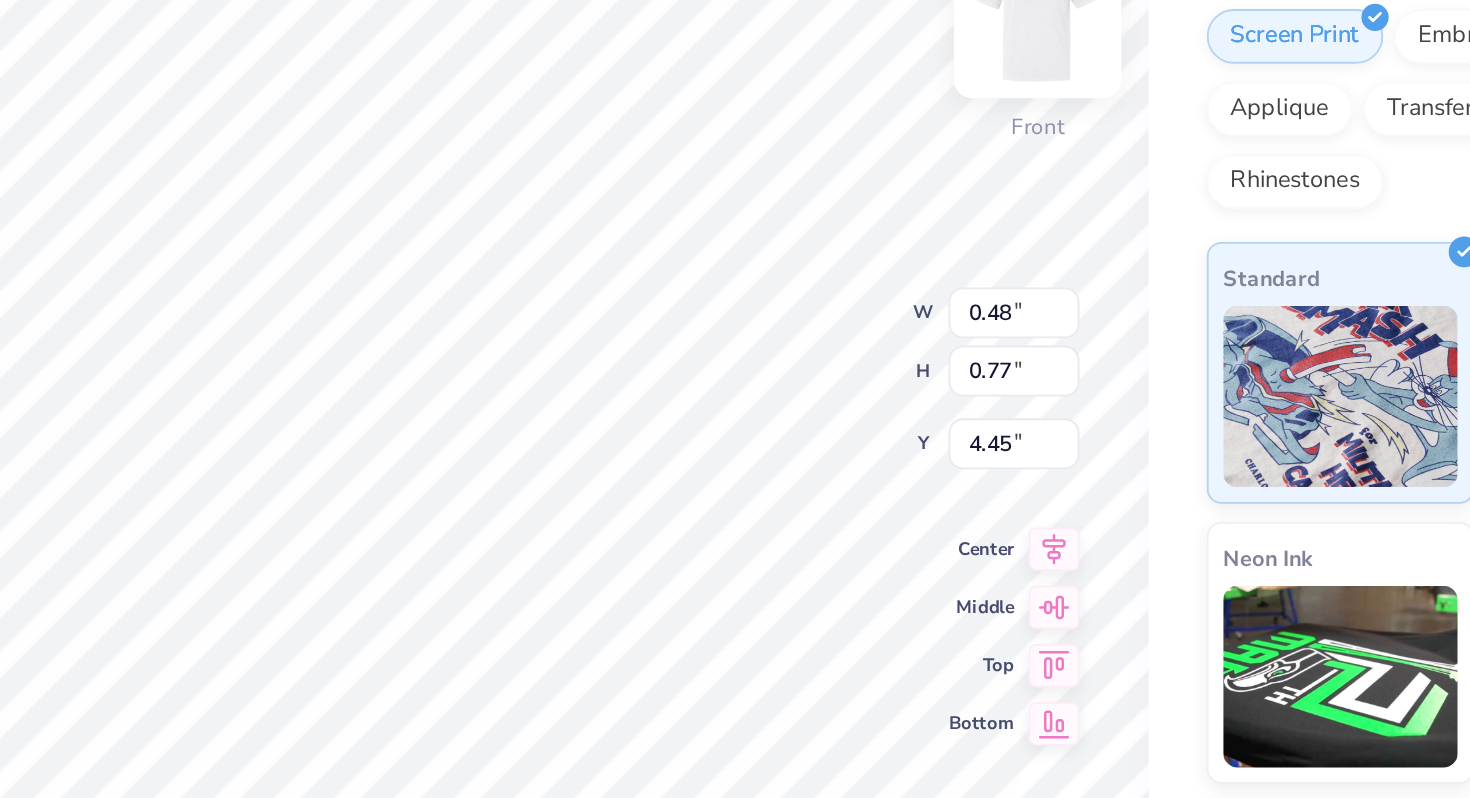type on "0.85" 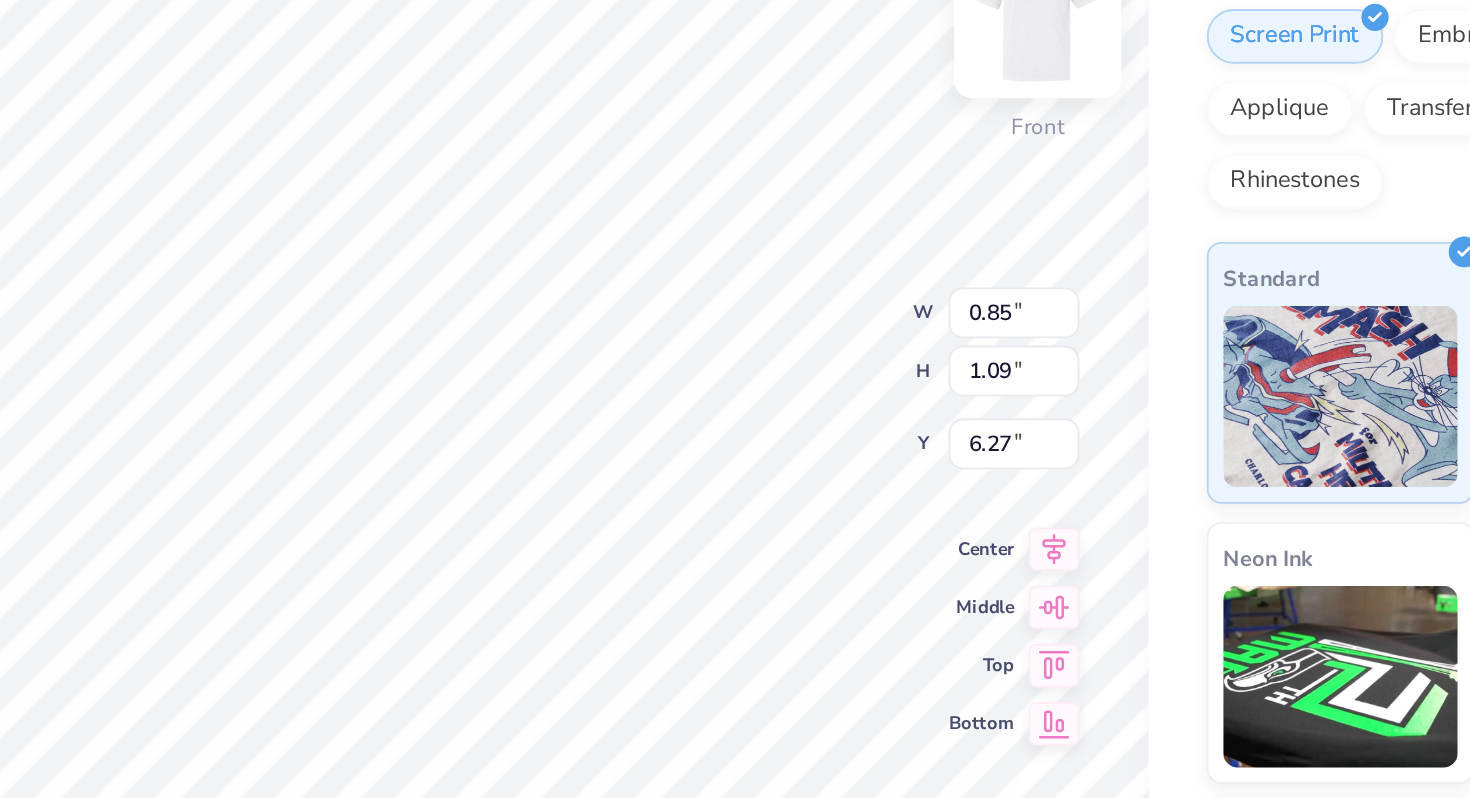 type on "6.27" 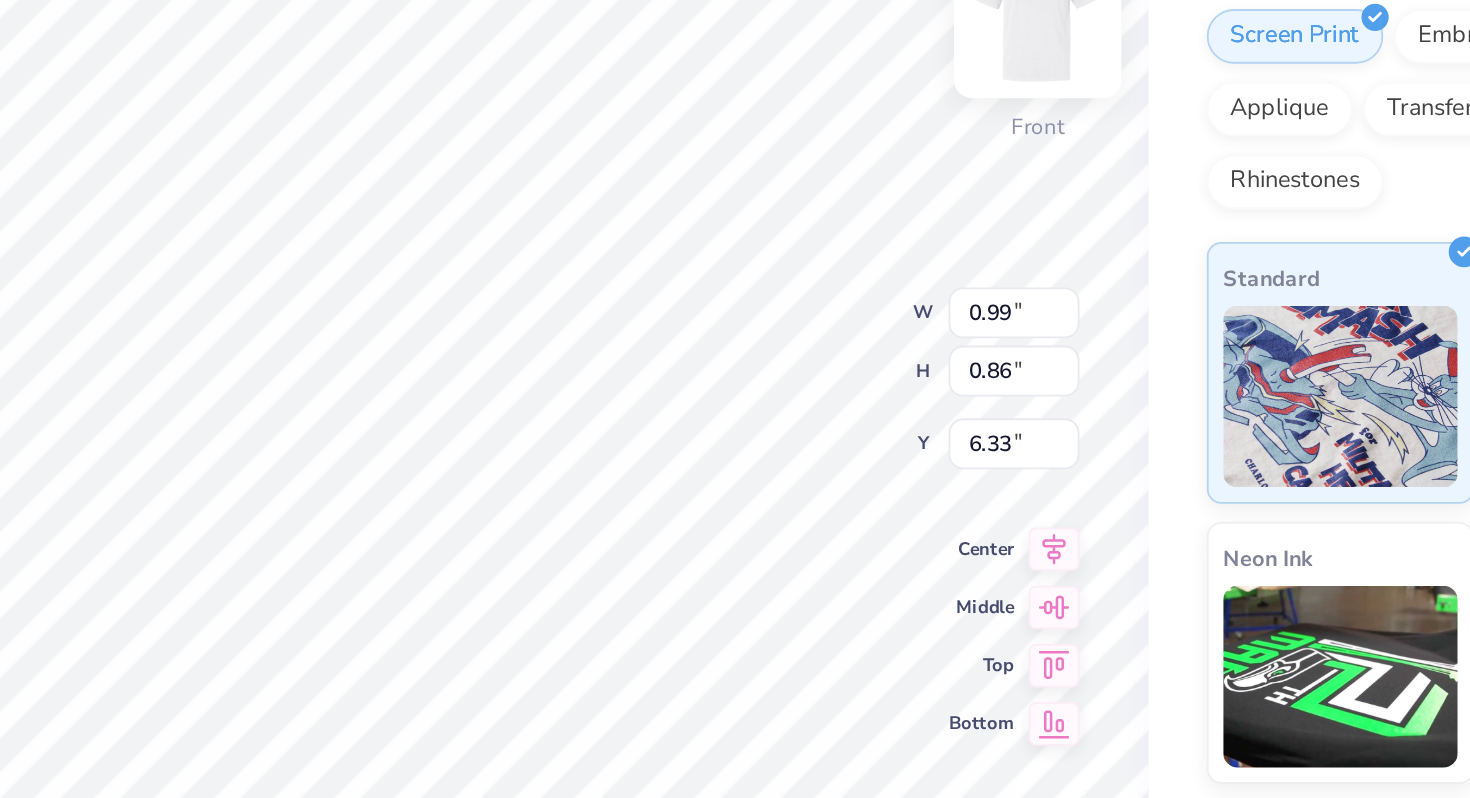 type on "6.51" 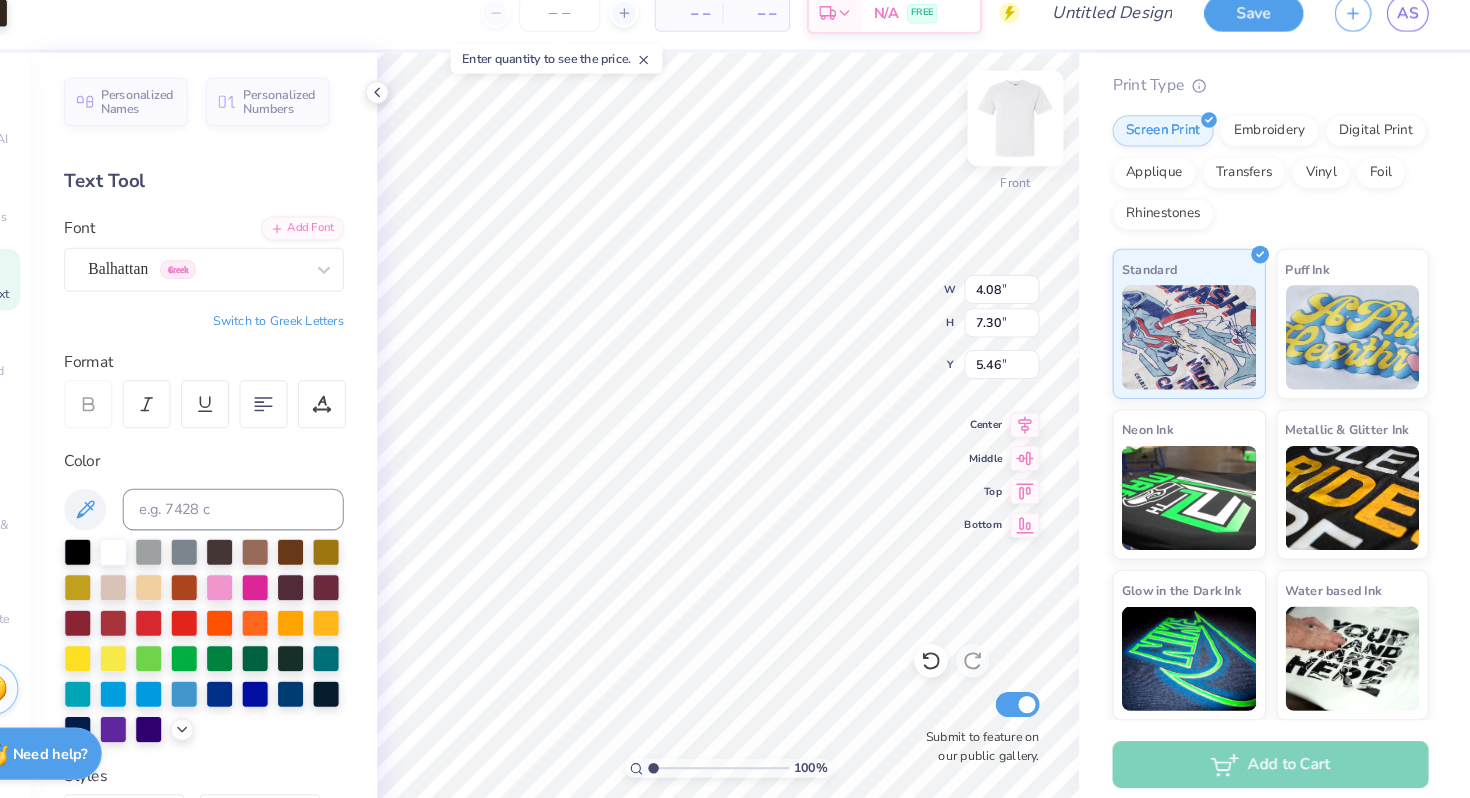 scroll, scrollTop: 0, scrollLeft: 0, axis: both 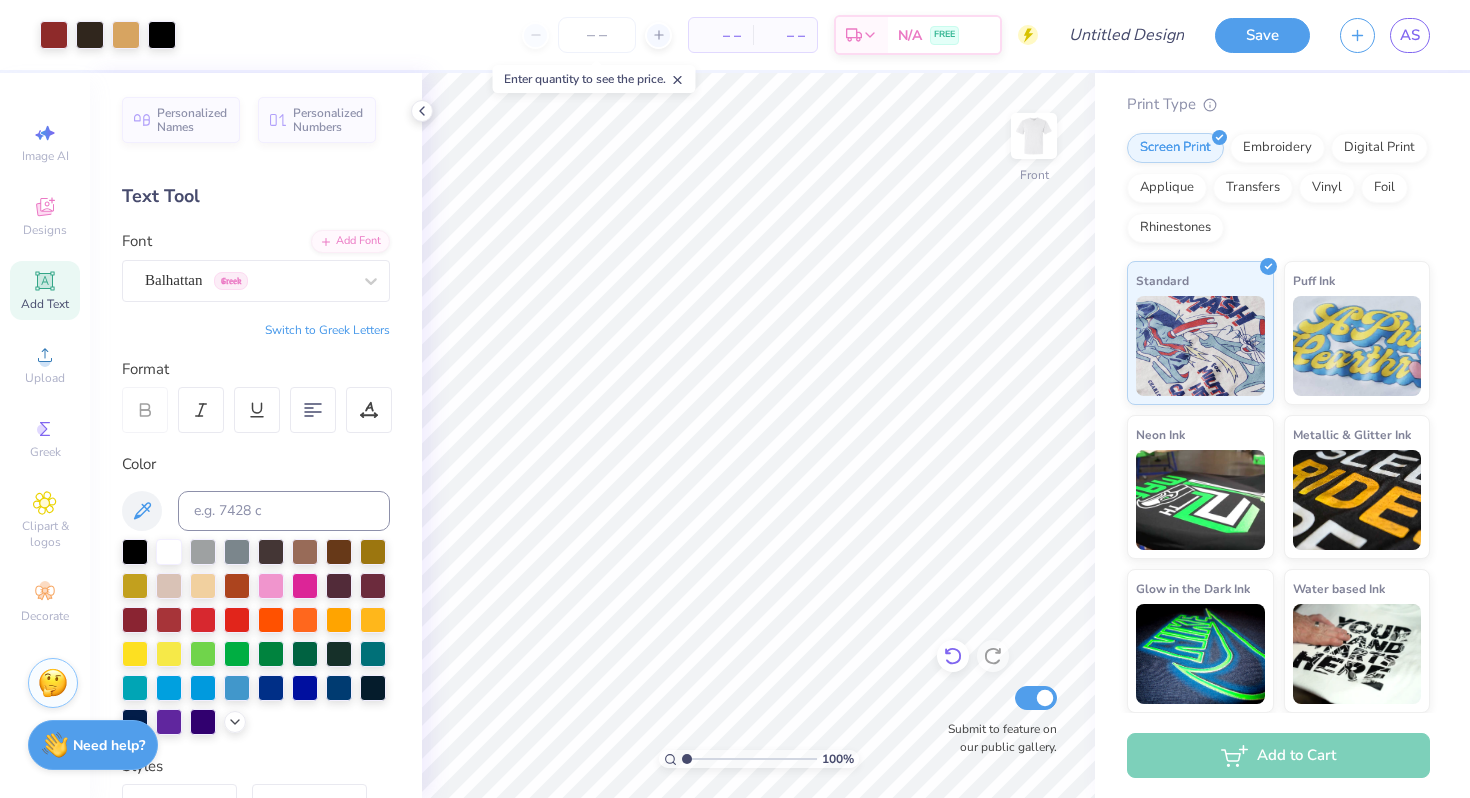click 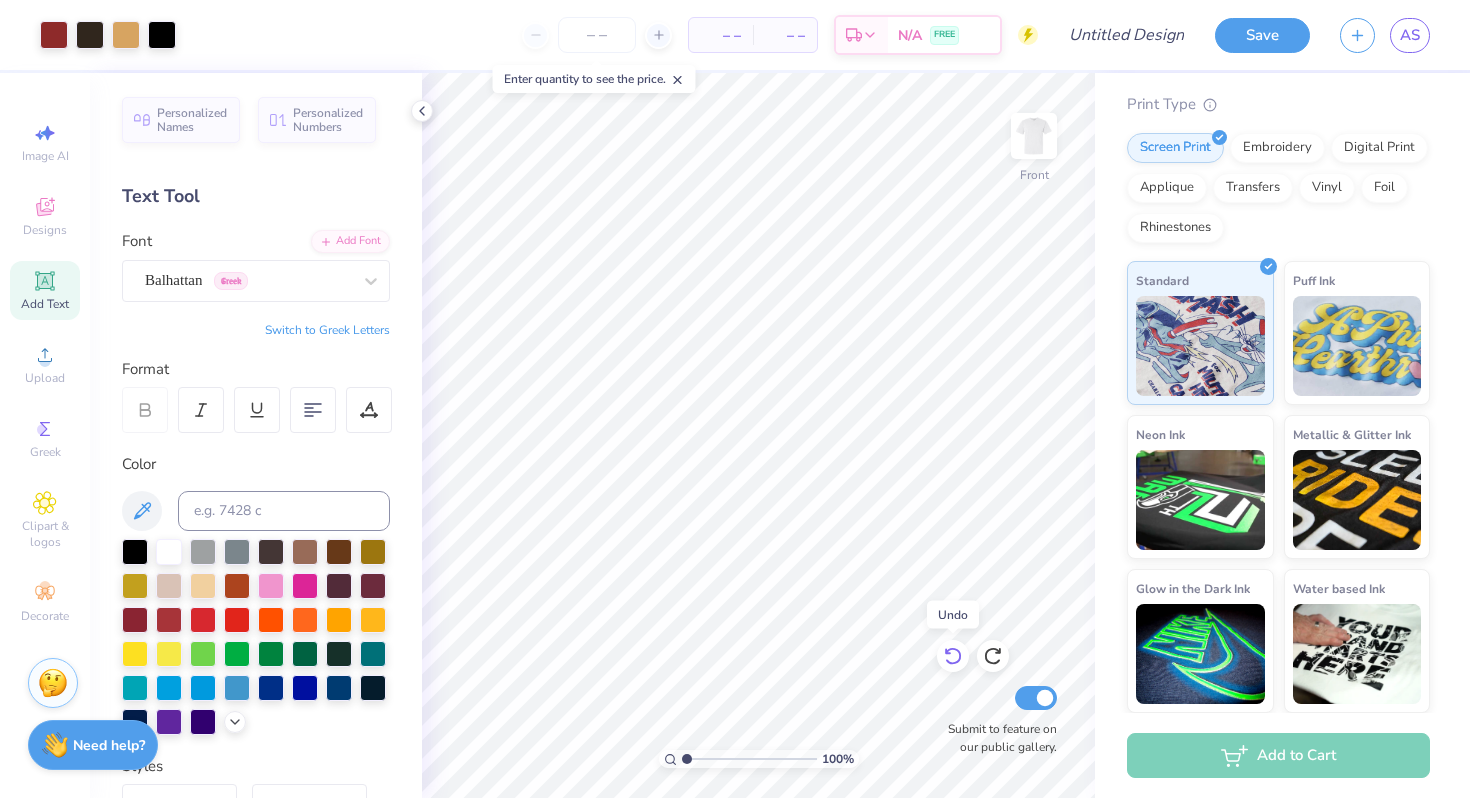 click 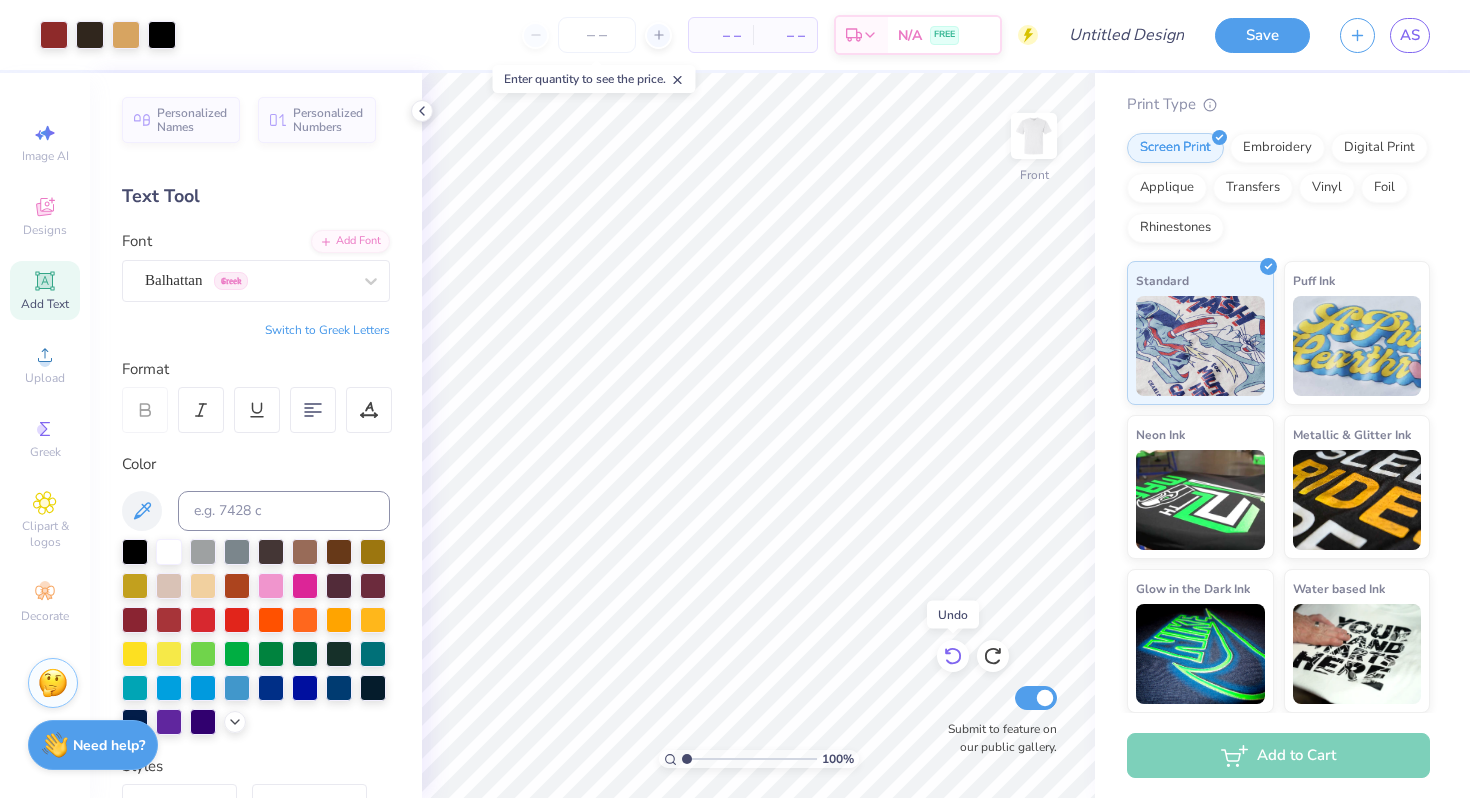 click 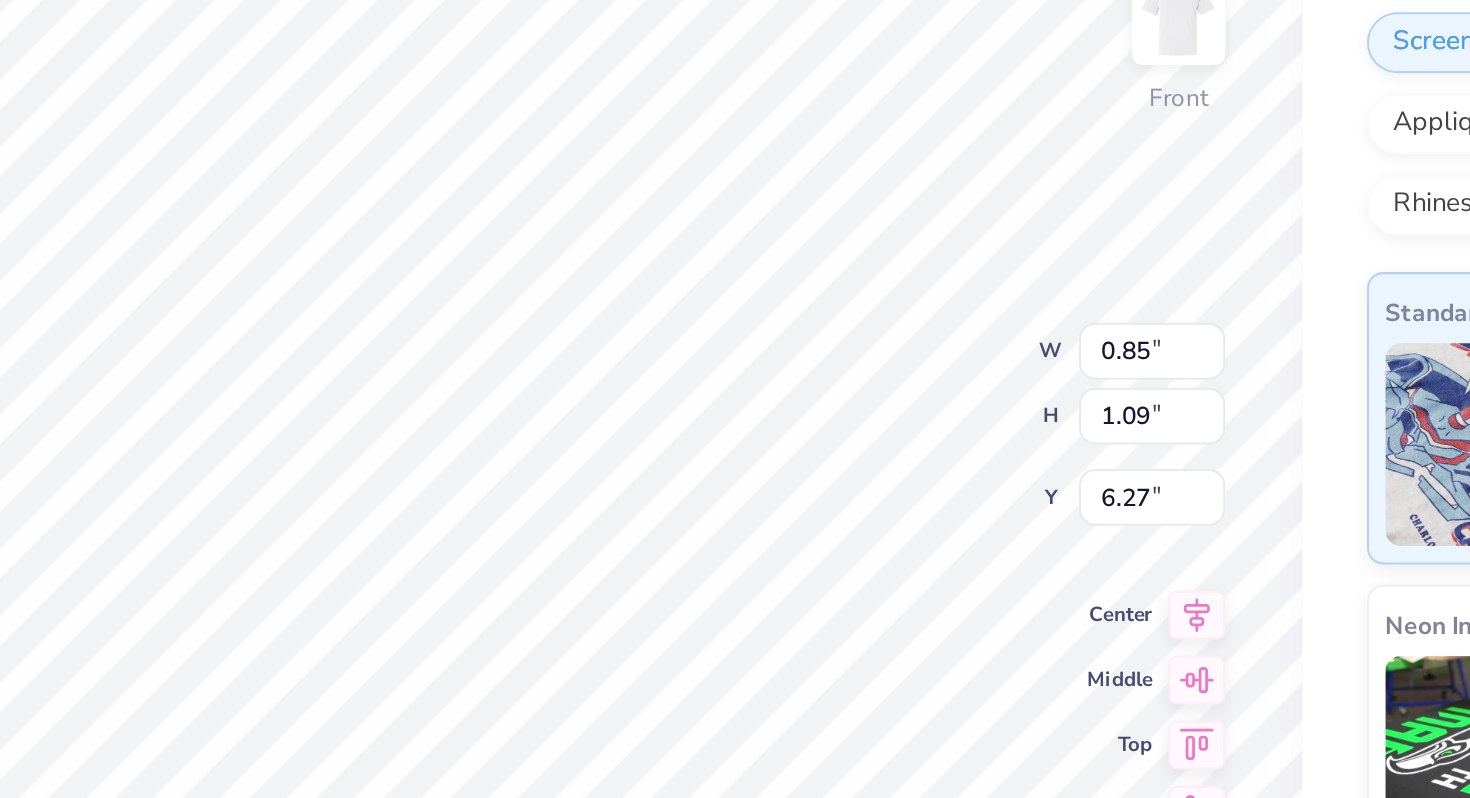 type on "6.27" 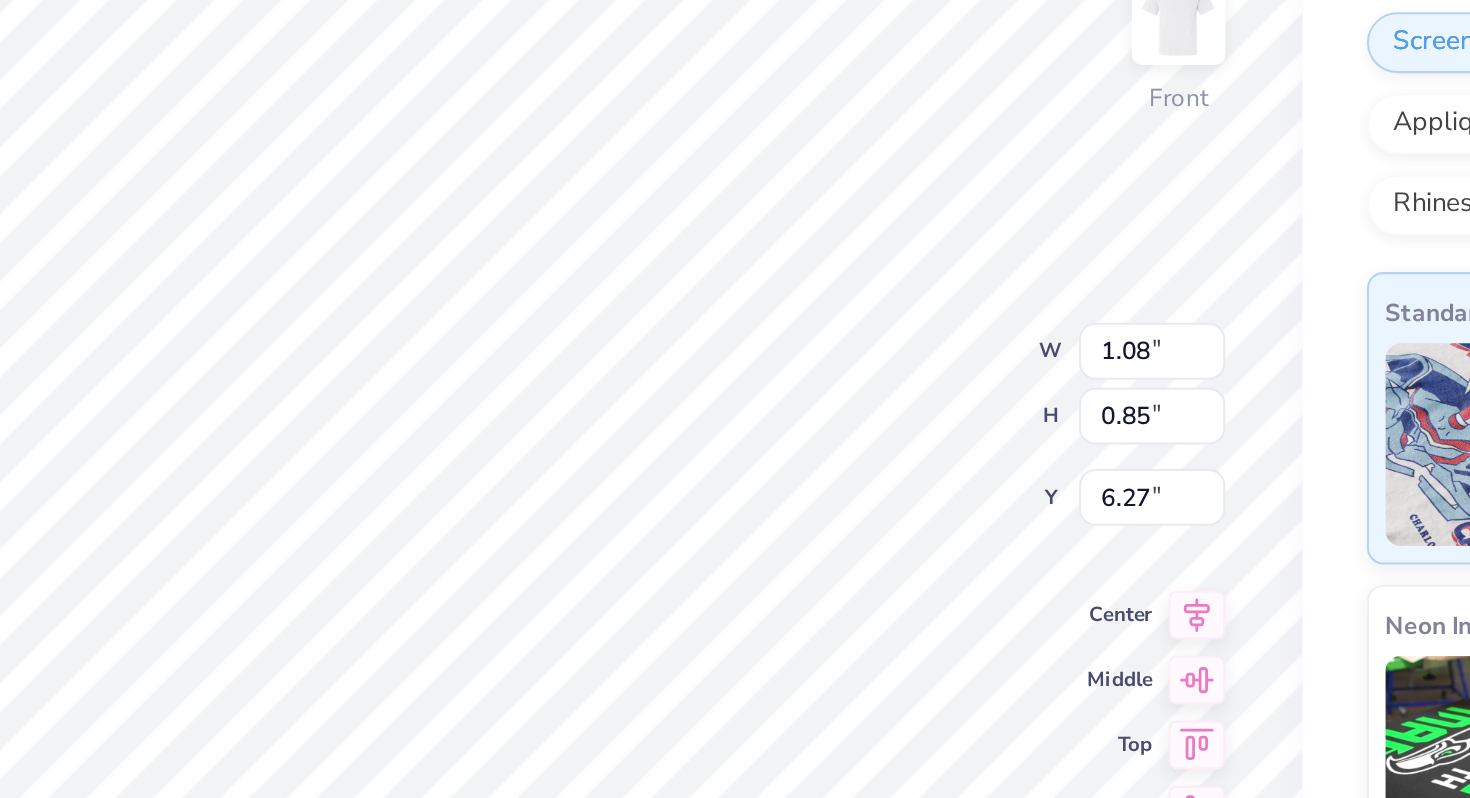 type on "1.08" 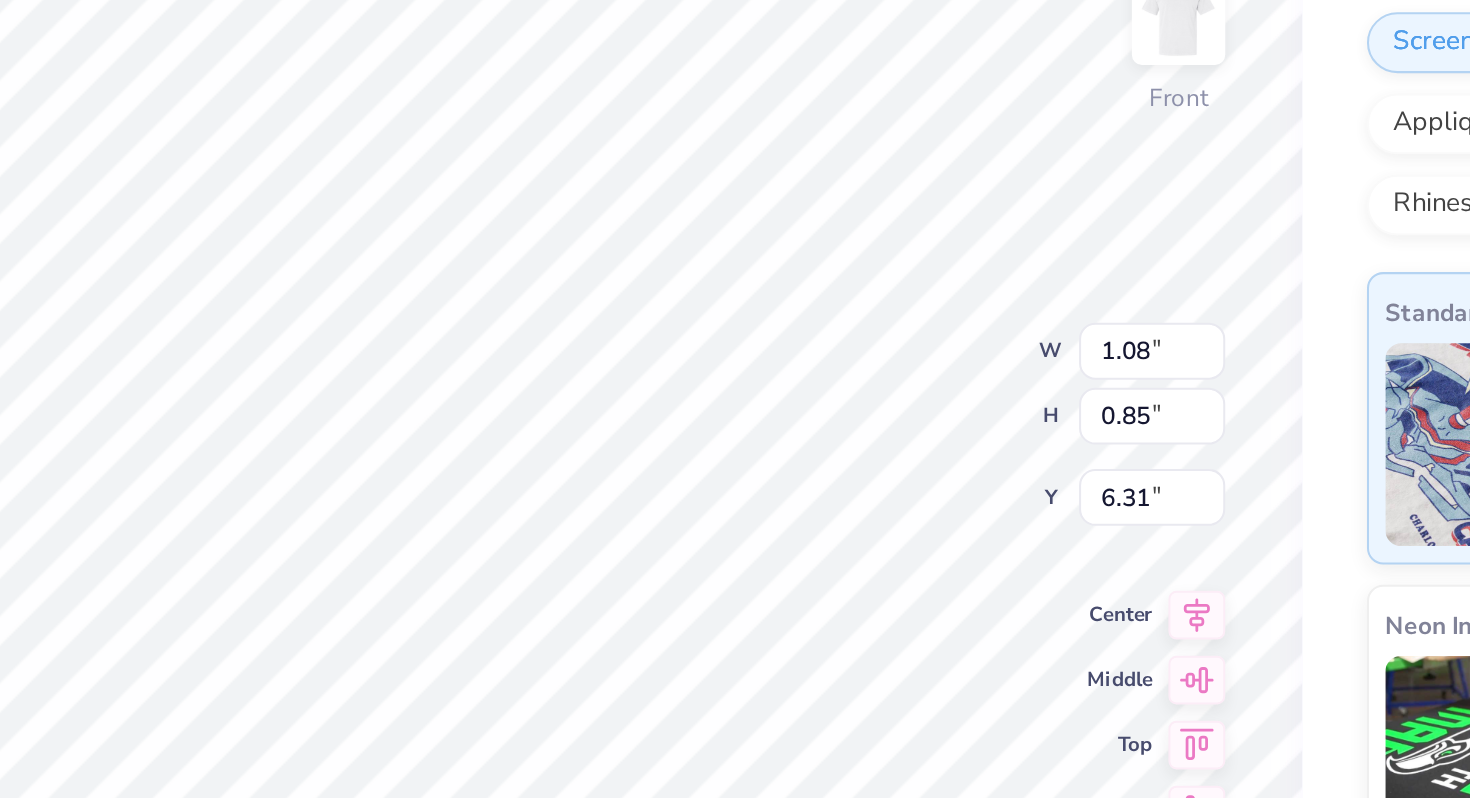 type on "6.51" 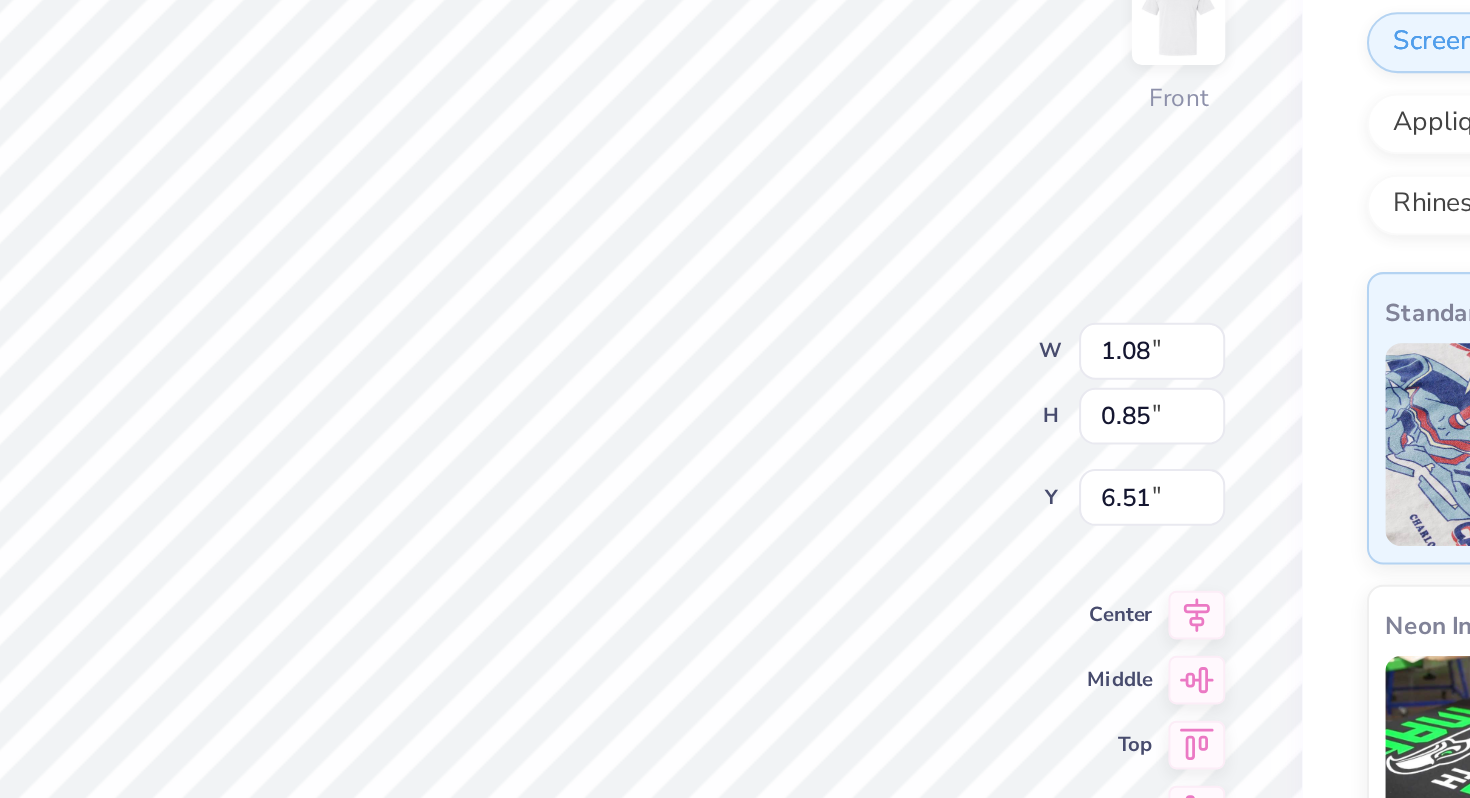 type on "0.63" 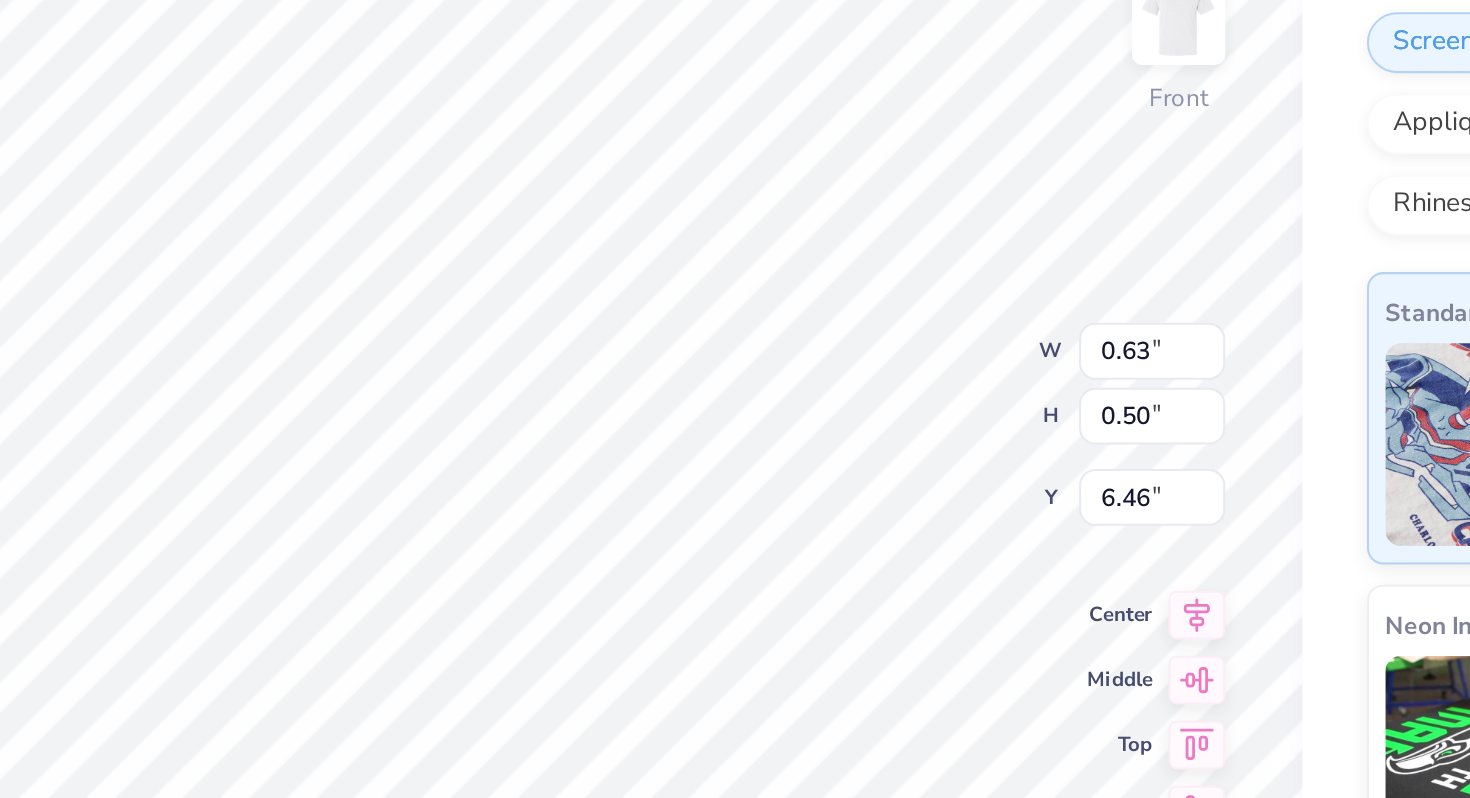 type on "6.60" 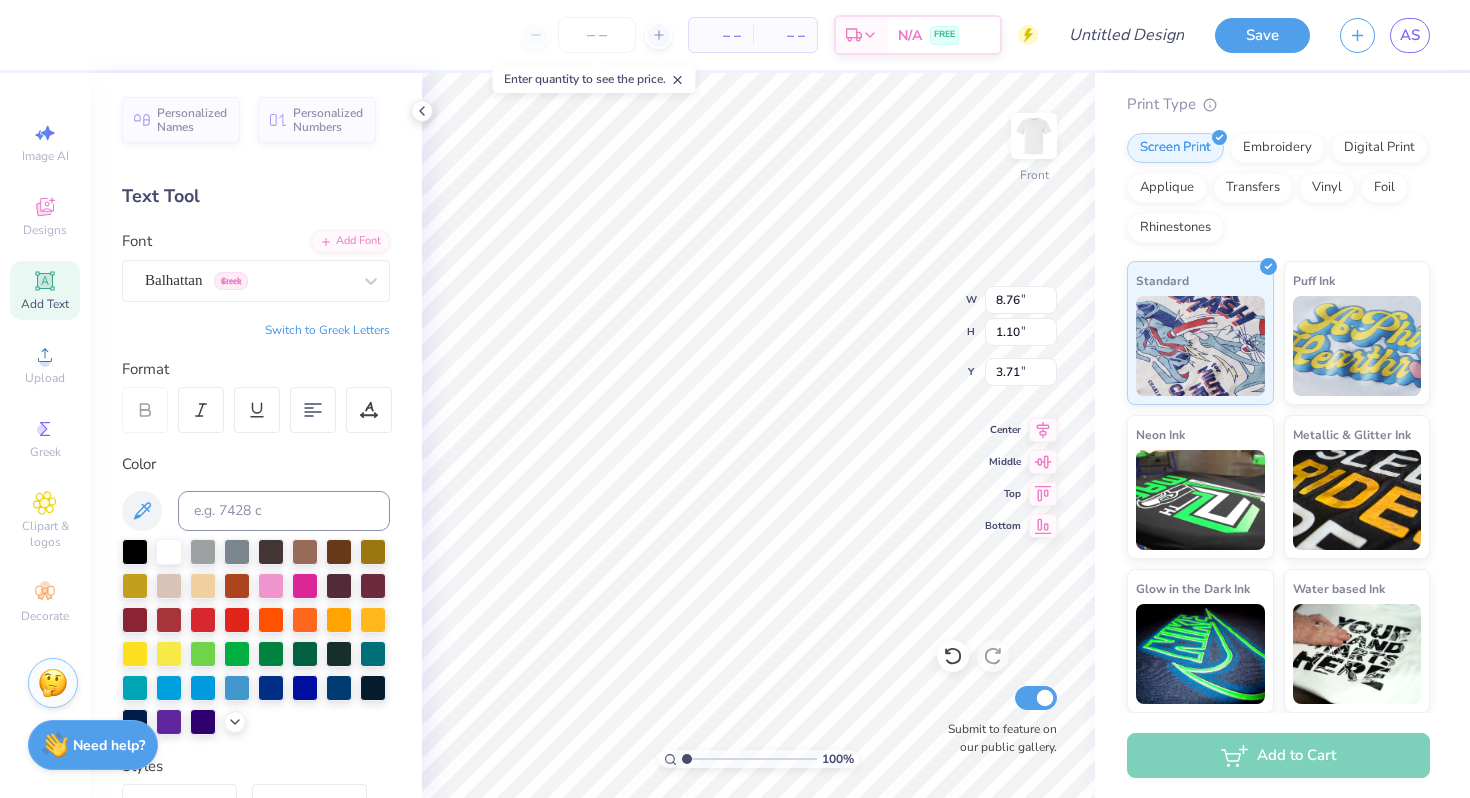 type on "6.34" 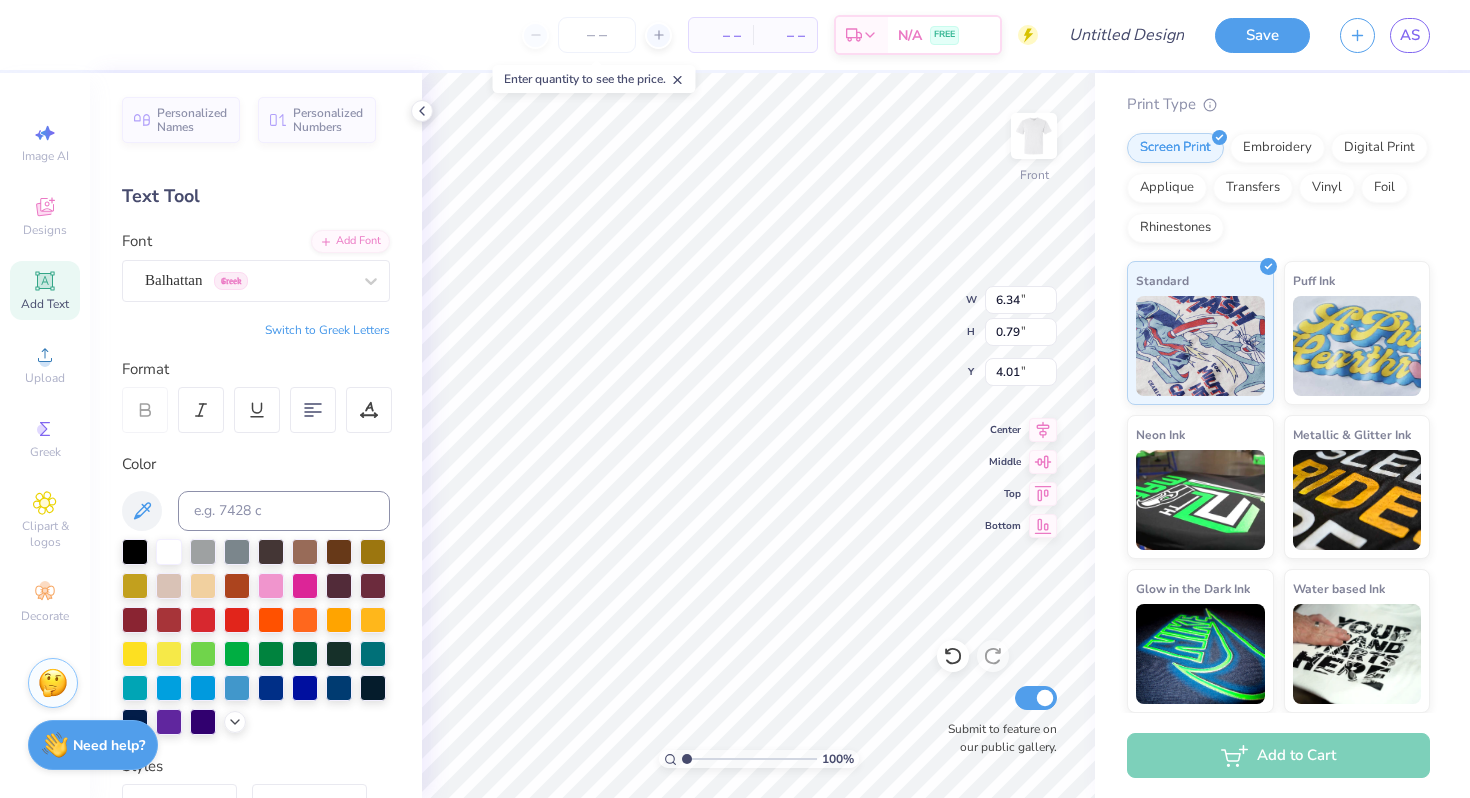 type on "4.10" 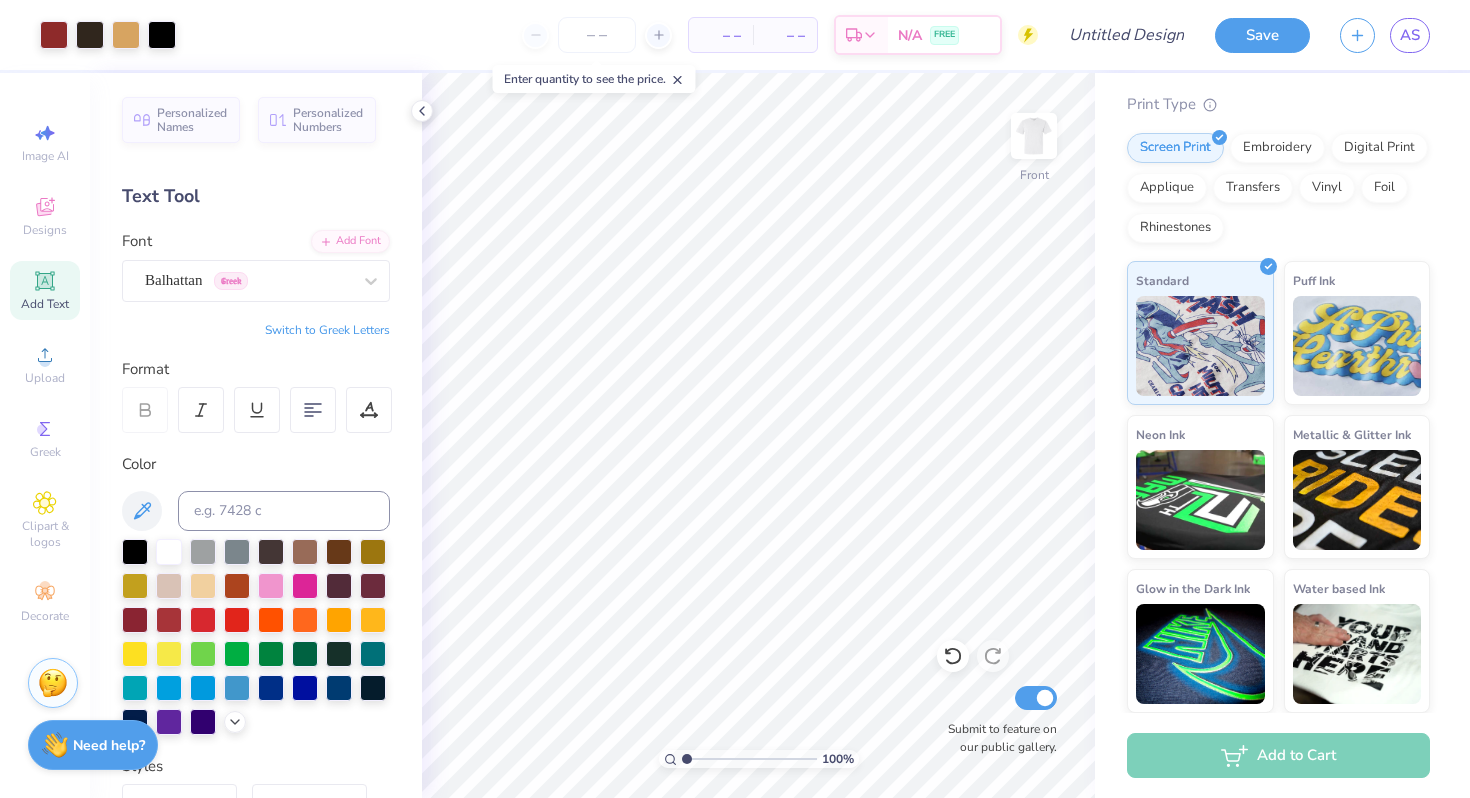click 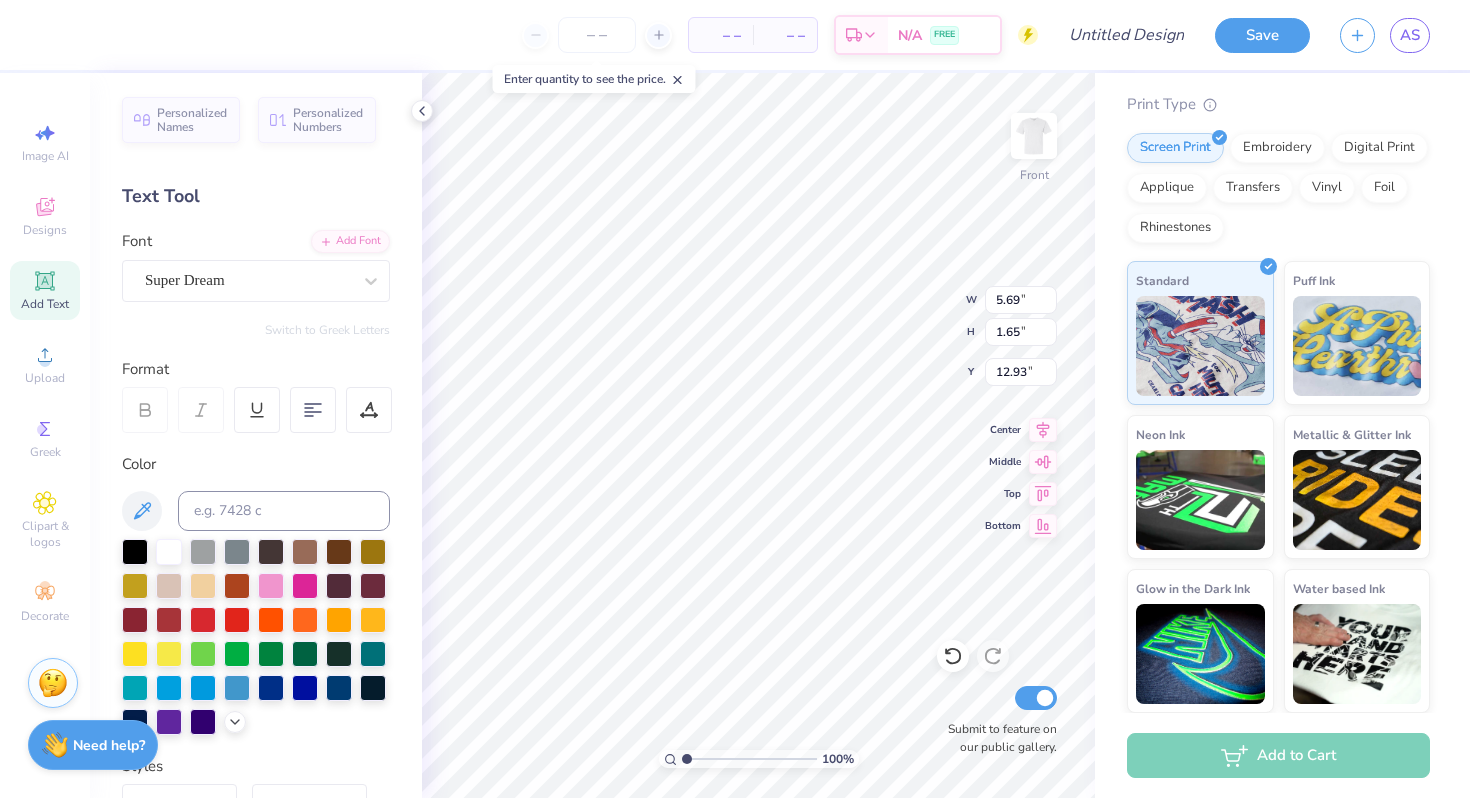 scroll, scrollTop: 0, scrollLeft: 2, axis: horizontal 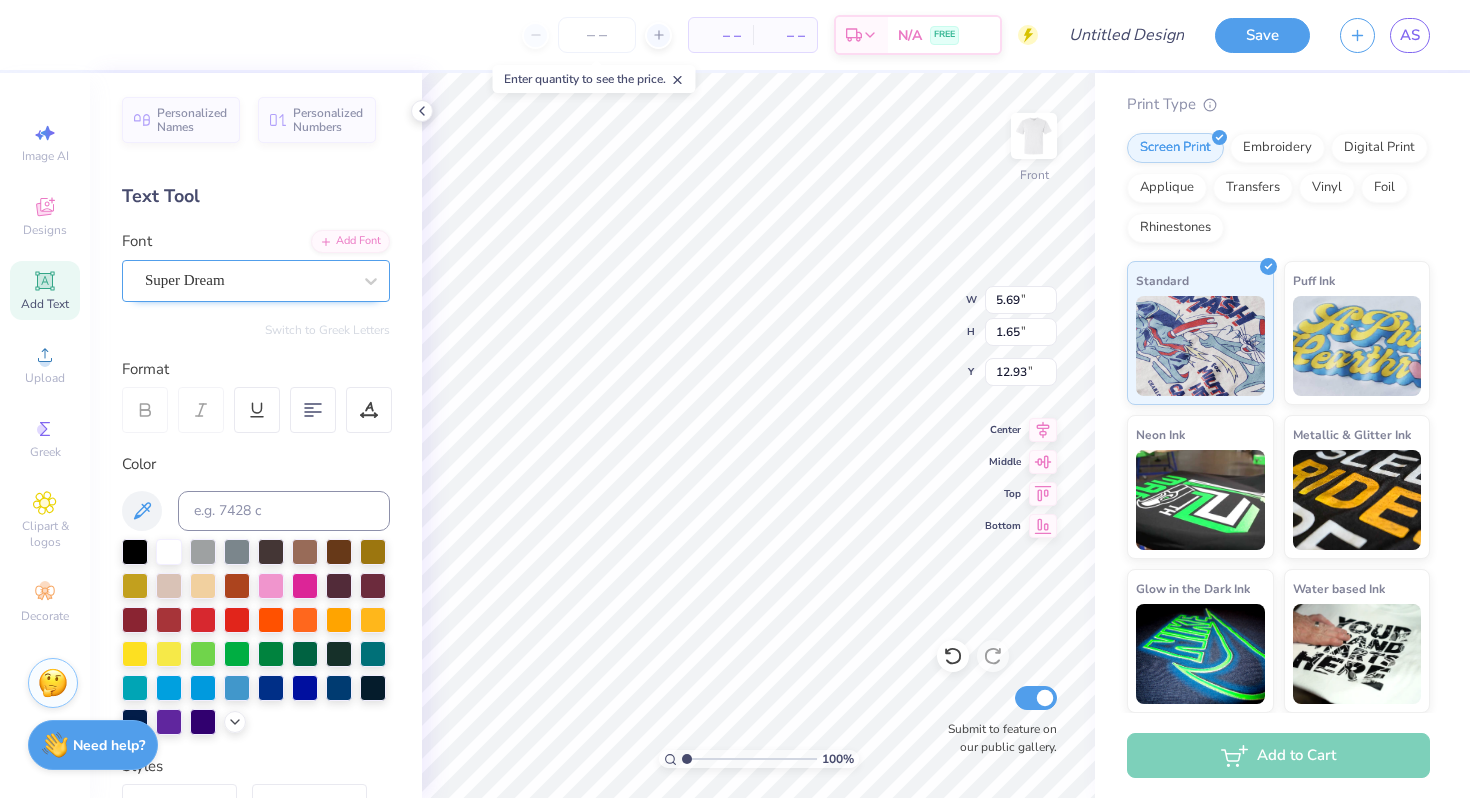 click on "Super Dream" at bounding box center (248, 280) 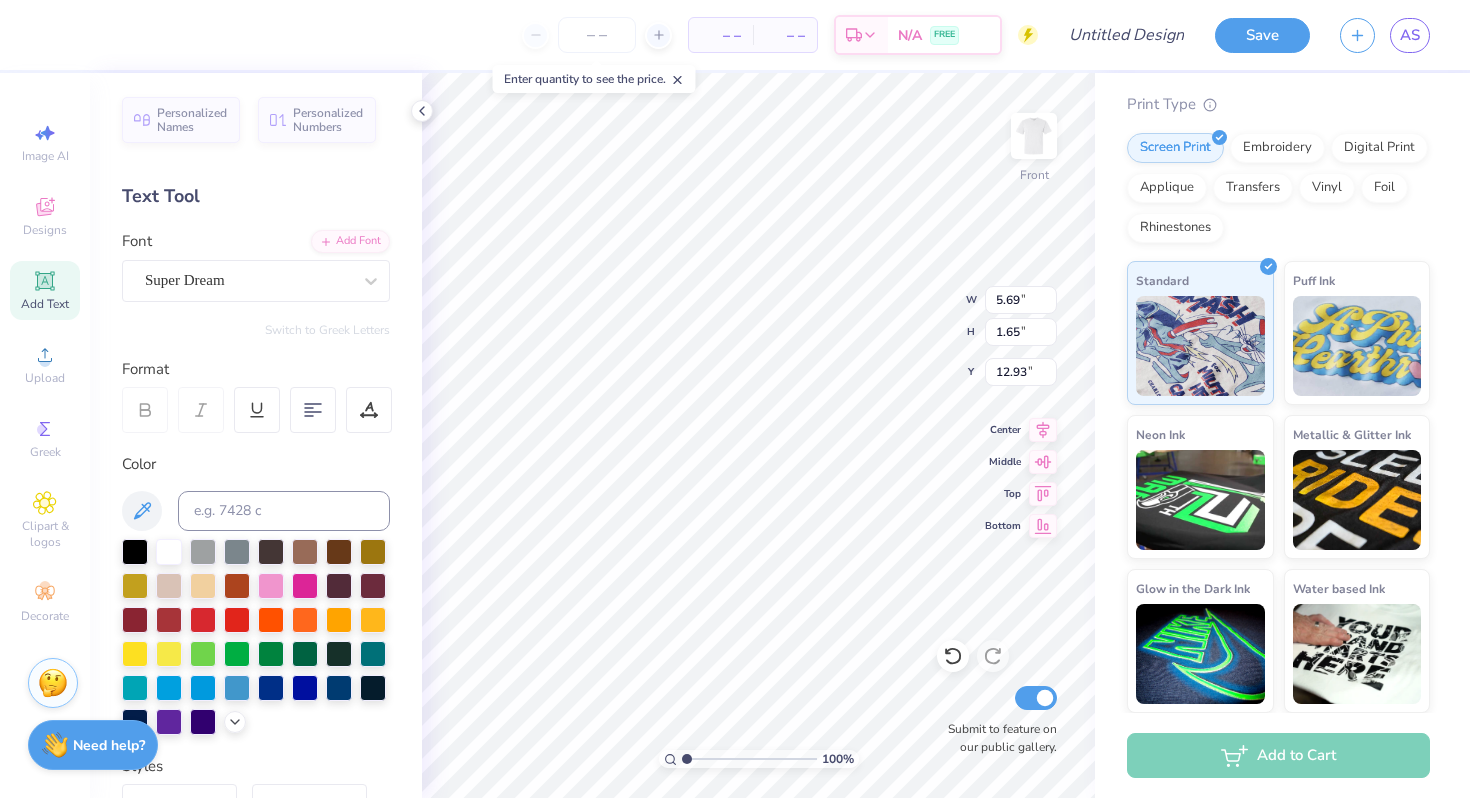 click on "Personalized Names Personalized Numbers Text Tool  Add Font Font Super Dream Switch to Greek Letters Format Color Styles Text Shape" at bounding box center [256, 435] 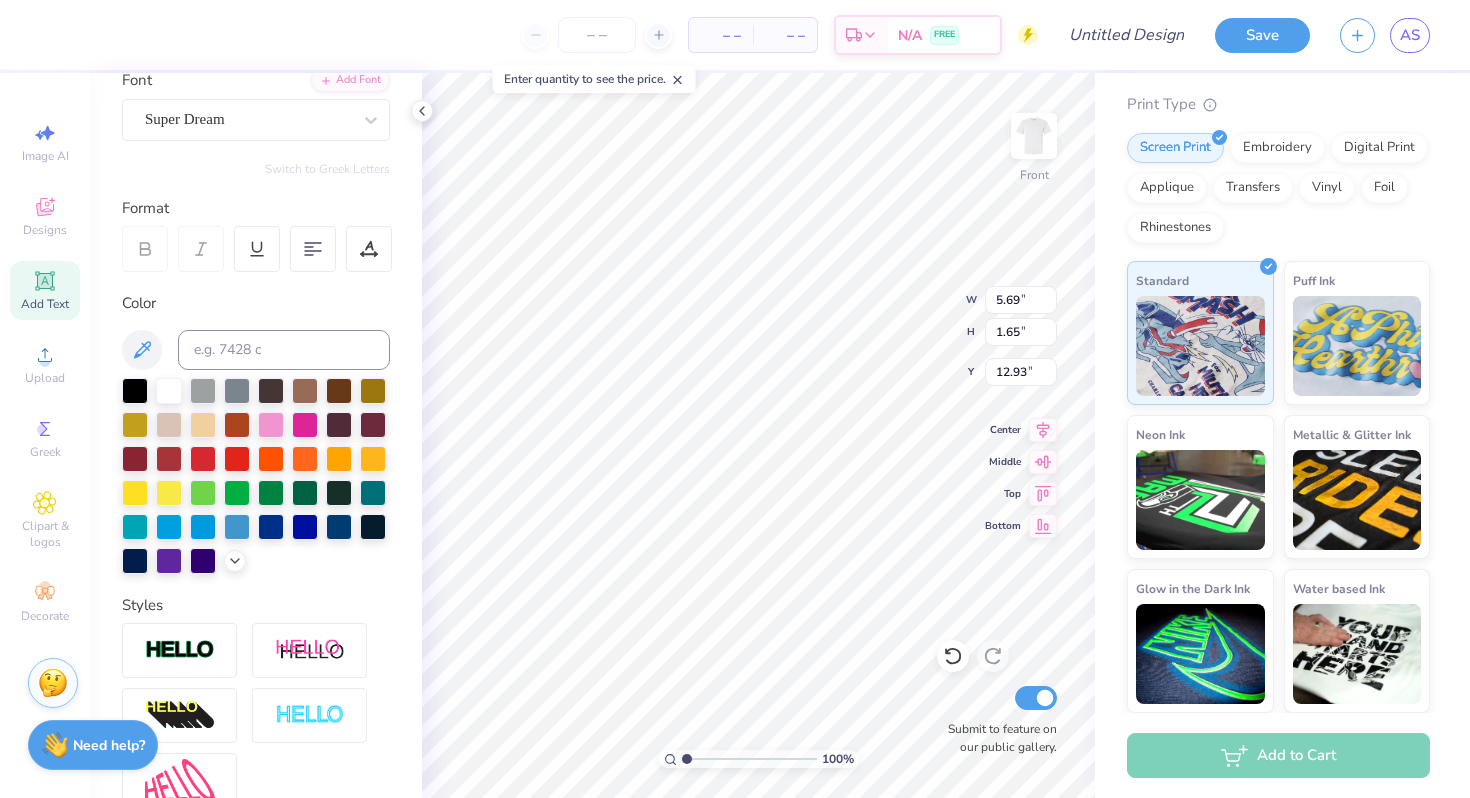 scroll, scrollTop: 0, scrollLeft: 0, axis: both 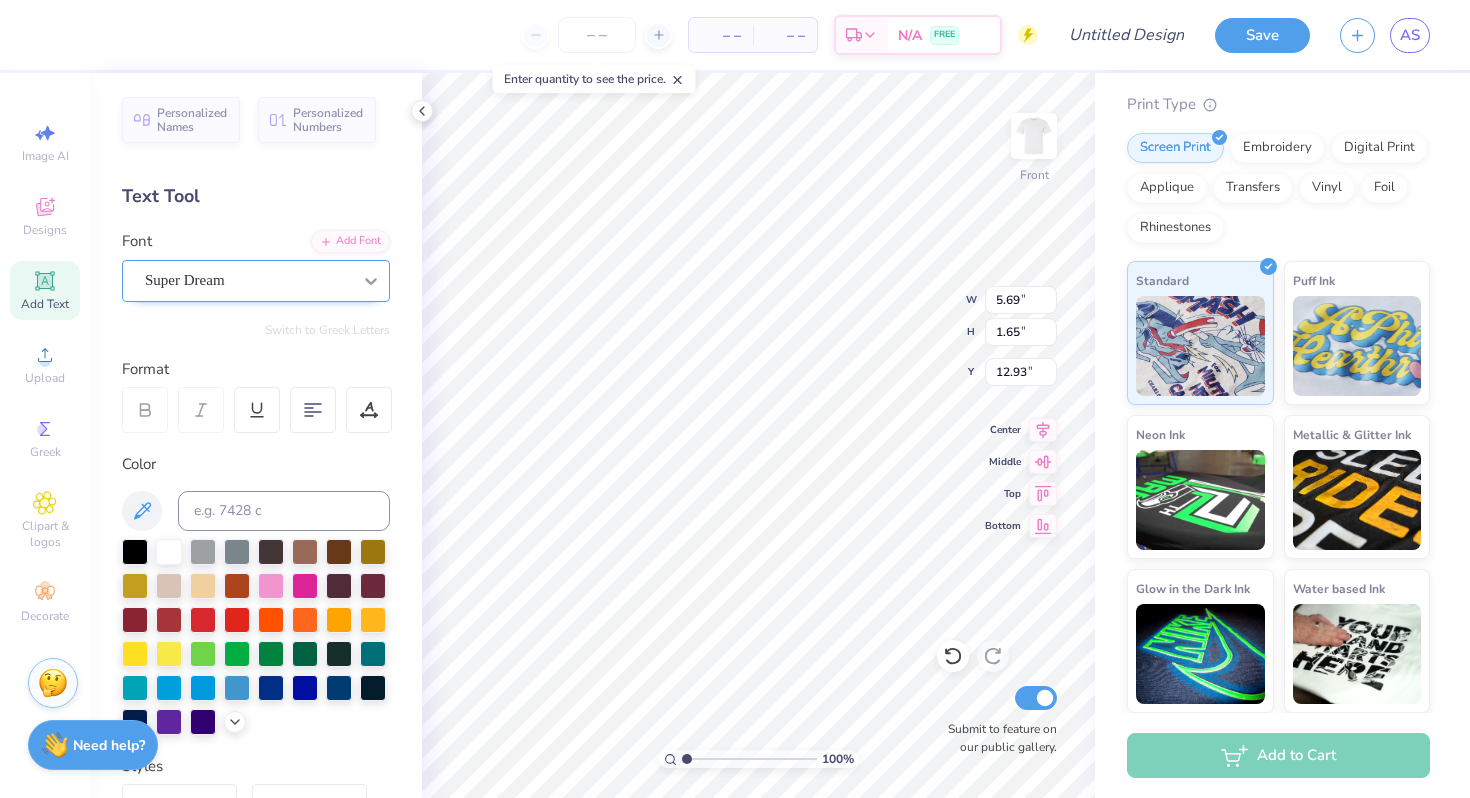 type on "SN" 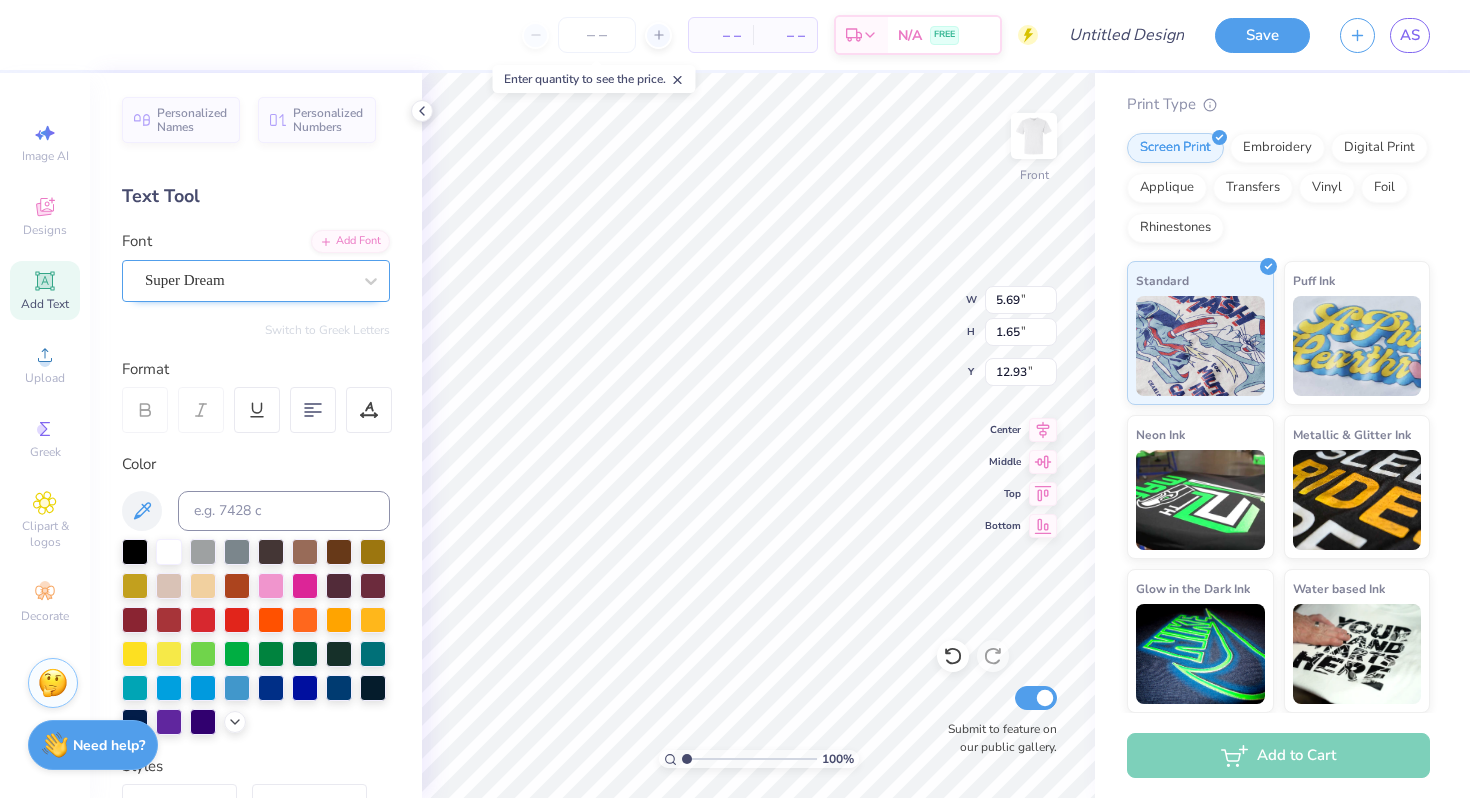 type on "Sigma Nu" 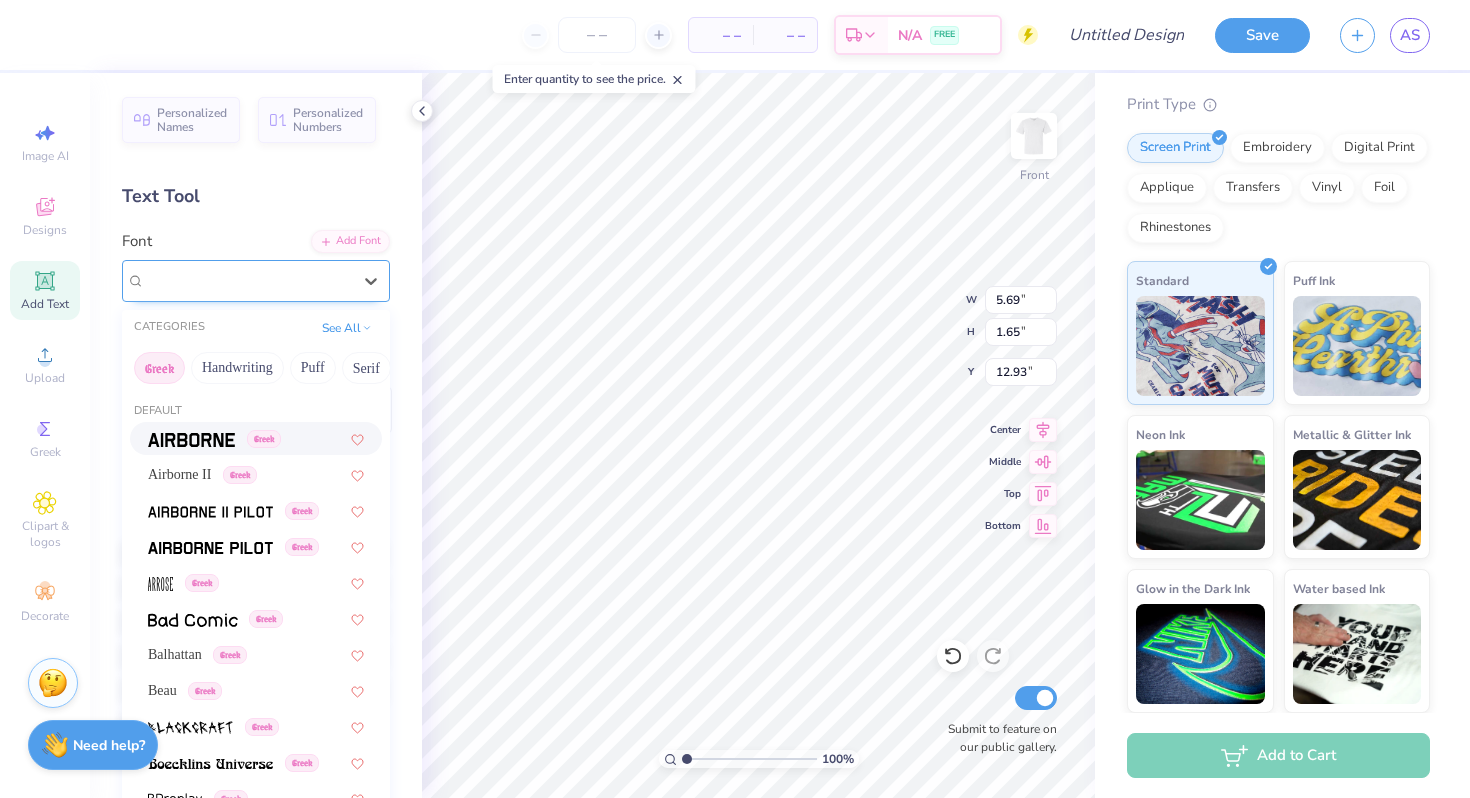 click at bounding box center (248, 280) 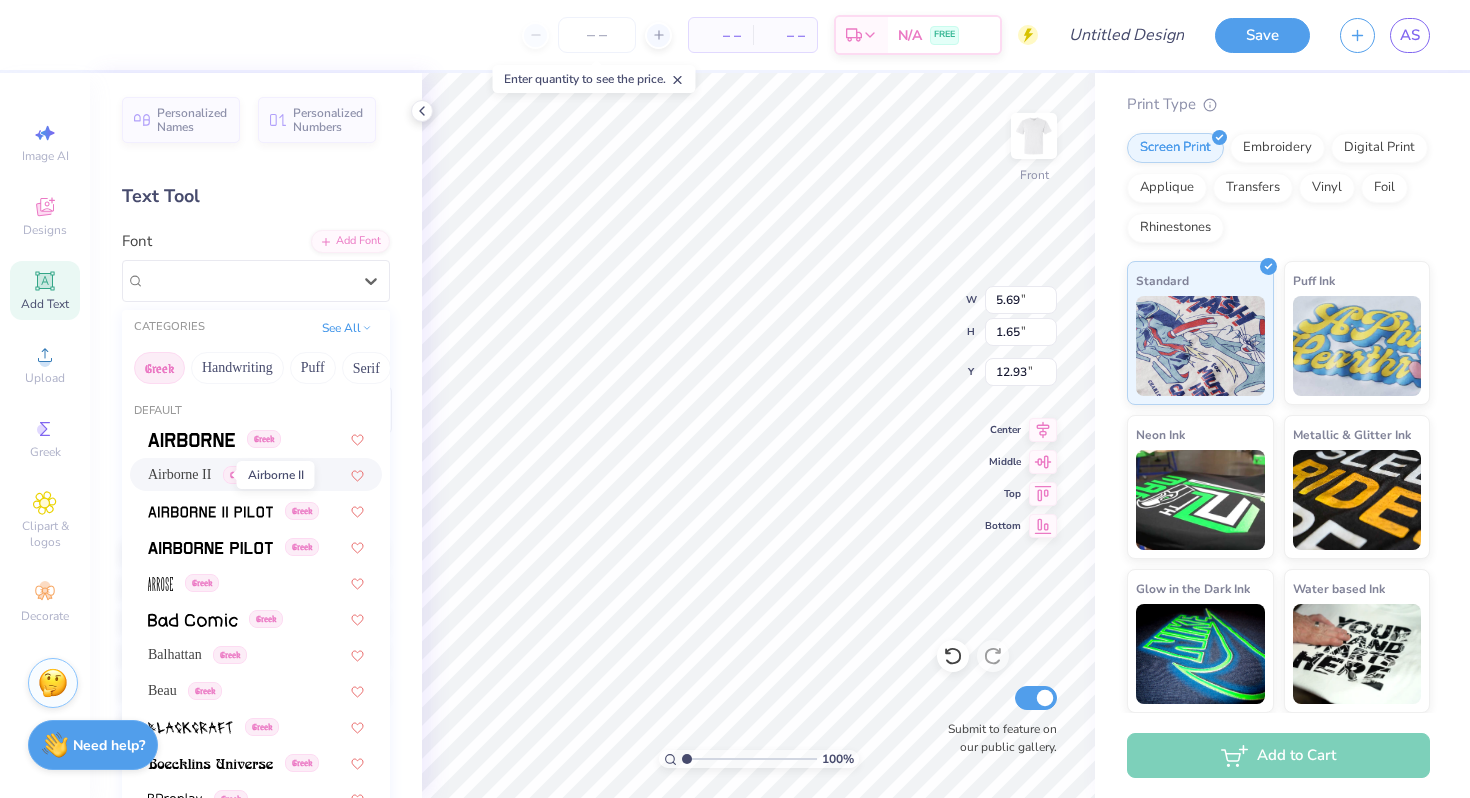click on "Airborne II" at bounding box center [179, 474] 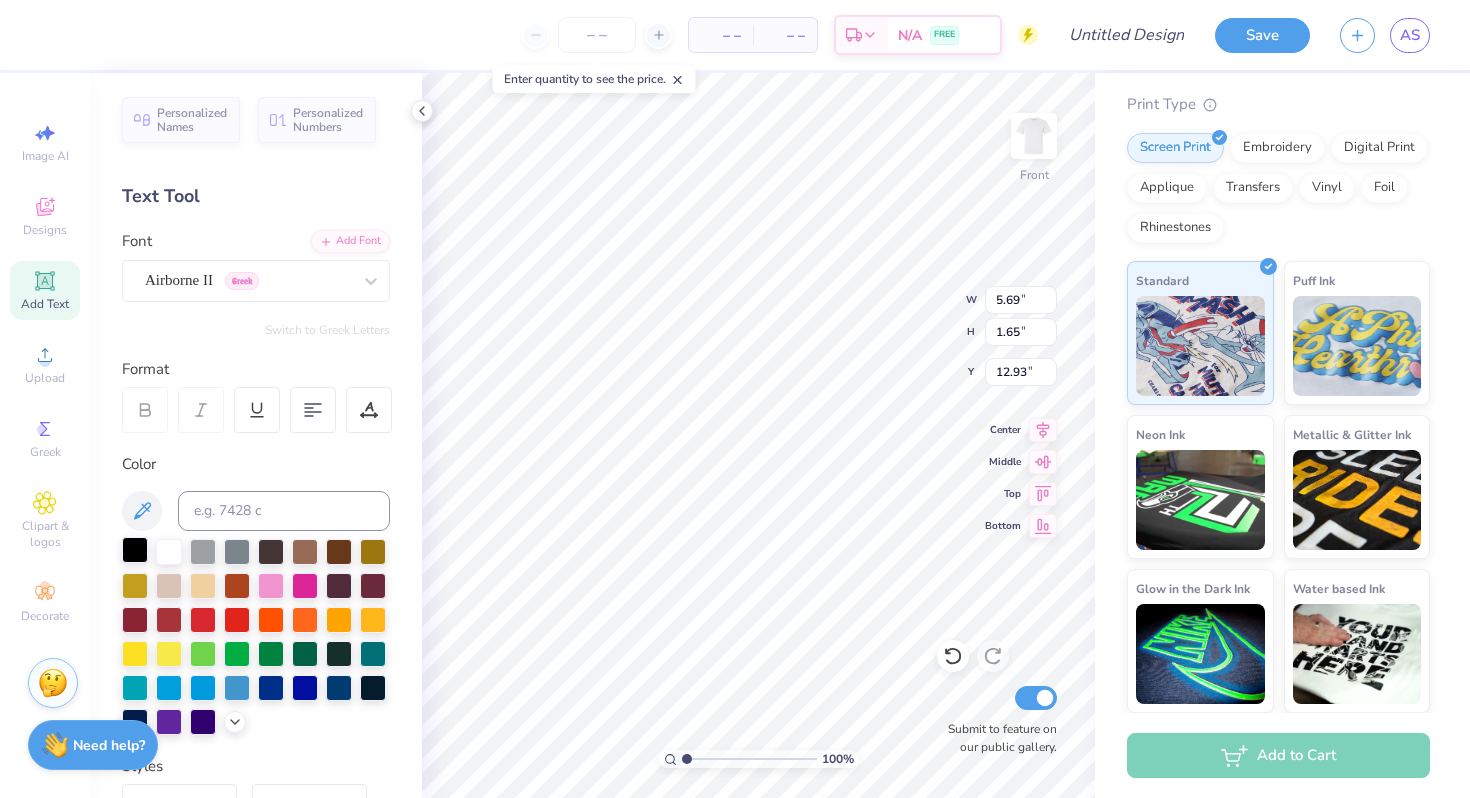 click at bounding box center [135, 550] 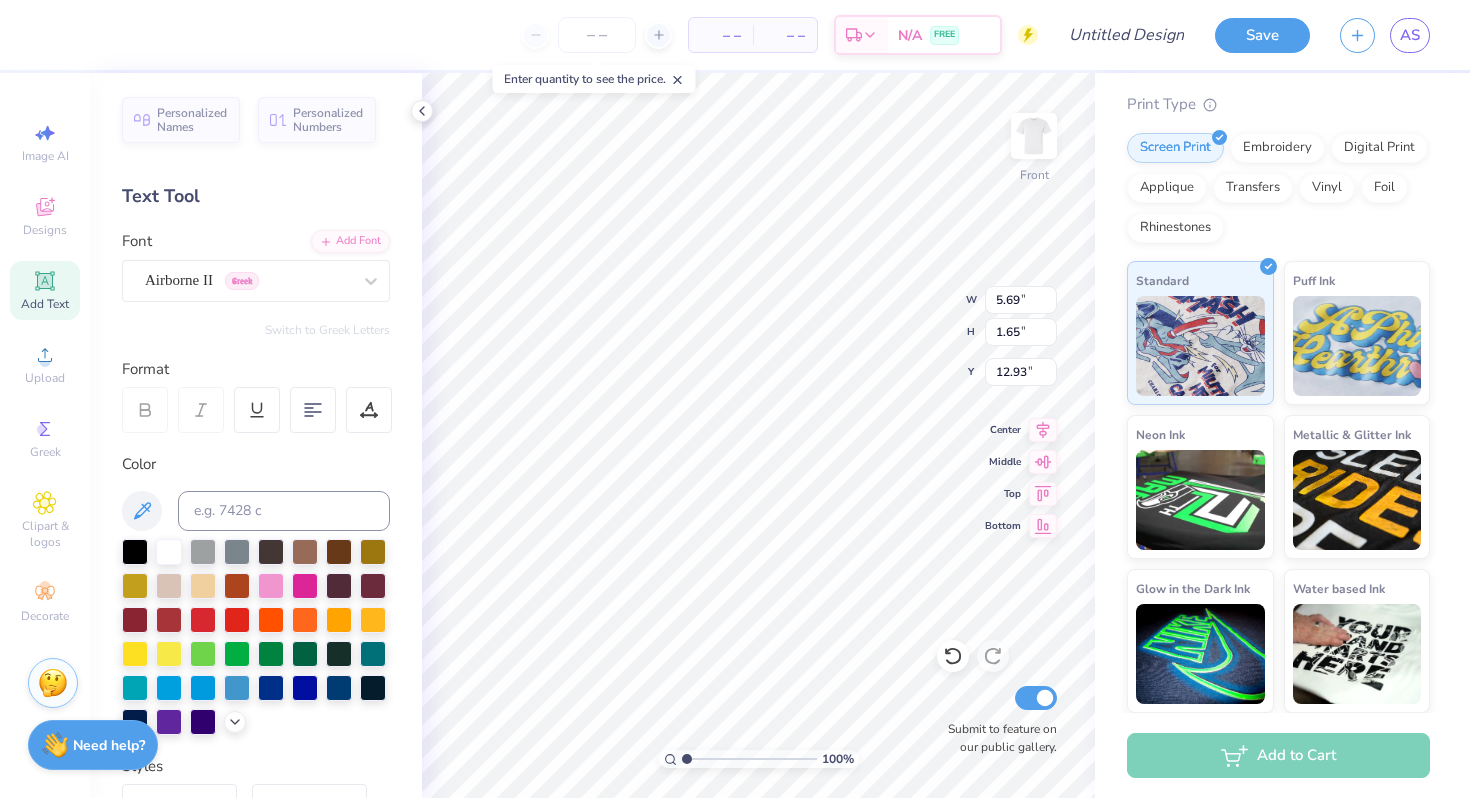 scroll, scrollTop: 0, scrollLeft: 2, axis: horizontal 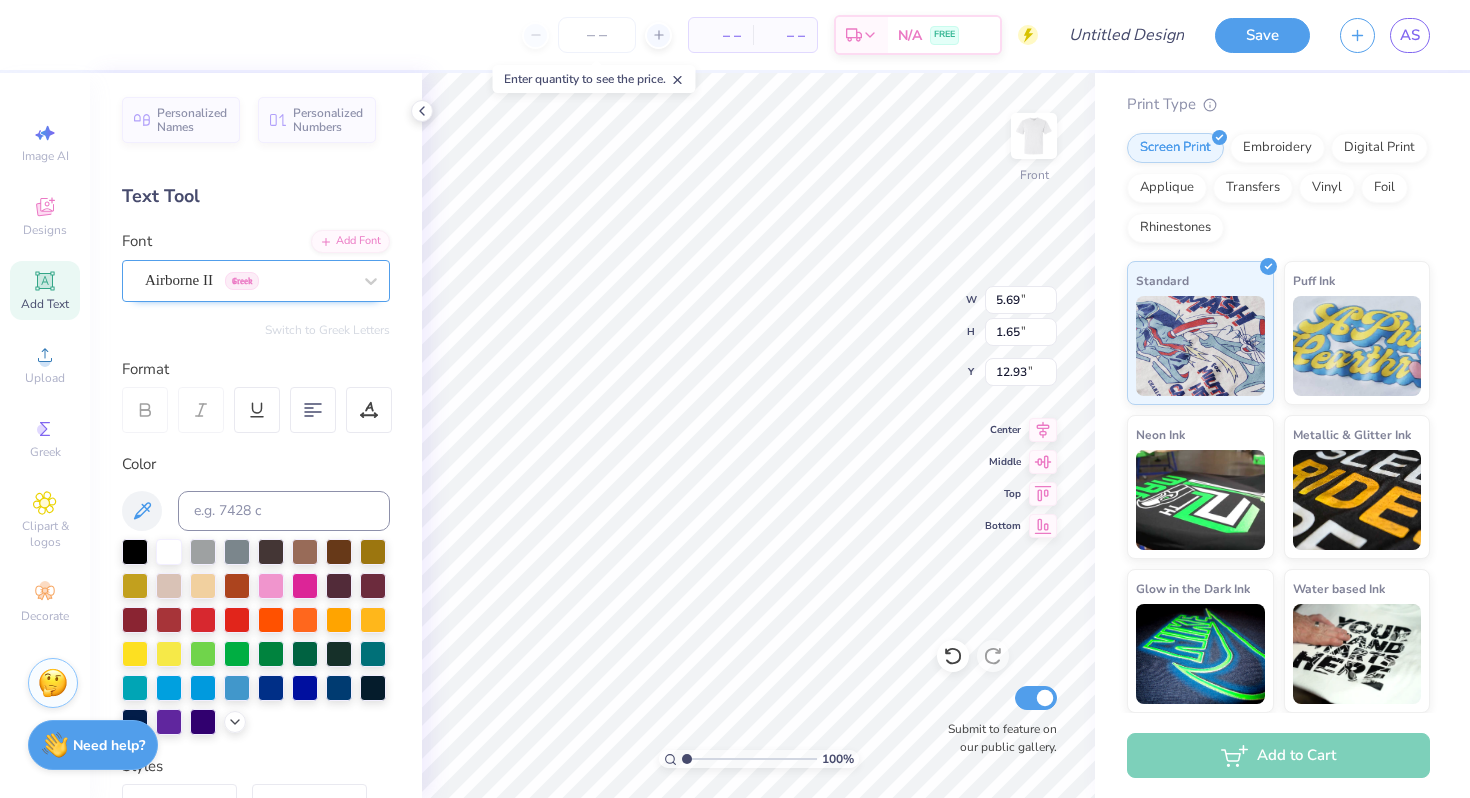click on "Airborne II Greek" at bounding box center (248, 280) 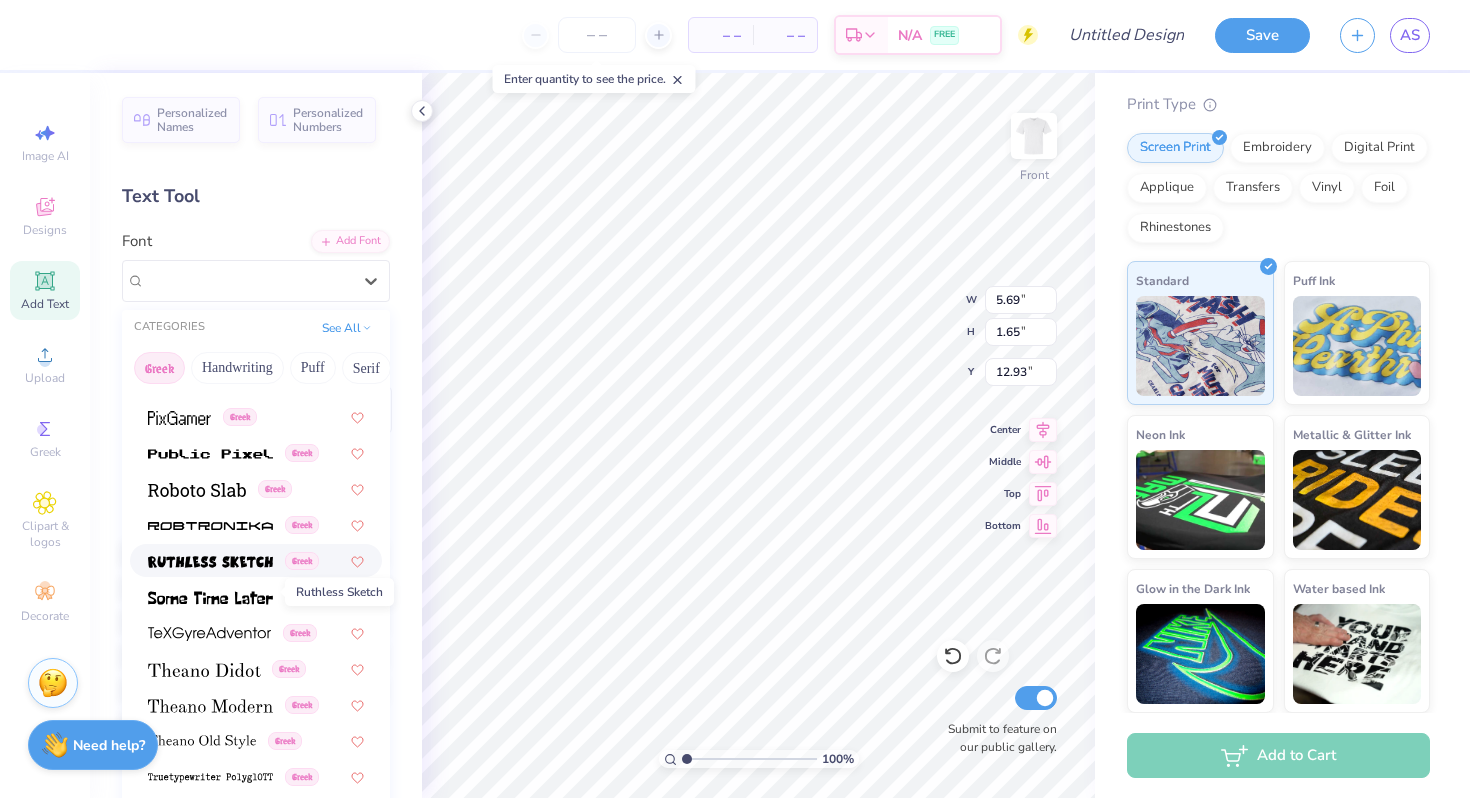 scroll, scrollTop: 0, scrollLeft: 0, axis: both 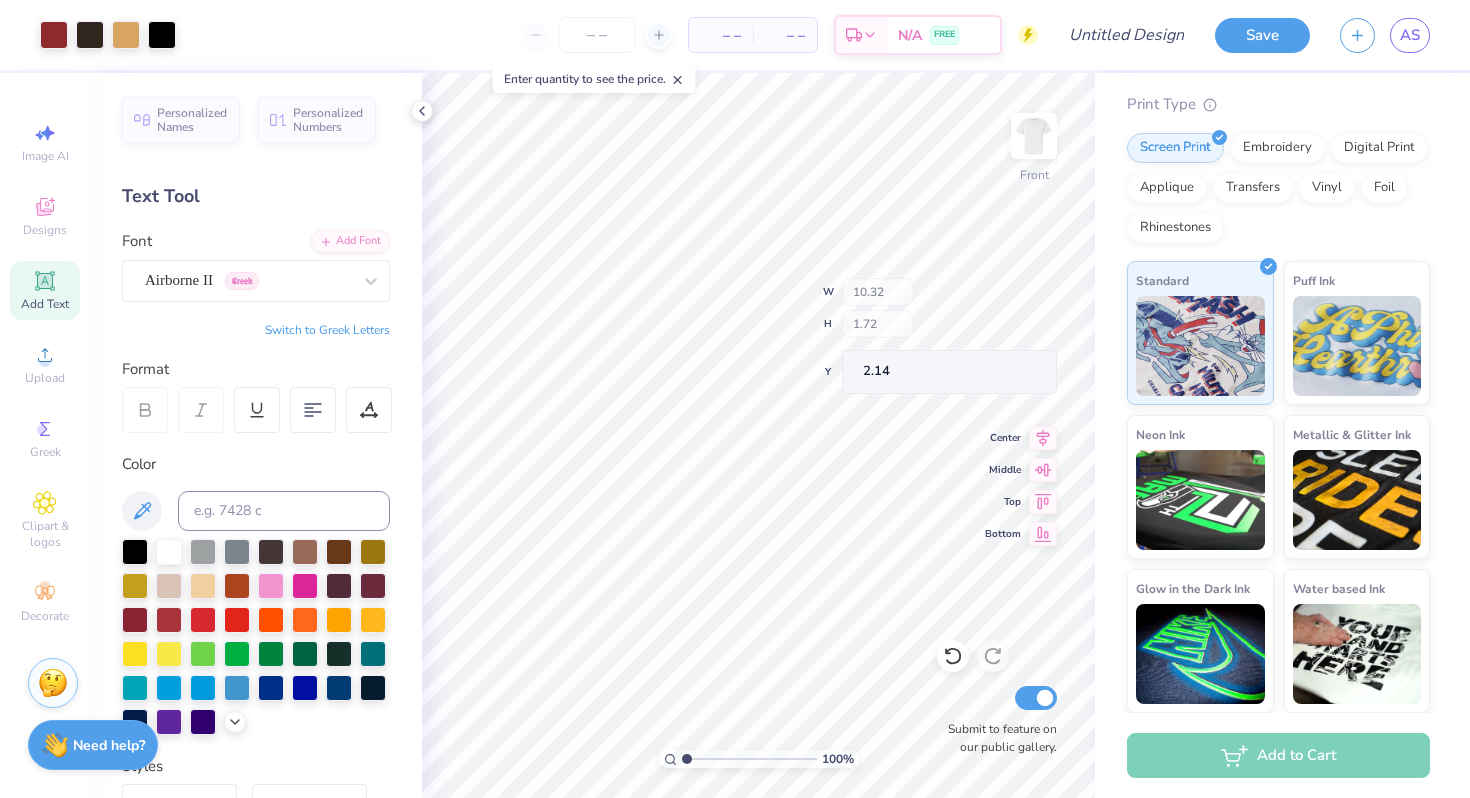 type on "2.14" 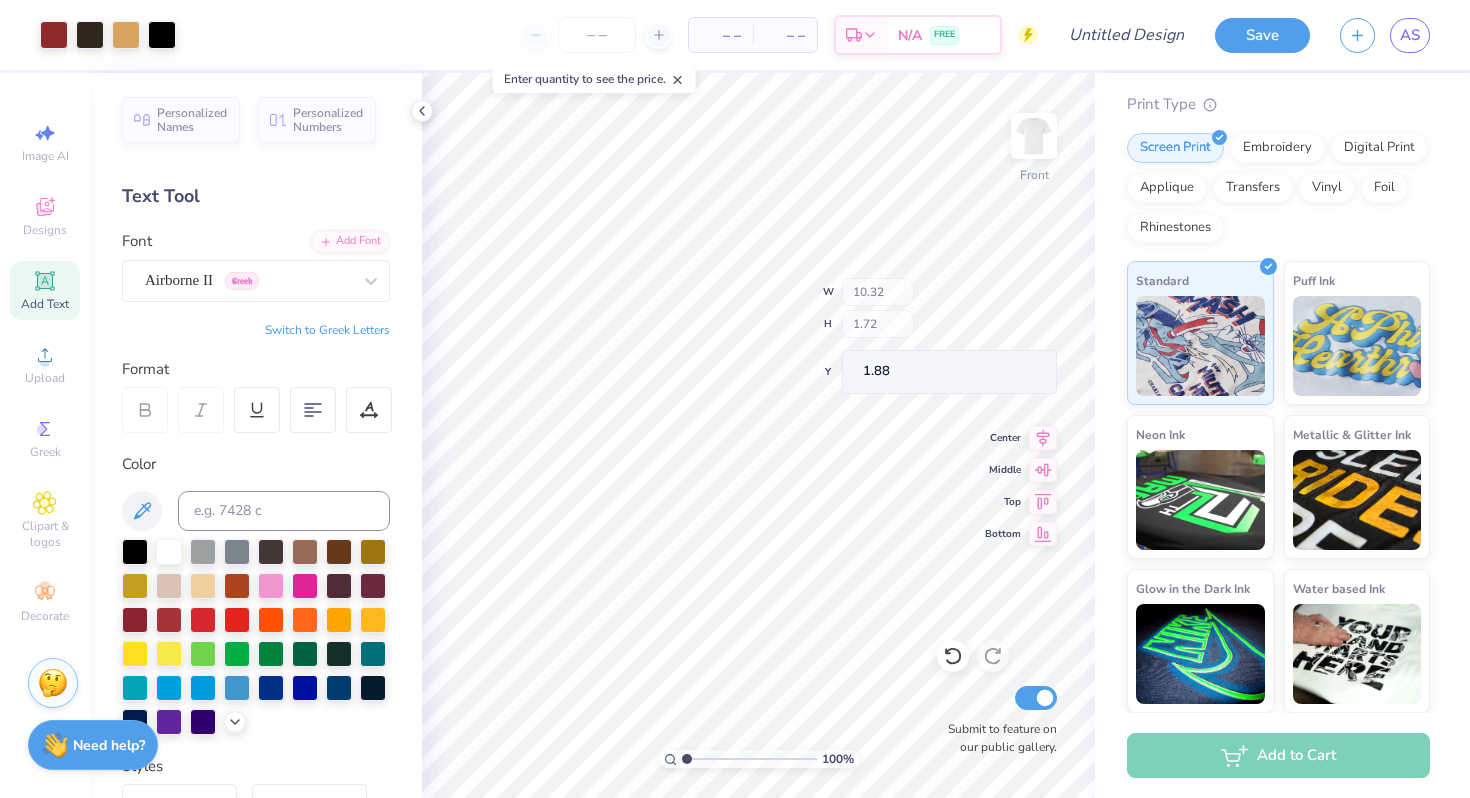 type on "1.88" 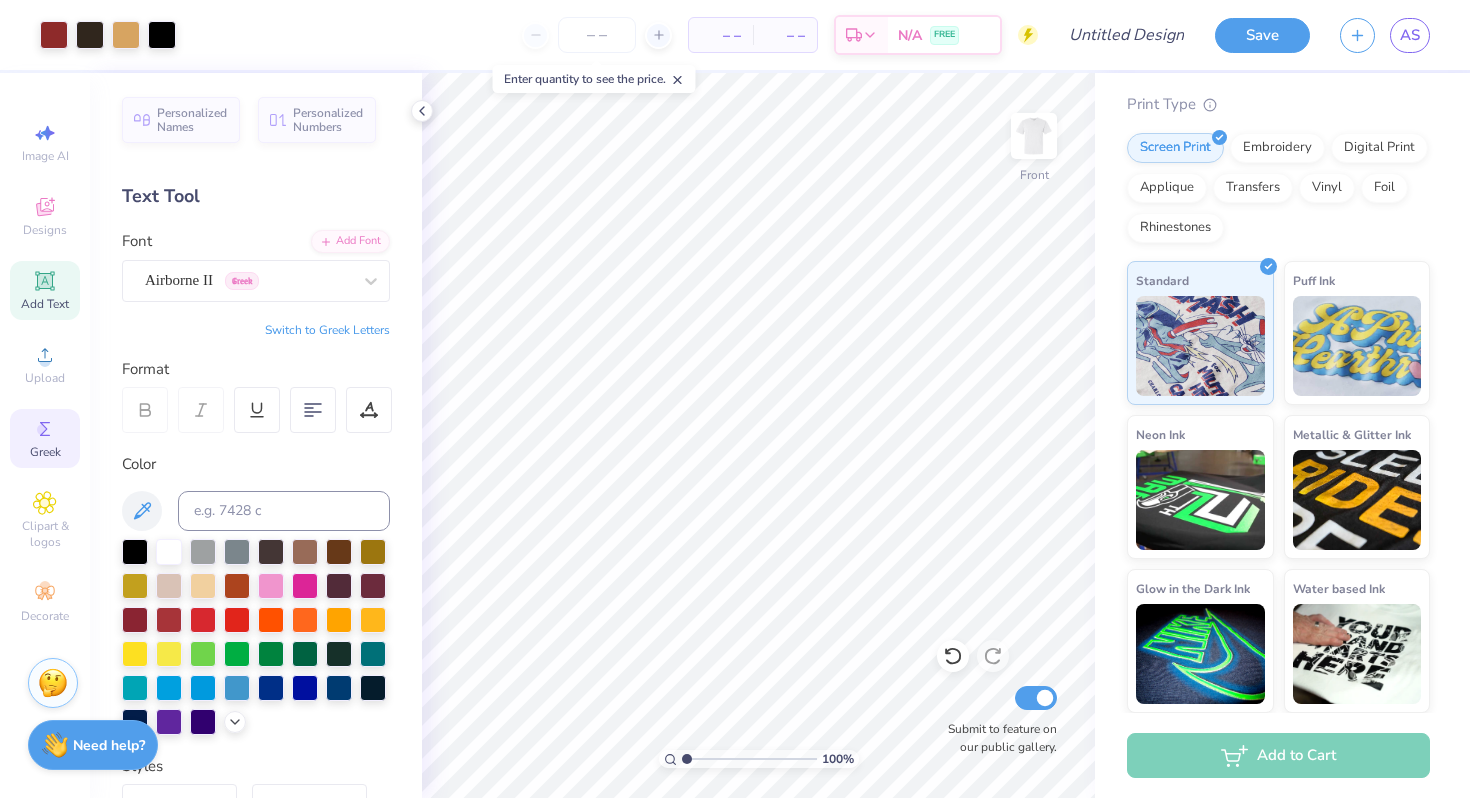 click 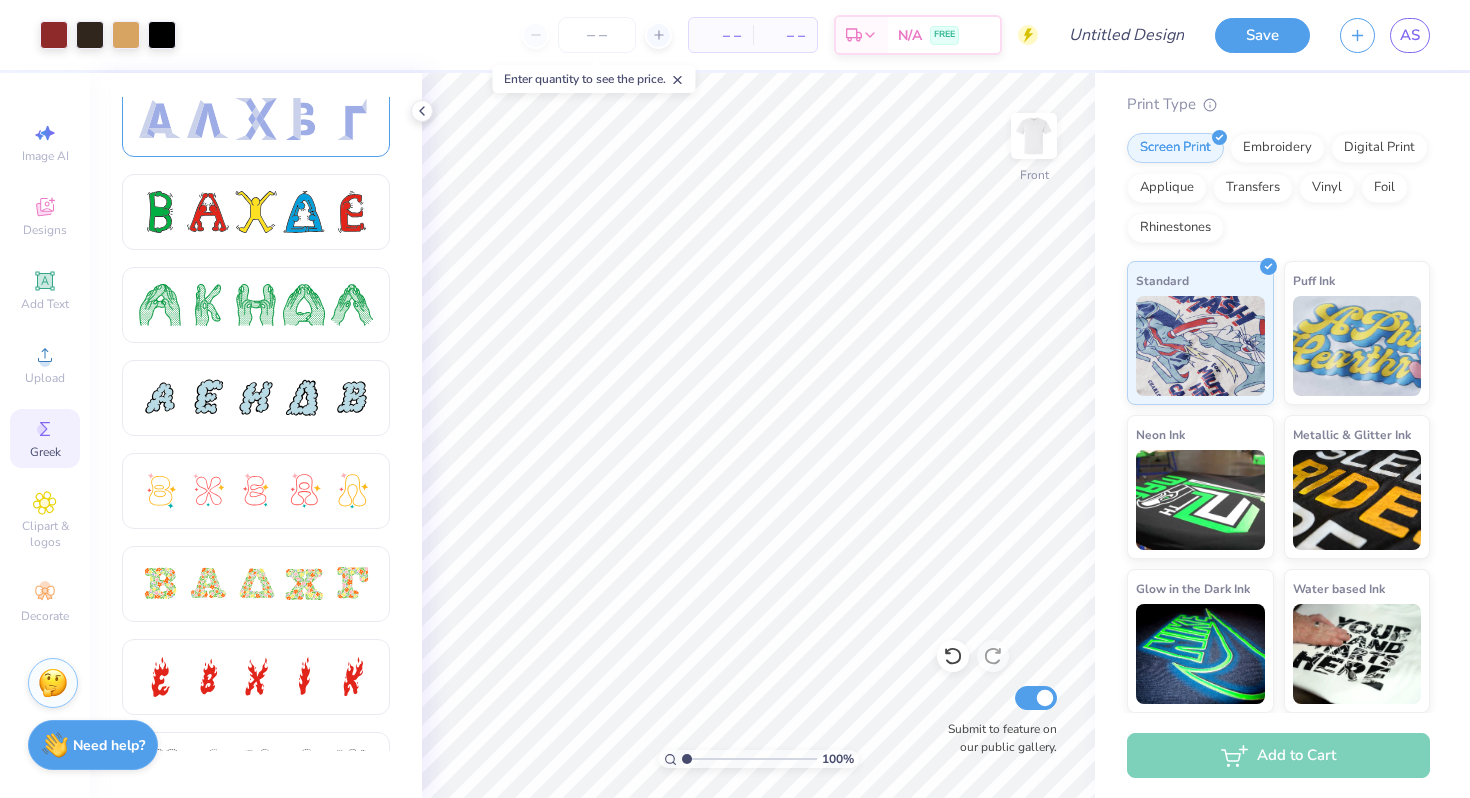 scroll, scrollTop: 260, scrollLeft: 0, axis: vertical 